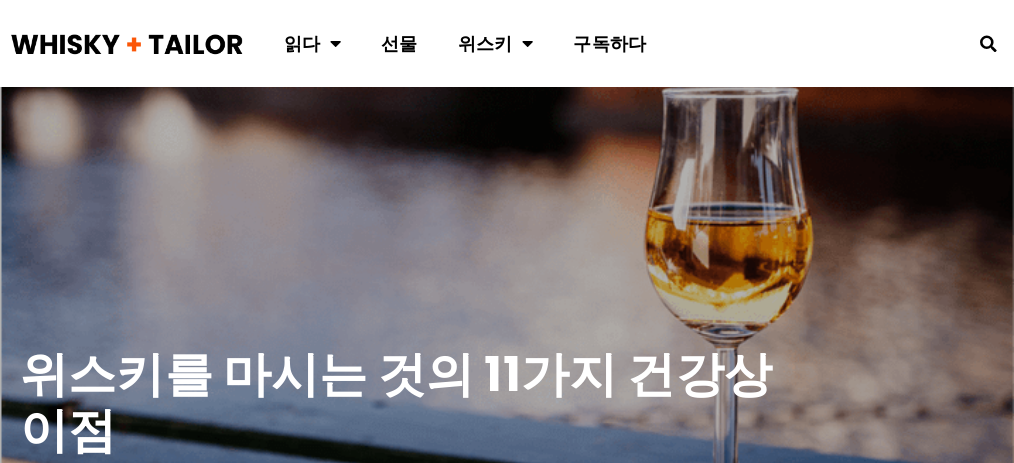 scroll, scrollTop: 476, scrollLeft: 0, axis: vertical 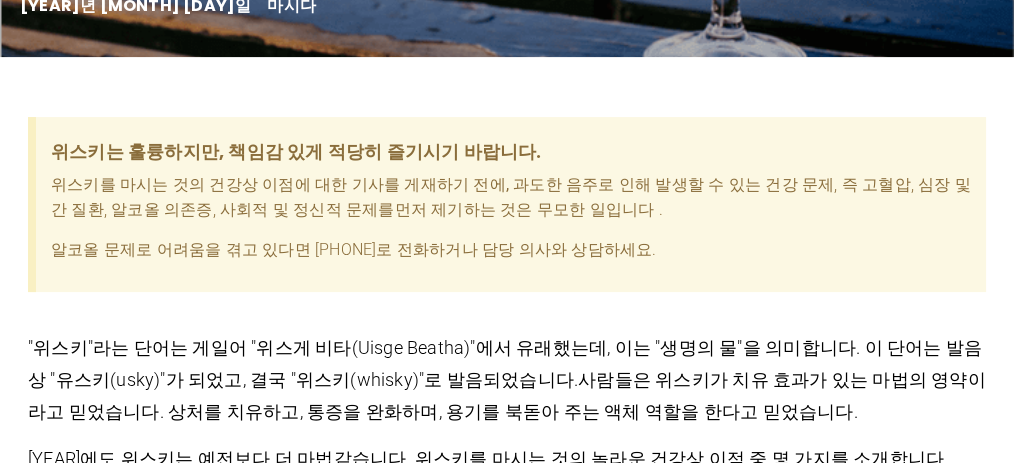 drag, startPoint x: 0, startPoint y: 182, endPoint x: 0, endPoint y: 243, distance: 61 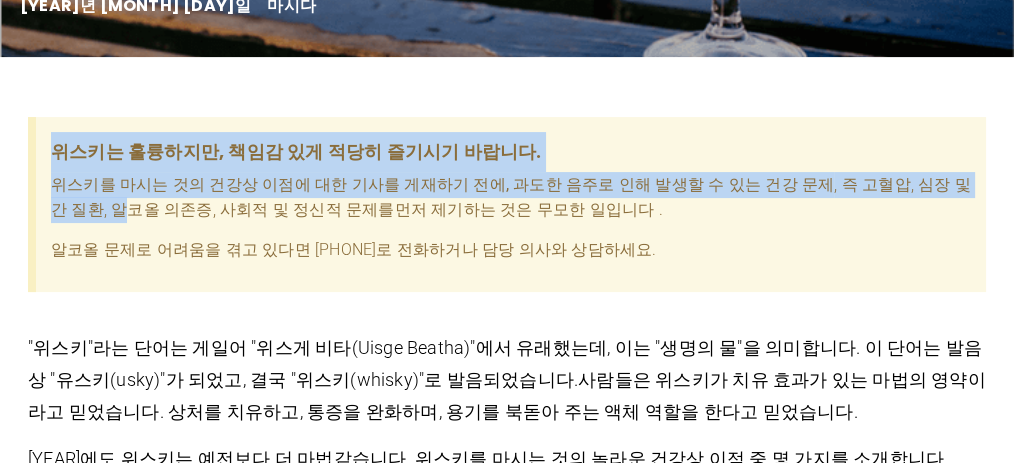 click on "위스키는 훌륭하지만, 책임감 있게 적당히 즐기시기 바랍니다.
위스키를 마시는 것의 건강상 이점에 대한 기사를 게재하기 전에, 과도한 음주로 인해 발생할 수 있는 건강 문제  , 즉 고혈압, 심장 및 간 질환, 알코올 의존증, 사회적 및 정신적 문제를  먼저 제기하는 것은 무모한 일입니다 .
알코올 문제로 어려움을 겪고 있다면 [PHONE]로 전화하거나 담당 의사와 상담하세요.
"위스키"라는 단어는 게일어 "위스게 비타(Uisge Beatha)"에서 유래했는데, 이는 "생명의 물"을 의미합니다. 이 단어는 발음상 "유스키(usky)"가 되었고, 결국 "위스키(whisky)"로 발음되었습니다.
1. 체중 증가를 피하세요  한 잔(30ml)에는  [CALORIES] ." at bounding box center (507, 3085) 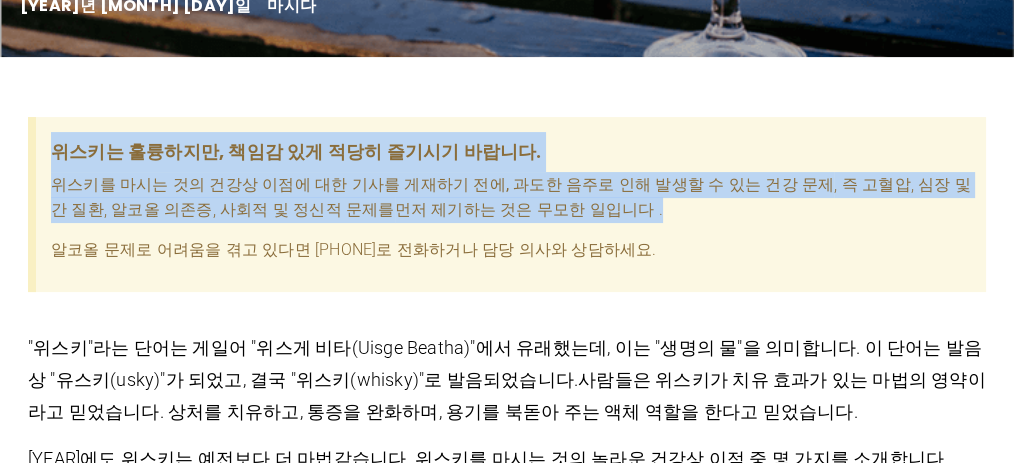 click on "위스키는 훌륭하지만, 책임감 있게 적당히 즐기시기 바랍니다.
위스키를 마시는 것의 건강상 이점에 대한 기사를 게재하기 전에, 과도한 음주로 인해 발생할 수 있는 건강 문제  , 즉 고혈압, 심장 및 간 질환, 알코올 의존증, 사회적 및 정신적 문제를  먼저 제기하는 것은 무모한 일입니다 .
알코올 문제로 어려움을 겪고 있다면 [PHONE]로 전화하거나 담당 의사와 상담하세요.
"위스키"라는 단어는 게일어 "위스게 비타(Uisge Beatha)"에서 유래했는데, 이는 "생명의 물"을 의미합니다. 이 단어는 발음상 "유스키(usky)"가 되었고, 결국 "위스키(whisky)"로 발음되었습니다.
1. 체중 증가를 피하세요  한 잔(30ml)에는  [CALORIES] ." at bounding box center (507, 3085) 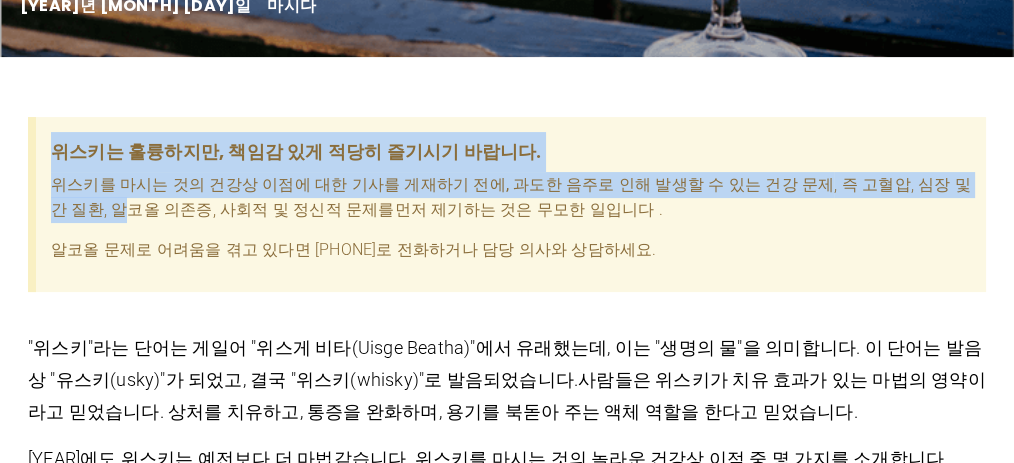 drag, startPoint x: 0, startPoint y: 198, endPoint x: 0, endPoint y: 106, distance: 92 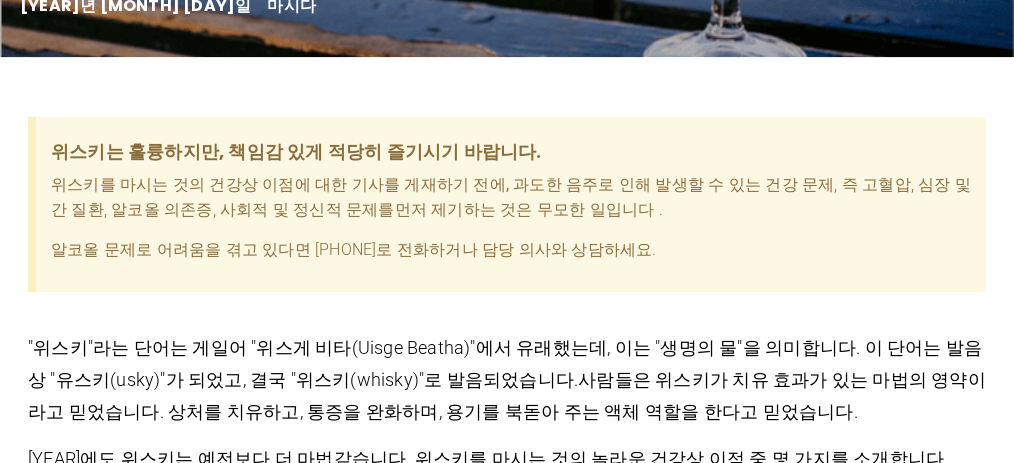 click on "위스키는 훌륭하지만, 책임감 있게 적당히 즐기시기 바랍니다.
위스키를 마시는 것의 건강상 이점에 대한 기사를 게재하기 전에, 과도한 음주로 인해 발생할 수 있는 건강 문제  , 즉 고혈압, 심장 및 간 질환, 알코올 의존증, 사회적 및 정신적 문제를  먼저 제기하는 것은 무모한 일입니다 .
알코올 문제로 어려움을 겪고 있다면 [PHONE]로 전화하거나 담당 의사와 상담하세요.
"위스키"라는 단어는 게일어 "위스게 비타(Uisge Beatha)"에서 유래했는데, 이는 "생명의 물"을 의미합니다. 이 단어는 발음상 "유스키(usky)"가 되었고, 결국 "위스키(whisky)"로 발음되었습니다.
1. 체중 증가를 피하세요  한 잔(30ml)에는  [CALORIES] ." at bounding box center [507, 3085] 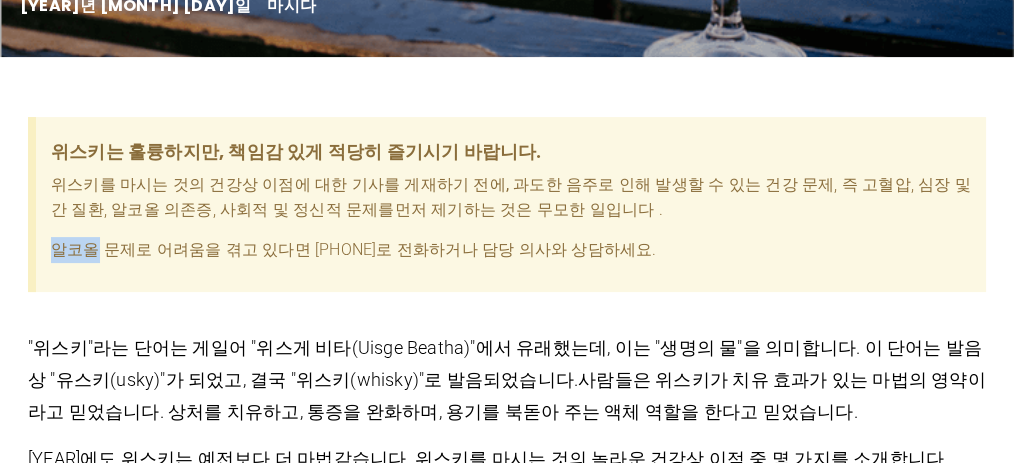 drag, startPoint x: 0, startPoint y: 227, endPoint x: 0, endPoint y: 170, distance: 57 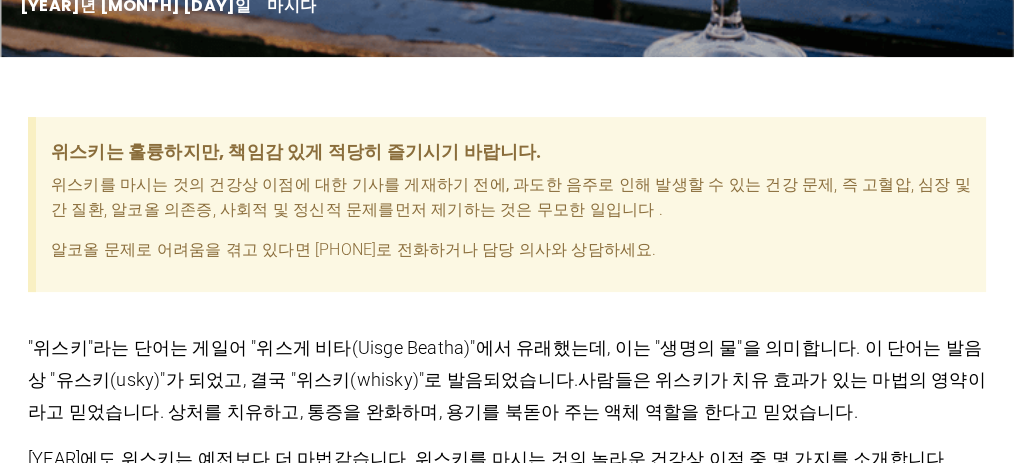 click on "위스키는 훌륭하지만, 책임감 있게 적당히 즐기시기 바랍니다.
위스키를 마시는 것의 건강상 이점에 대한 기사를 게재하기 전에, 과도한 음주로 인해 발생할 수 있는 건강 문제  , 즉 고혈압, 심장 및 간 질환, 알코올 의존증, 사회적 및 정신적 문제를  먼저 제기하는 것은 무모한 일입니다 .
알코올 문제로 어려움을 겪고 있다면 [PHONE]로 전화하거나 담당 의사와 상담하세요.
"위스키"라는 단어는 게일어 "위스게 비타(Uisge Beatha)"에서 유래했는데, 이는 "생명의 물"을 의미합니다. 이 단어는 발음상 "유스키(usky)"가 되었고, 결국 "위스키(whisky)"로 발음되었습니다.
1. 체중 증가를 피하세요  한 잔(30ml)에는  [CALORIES] ." at bounding box center [507, 3085] 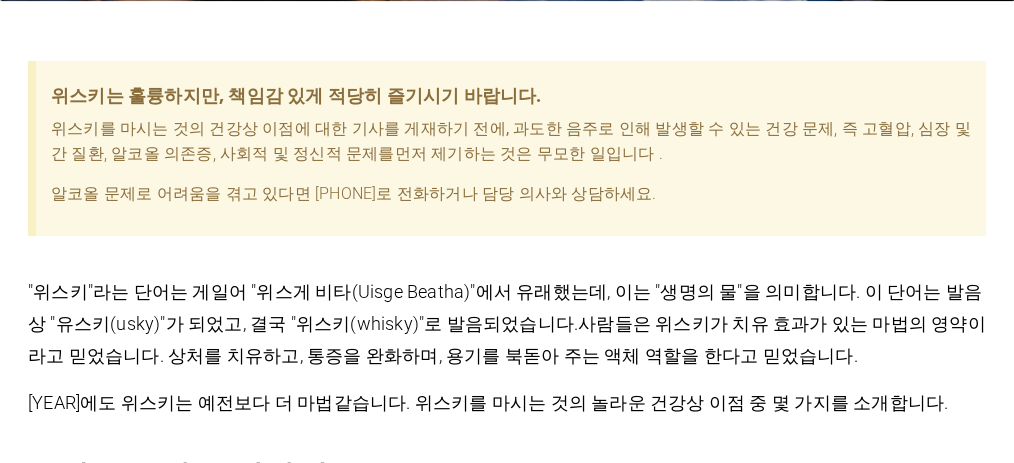 scroll, scrollTop: 476, scrollLeft: 0, axis: vertical 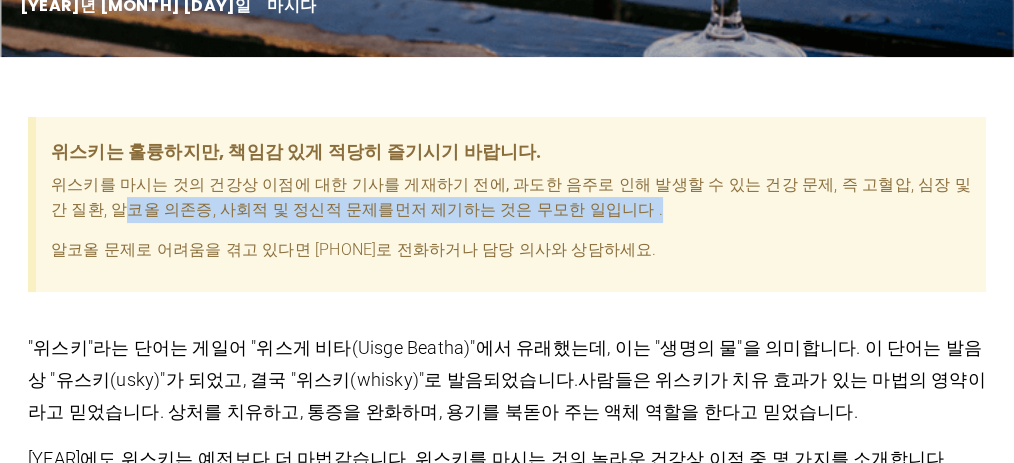 click on "위스키는 훌륭하지만, 책임감 있게 적당히 즐기시기 바랍니다.
위스키를 마시는 것의 건강상 이점에 대한 기사를 게재하기 전에, 과도한 음주로 인해 발생할 수 있는 건강 문제  , 즉 고혈압, 심장 및 간 질환, 알코올 의존증, 사회적 및 정신적 문제를  먼저 제기하는 것은 무모한 일입니다 .
알코올 문제로 어려움을 겪고 있다면 [PHONE]로 전화하거나 담당 의사와 상담하세요.
"위스키"라는 단어는 게일어 "위스게 비타(Uisge Beatha)"에서 유래했는데, 이는 "생명의 물"을 의미합니다. 이 단어는 발음상 "유스키(usky)"가 되었고, 결국 "위스키(whisky)"로 발음되었습니다.
1. 체중 증가를 피하세요  한 잔(30ml)에는  [CALORIES] ." at bounding box center (507, 3020) 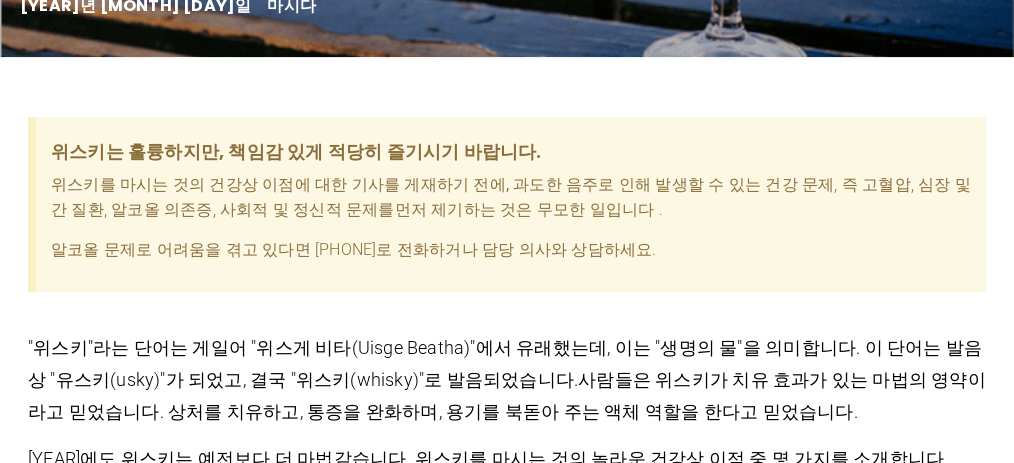 click on "위스키는 훌륭하지만, 책임감 있게 적당히 즐기시기 바랍니다.
위스키를 마시는 것의 건강상 이점에 대한 기사를 게재하기 전에, 과도한 음주로 인해 발생할 수 있는 건강 문제  , 즉 고혈압, 심장 및 간 질환, 알코올 의존증, 사회적 및 정신적 문제를  먼저 제기하는 것은 무모한 일입니다 .
알코올 문제로 어려움을 겪고 있다면 [PHONE]로 전화하거나 담당 의사와 상담하세요.
"위스키"라는 단어는 게일어 "위스게 비타(Uisge Beatha)"에서 유래했는데, 이는 "생명의 물"을 의미합니다. 이 단어는 발음상 "유스키(usky)"가 되었고, 결국 "위스키(whisky)"로 발음되었습니다.
1. 체중 증가를 피하세요  한 잔(30ml)에는  [CALORIES] ." at bounding box center [507, 3020] 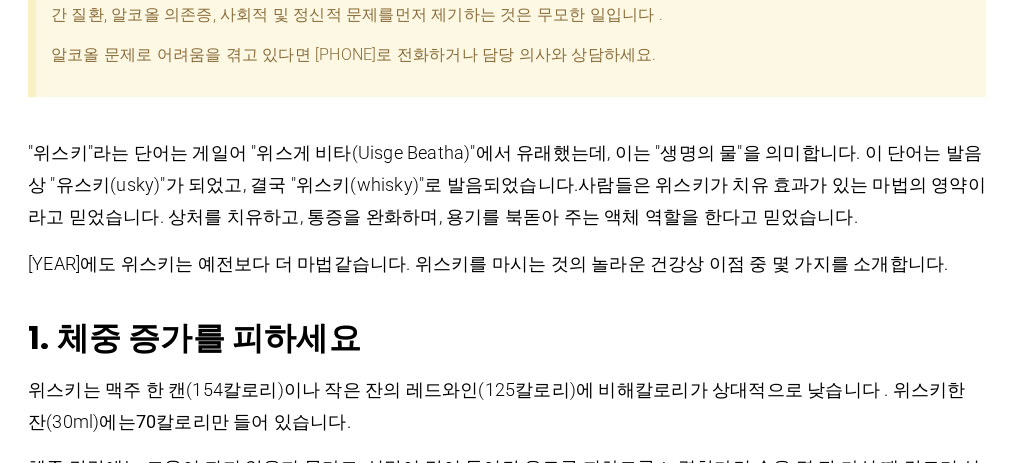 scroll, scrollTop: 676, scrollLeft: 0, axis: vertical 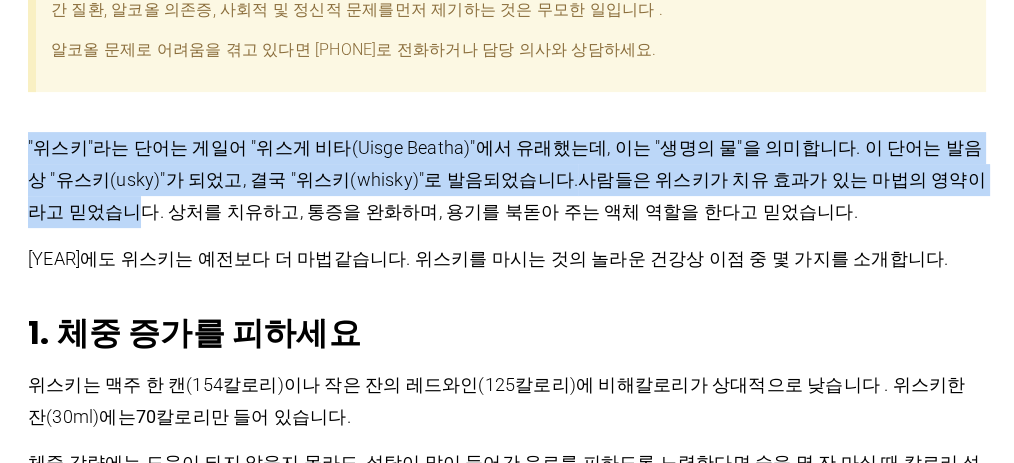 drag, startPoint x: 0, startPoint y: 141, endPoint x: 0, endPoint y: 182, distance: 41 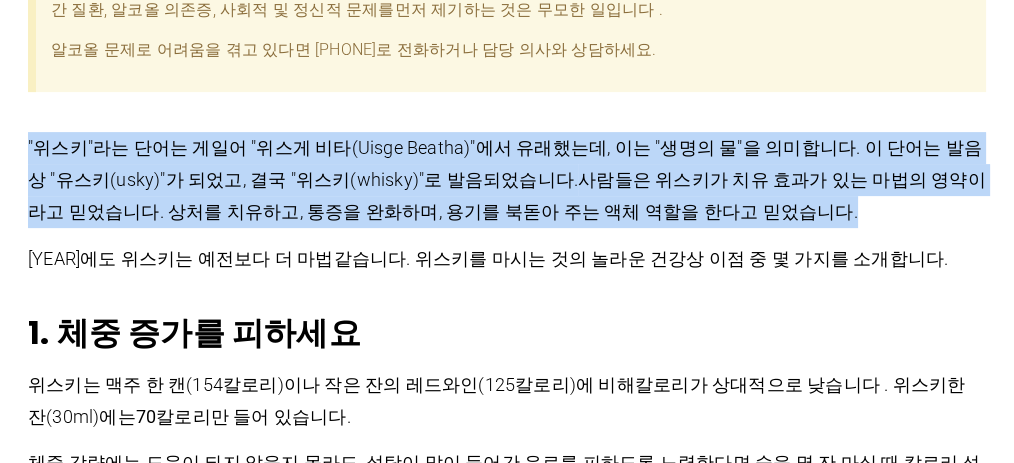 click on "위스키는 훌륭하지만, 책임감 있게 적당히 즐기시기 바랍니다.
위스키를 마시는 것의 건강상 이점에 대한 기사를 게재하기 전에, 과도한 음주로 인해 발생할 수 있는 건강 문제  , 즉 고혈압, 심장 및 간 질환, 알코올 의존증, 사회적 및 정신적 문제를  먼저 제기하는 것은 무모한 일입니다 .
알코올 문제로 어려움을 겪고 있다면 [PHONE]로 전화하거나 담당 의사와 상담하세요.
"위스키"라는 단어는 게일어 "위스게 비타(Uisge Beatha)"에서 유래했는데, 이는 "생명의 물"을 의미합니다. 이 단어는 발음상 "유스키(usky)"가 되었고, 결국 "위스키(whisky)"로 발음되었습니다.
1. 체중 증가를 피하세요  한 잔(30ml)에는  [CALORIES] ." at bounding box center (507, 2820) 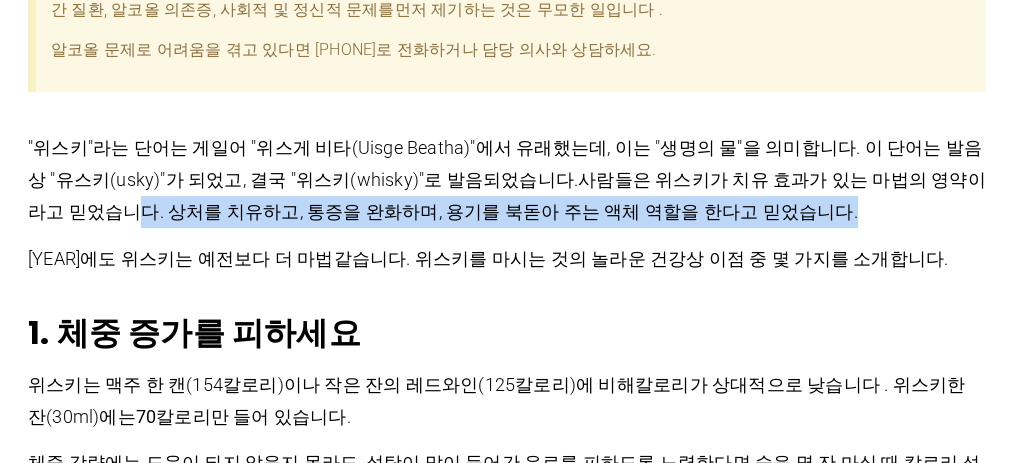click on "위스키는 훌륭하지만, 책임감 있게 적당히 즐기시기 바랍니다.
위스키를 마시는 것의 건강상 이점에 대한 기사를 게재하기 전에, 과도한 음주로 인해 발생할 수 있는 건강 문제  , 즉 고혈압, 심장 및 간 질환, 알코올 의존증, 사회적 및 정신적 문제를  먼저 제기하는 것은 무모한 일입니다 .
알코올 문제로 어려움을 겪고 있다면 [PHONE]로 전화하거나 담당 의사와 상담하세요.
"위스키"라는 단어는 게일어 "위스게 비타(Uisge Beatha)"에서 유래했는데, 이는 "생명의 물"을 의미합니다. 이 단어는 발음상 "유스키(usky)"가 되었고, 결국 "위스키(whisky)"로 발음되었습니다.
1. 체중 증가를 피하세요  한 잔(30ml)에는  [CALORIES] ." at bounding box center (507, 2820) 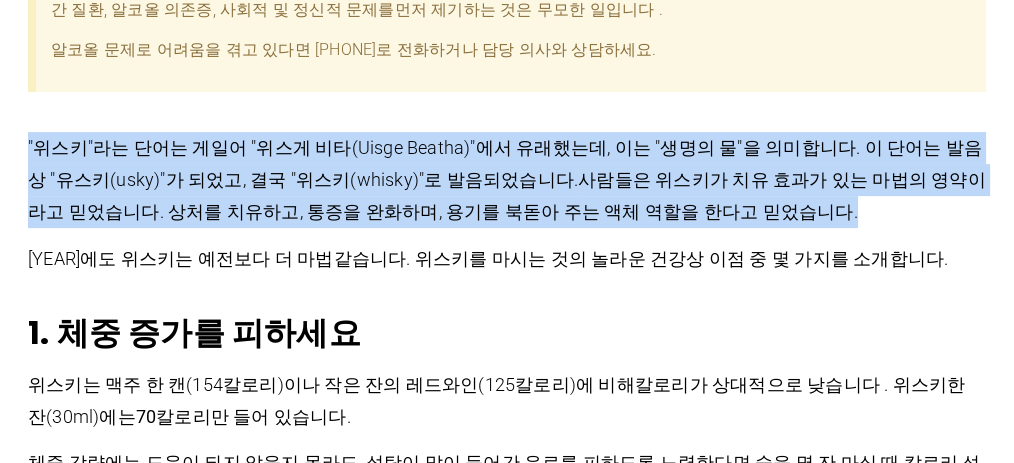 click on "위스키는 훌륭하지만, 책임감 있게 적당히 즐기시기 바랍니다.
위스키를 마시는 것의 건강상 이점에 대한 기사를 게재하기 전에, 과도한 음주로 인해 발생할 수 있는 건강 문제  , 즉 고혈압, 심장 및 간 질환, 알코올 의존증, 사회적 및 정신적 문제를  먼저 제기하는 것은 무모한 일입니다 .
알코올 문제로 어려움을 겪고 있다면 [PHONE]로 전화하거나 담당 의사와 상담하세요.
"위스키"라는 단어는 게일어 "위스게 비타(Uisge Beatha)"에서 유래했는데, 이는 "생명의 물"을 의미합니다. 이 단어는 발음상 "유스키(usky)"가 되었고, 결국 "위스키(whisky)"로 발음되었습니다.
1. 체중 증가를 피하세요  한 잔(30ml)에는  [CALORIES] ." at bounding box center [507, 2820] 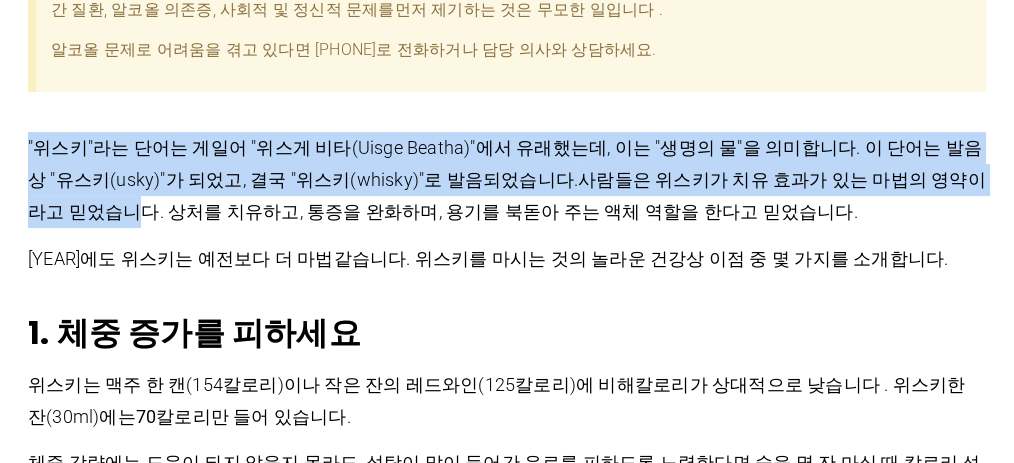 drag, startPoint x: 0, startPoint y: 175, endPoint x: 0, endPoint y: 195, distance: 20 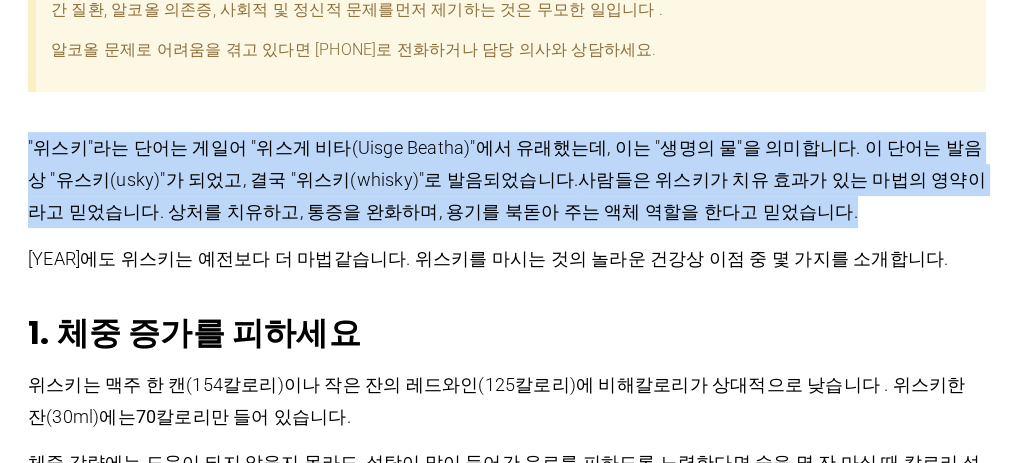 click on "위스키는 훌륭하지만, 책임감 있게 적당히 즐기시기 바랍니다.
위스키를 마시는 것의 건강상 이점에 대한 기사를 게재하기 전에, 과도한 음주로 인해 발생할 수 있는 건강 문제  , 즉 고혈압, 심장 및 간 질환, 알코올 의존증, 사회적 및 정신적 문제를  먼저 제기하는 것은 무모한 일입니다 .
알코올 문제로 어려움을 겪고 있다면 [PHONE]로 전화하거나 담당 의사와 상담하세요.
"위스키"라는 단어는 게일어 "위스게 비타(Uisge Beatha)"에서 유래했는데, 이는 "생명의 물"을 의미합니다. 이 단어는 발음상 "유스키(usky)"가 되었고, 결국 "위스키(whisky)"로 발음되었습니다.
1. 체중 증가를 피하세요  한 잔(30ml)에는  [CALORIES] ." at bounding box center [507, 2820] 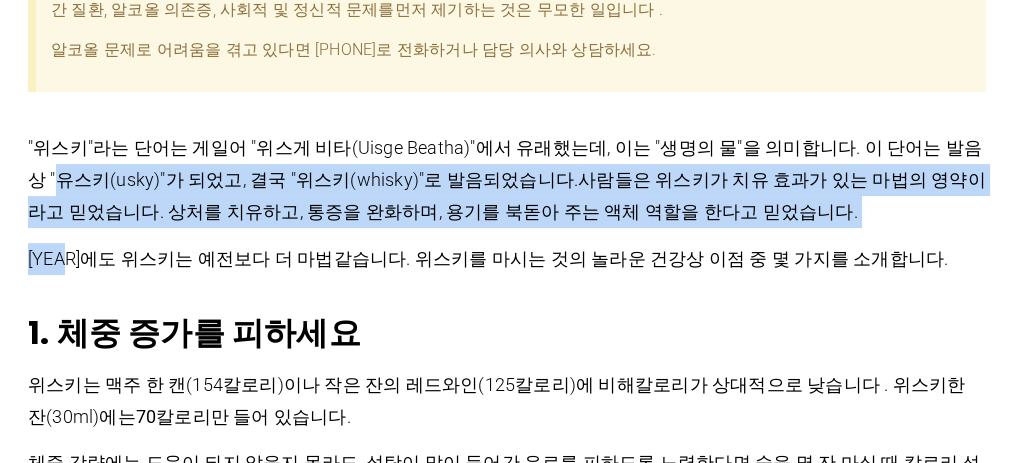 drag, startPoint x: 0, startPoint y: 195, endPoint x: 0, endPoint y: 93, distance: 102 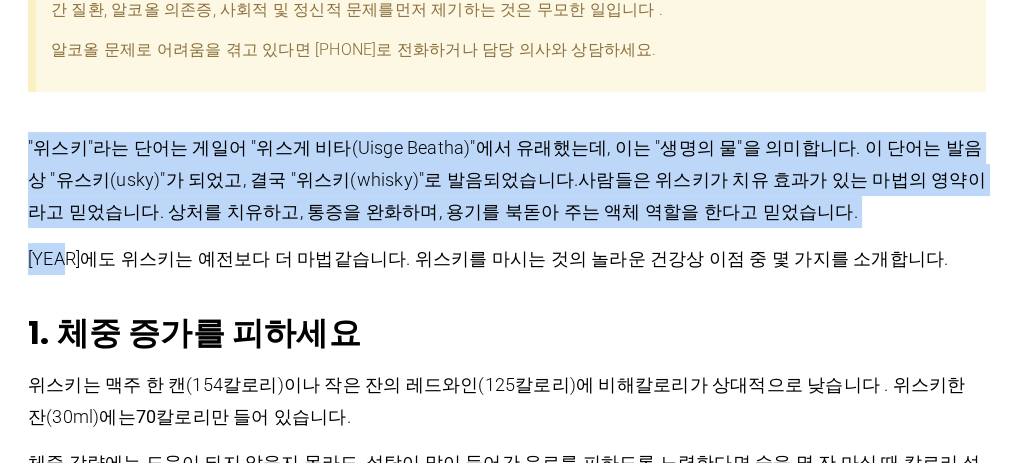 click on "위스키는 훌륭하지만, 책임감 있게 적당히 즐기시기 바랍니다.
위스키를 마시는 것의 건강상 이점에 대한 기사를 게재하기 전에, 과도한 음주로 인해 발생할 수 있는 건강 문제  , 즉 고혈압, 심장 및 간 질환, 알코올 의존증, 사회적 및 정신적 문제를  먼저 제기하는 것은 무모한 일입니다 .
알코올 문제로 어려움을 겪고 있다면 [PHONE]로 전화하거나 담당 의사와 상담하세요.
"위스키"라는 단어는 게일어 "위스게 비타(Uisge Beatha)"에서 유래했는데, 이는 "생명의 물"을 의미합니다. 이 단어는 발음상 "유스키(usky)"가 되었고, 결국 "위스키(whisky)"로 발음되었습니다.
1. 체중 증가를 피하세요  한 잔(30ml)에는  [CALORIES] ." at bounding box center (507, 2820) 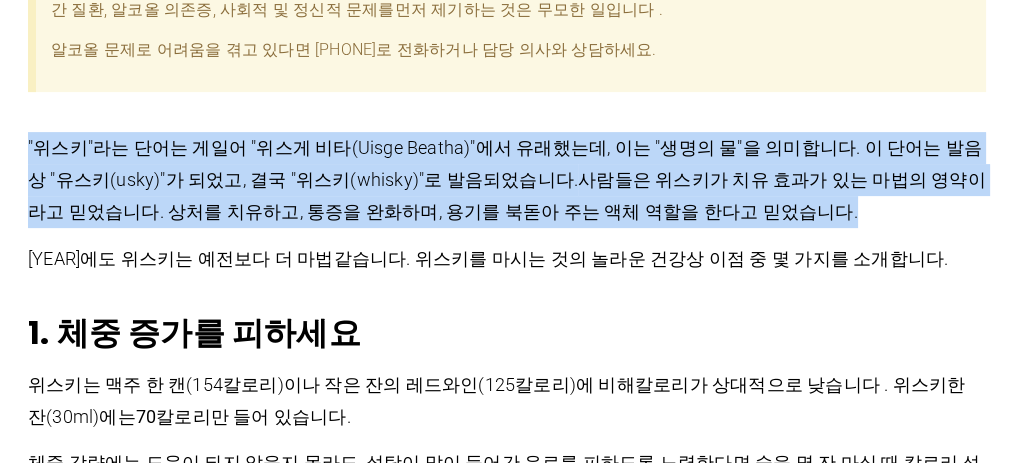 drag, startPoint x: 0, startPoint y: 135, endPoint x: 0, endPoint y: 187, distance: 52 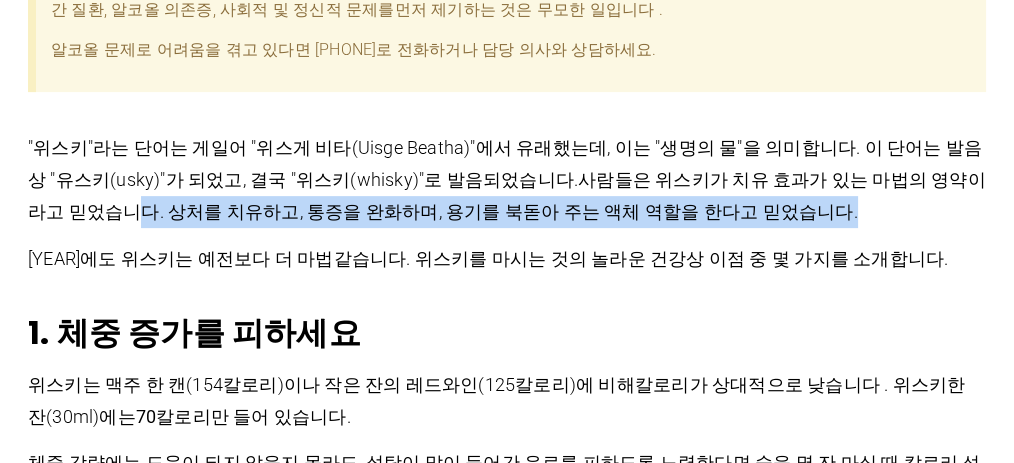 click on "위스키는 훌륭하지만, 책임감 있게 적당히 즐기시기 바랍니다.
위스키를 마시는 것의 건강상 이점에 대한 기사를 게재하기 전에, 과도한 음주로 인해 발생할 수 있는 건강 문제  , 즉 고혈압, 심장 및 간 질환, 알코올 의존증, 사회적 및 정신적 문제를  먼저 제기하는 것은 무모한 일입니다 .
알코올 문제로 어려움을 겪고 있다면 [PHONE]로 전화하거나 담당 의사와 상담하세요.
"위스키"라는 단어는 게일어 "위스게 비타(Uisge Beatha)"에서 유래했는데, 이는 "생명의 물"을 의미합니다. 이 단어는 발음상 "유스키(usky)"가 되었고, 결국 "위스키(whisky)"로 발음되었습니다.
1. 체중 증가를 피하세요  한 잔(30ml)에는  [CALORIES] ." at bounding box center [507, 2820] 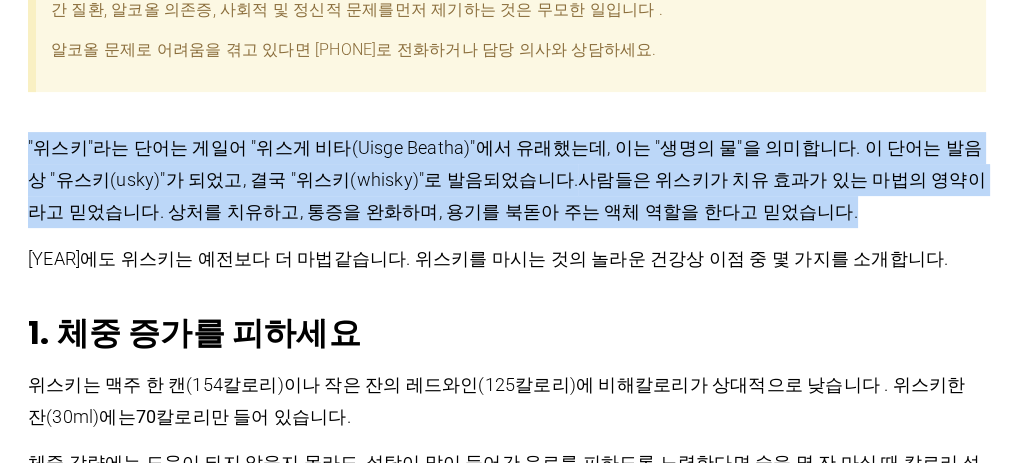 click on "위스키는 훌륭하지만, 책임감 있게 적당히 즐기시기 바랍니다.
위스키를 마시는 것의 건강상 이점에 대한 기사를 게재하기 전에, 과도한 음주로 인해 발생할 수 있는 건강 문제  , 즉 고혈압, 심장 및 간 질환, 알코올 의존증, 사회적 및 정신적 문제를  먼저 제기하는 것은 무모한 일입니다 .
알코올 문제로 어려움을 겪고 있다면 [PHONE]로 전화하거나 담당 의사와 상담하세요.
"위스키"라는 단어는 게일어 "위스게 비타(Uisge Beatha)"에서 유래했는데, 이는 "생명의 물"을 의미합니다. 이 단어는 발음상 "유스키(usky)"가 되었고, 결국 "위스키(whisky)"로 발음되었습니다.
1. 체중 증가를 피하세요  한 잔(30ml)에는  [CALORIES] ." at bounding box center (507, 2820) 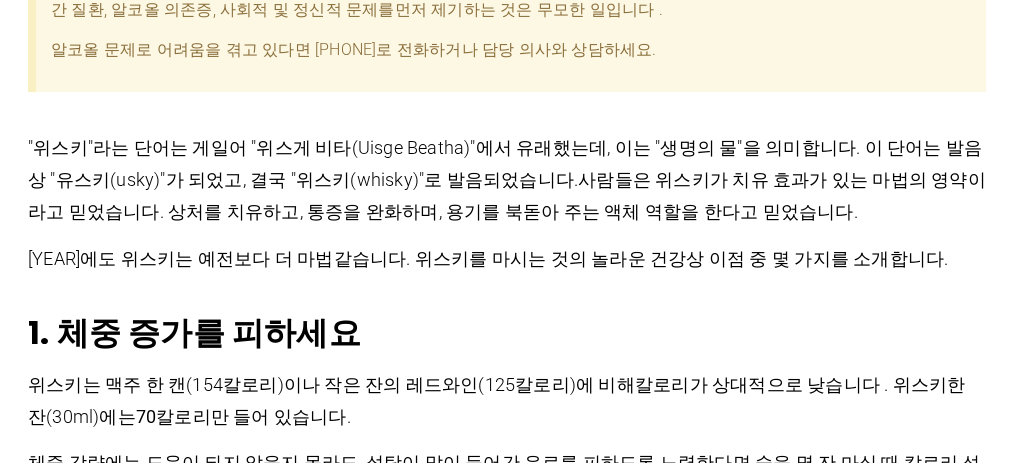 click on "위스키는 훌륭하지만, 책임감 있게 적당히 즐기시기 바랍니다.
위스키를 마시는 것의 건강상 이점에 대한 기사를 게재하기 전에, 과도한 음주로 인해 발생할 수 있는 건강 문제  , 즉 고혈압, 심장 및 간 질환, 알코올 의존증, 사회적 및 정신적 문제를  먼저 제기하는 것은 무모한 일입니다 .
알코올 문제로 어려움을 겪고 있다면 [PHONE]로 전화하거나 담당 의사와 상담하세요.
"위스키"라는 단어는 게일어 "위스게 비타(Uisge Beatha)"에서 유래했는데, 이는 "생명의 물"을 의미합니다. 이 단어는 발음상 "유스키(usky)"가 되었고, 결국 "위스키(whisky)"로 발음되었습니다.
1. 체중 증가를 피하세요  한 잔(30ml)에는  [CALORIES] ." at bounding box center [507, 2820] 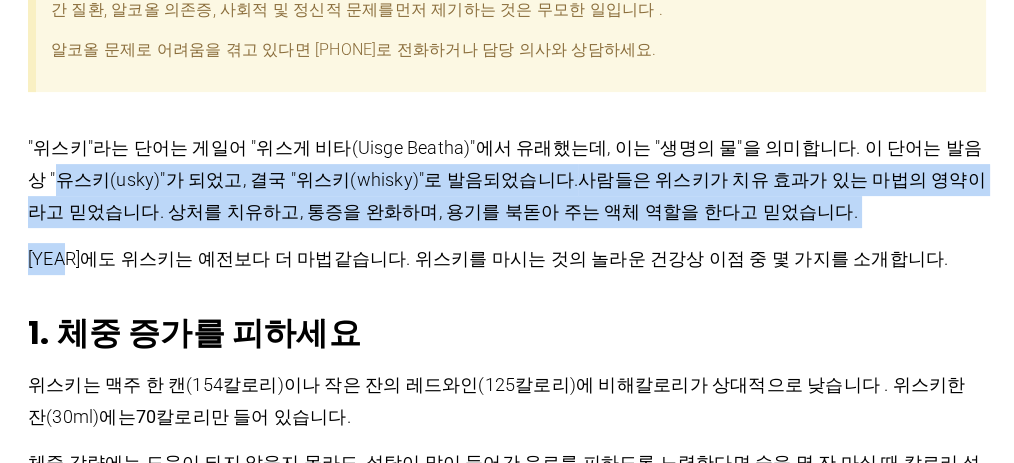 drag, startPoint x: 0, startPoint y: 182, endPoint x: 0, endPoint y: 106, distance: 76 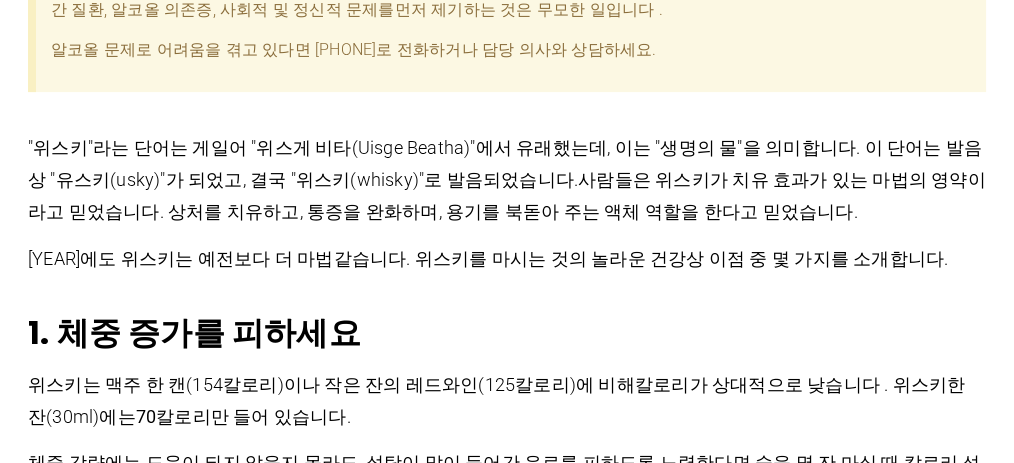 click on "위스키는 훌륭하지만, 책임감 있게 적당히 즐기시기 바랍니다.
위스키를 마시는 것의 건강상 이점에 대한 기사를 게재하기 전에, 과도한 음주로 인해 발생할 수 있는 건강 문제  , 즉 고혈압, 심장 및 간 질환, 알코올 의존증, 사회적 및 정신적 문제를  먼저 제기하는 것은 무모한 일입니다 .
알코올 문제로 어려움을 겪고 있다면 [PHONE]로 전화하거나 담당 의사와 상담하세요.
"위스키"라는 단어는 게일어 "위스게 비타(Uisge Beatha)"에서 유래했는데, 이는 "생명의 물"을 의미합니다. 이 단어는 발음상 "유스키(usky)"가 되었고, 결국 "위스키(whisky)"로 발음되었습니다.
1. 체중 증가를 피하세요  한 잔(30ml)에는  [CALORIES] ." at bounding box center (507, 2820) 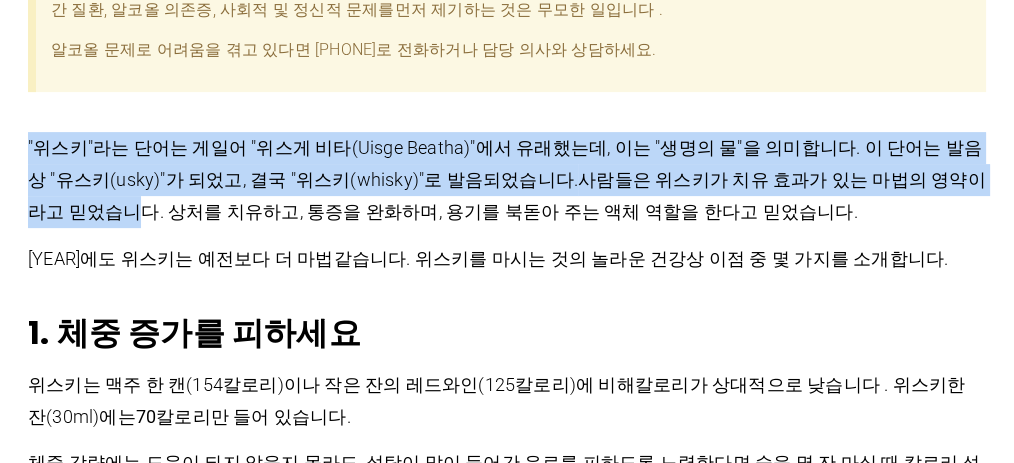 drag, startPoint x: 0, startPoint y: 103, endPoint x: 0, endPoint y: 182, distance: 79 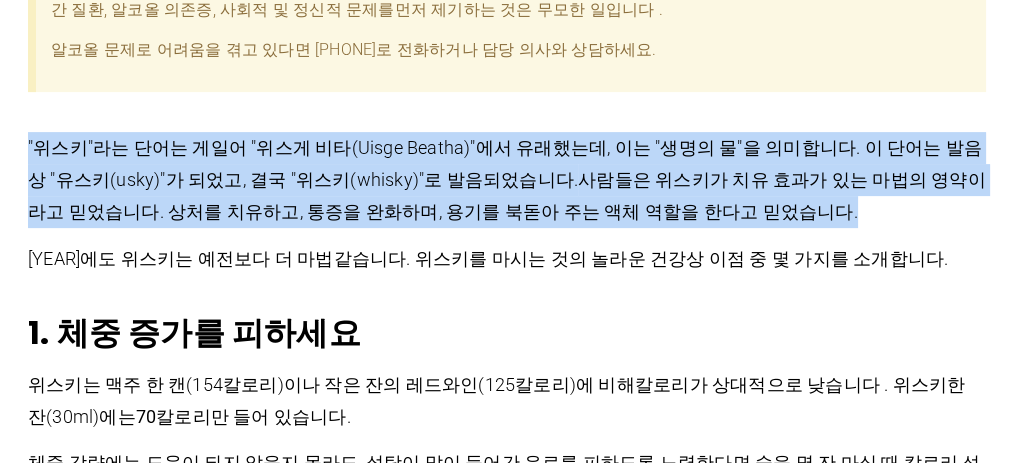 click on "위스키는 훌륭하지만, 책임감 있게 적당히 즐기시기 바랍니다.
위스키를 마시는 것의 건강상 이점에 대한 기사를 게재하기 전에, 과도한 음주로 인해 발생할 수 있는 건강 문제  , 즉 고혈압, 심장 및 간 질환, 알코올 의존증, 사회적 및 정신적 문제를  먼저 제기하는 것은 무모한 일입니다 .
알코올 문제로 어려움을 겪고 있다면 [PHONE]로 전화하거나 담당 의사와 상담하세요.
"위스키"라는 단어는 게일어 "위스게 비타(Uisge Beatha)"에서 유래했는데, 이는 "생명의 물"을 의미합니다. 이 단어는 발음상 "유스키(usky)"가 되었고, 결국 "위스키(whisky)"로 발음되었습니다.
1. 체중 증가를 피하세요  한 잔(30ml)에는  [CALORIES] ." at bounding box center (507, 2820) 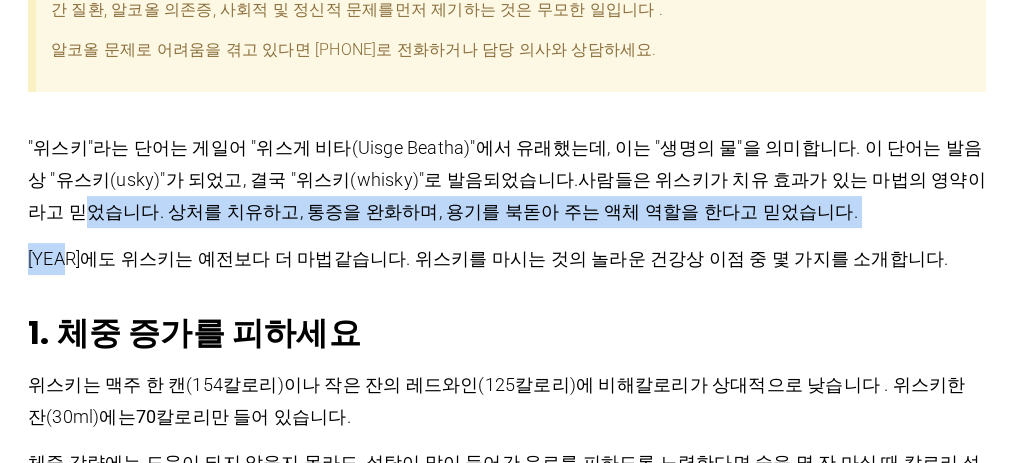 click on "위스키는 훌륭하지만, 책임감 있게 적당히 즐기시기 바랍니다.
위스키를 마시는 것의 건강상 이점에 대한 기사를 게재하기 전에, 과도한 음주로 인해 발생할 수 있는 건강 문제  , 즉 고혈압, 심장 및 간 질환, 알코올 의존증, 사회적 및 정신적 문제를  먼저 제기하는 것은 무모한 일입니다 .
알코올 문제로 어려움을 겪고 있다면 [PHONE]로 전화하거나 담당 의사와 상담하세요.
"위스키"라는 단어는 게일어 "위스게 비타(Uisge Beatha)"에서 유래했는데, 이는 "생명의 물"을 의미합니다. 이 단어는 발음상 "유스키(usky)"가 되었고, 결국 "위스키(whisky)"로 발음되었습니다.
1. 체중 증가를 피하세요  한 잔(30ml)에는  [CALORIES] ." at bounding box center (507, 2820) 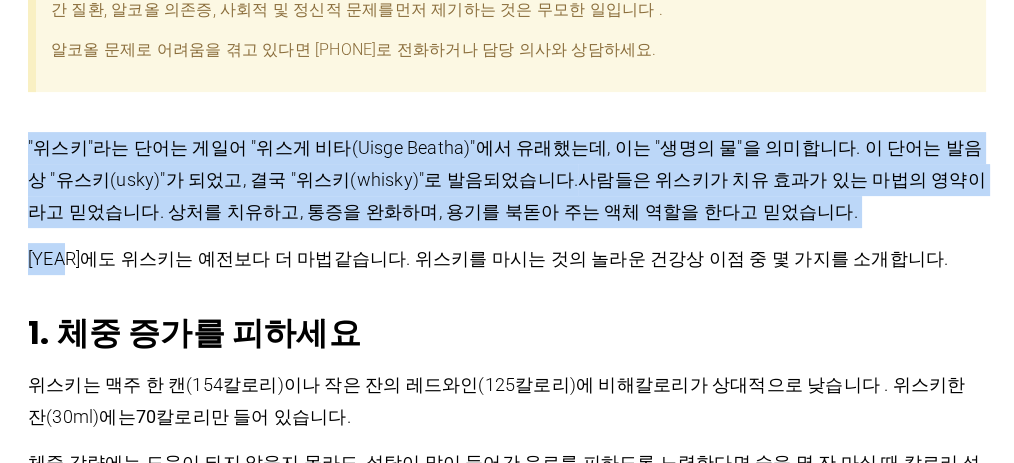 click on "위스키는 훌륭하지만, 책임감 있게 적당히 즐기시기 바랍니다.
위스키를 마시는 것의 건강상 이점에 대한 기사를 게재하기 전에, 과도한 음주로 인해 발생할 수 있는 건강 문제  , 즉 고혈압, 심장 및 간 질환, 알코올 의존증, 사회적 및 정신적 문제를  먼저 제기하는 것은 무모한 일입니다 .
알코올 문제로 어려움을 겪고 있다면 [PHONE]로 전화하거나 담당 의사와 상담하세요.
"위스키"라는 단어는 게일어 "위스게 비타(Uisge Beatha)"에서 유래했는데, 이는 "생명의 물"을 의미합니다. 이 단어는 발음상 "유스키(usky)"가 되었고, 결국 "위스키(whisky)"로 발음되었습니다.
1. 체중 증가를 피하세요  한 잔(30ml)에는  [CALORIES] ." at bounding box center [507, 2820] 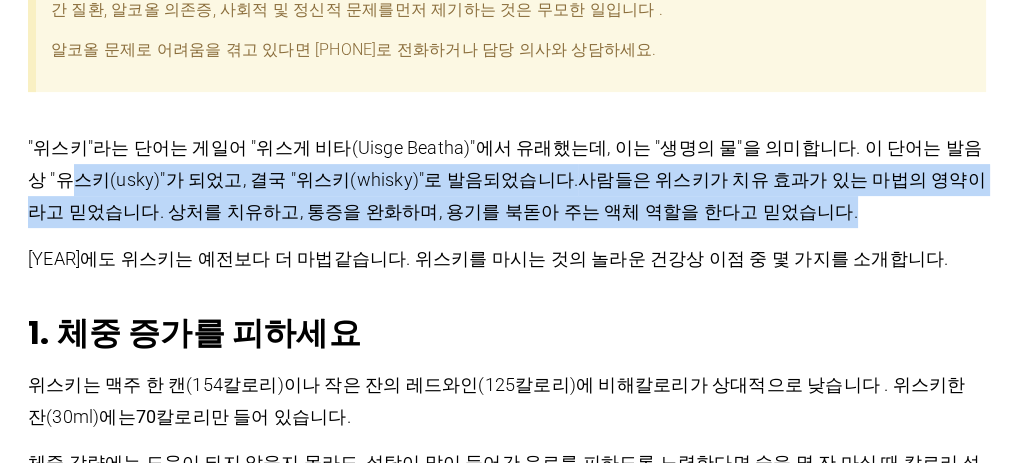 drag, startPoint x: 0, startPoint y: 171, endPoint x: 0, endPoint y: 241, distance: 70 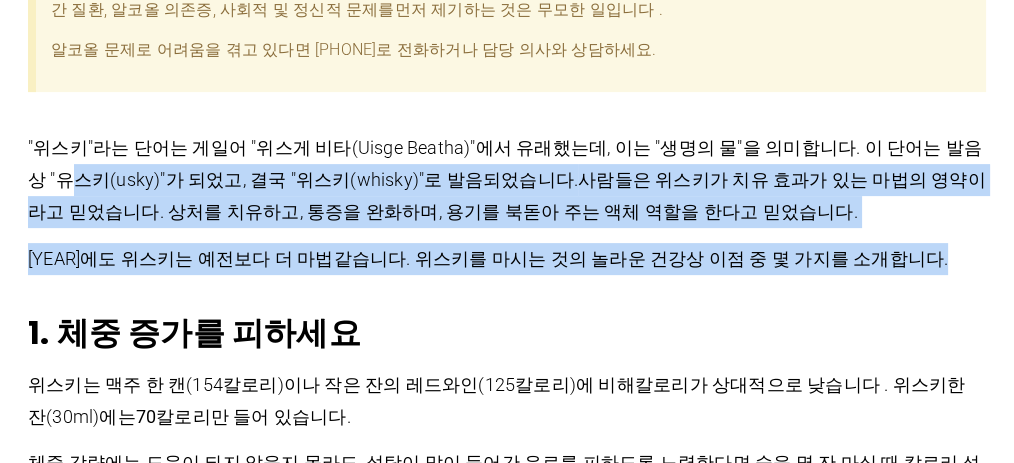 click on "위스키는 훌륭하지만, 책임감 있게 적당히 즐기시기 바랍니다.
위스키를 마시는 것의 건강상 이점에 대한 기사를 게재하기 전에, 과도한 음주로 인해 발생할 수 있는 건강 문제  , 즉 고혈압, 심장 및 간 질환, 알코올 의존증, 사회적 및 정신적 문제를  먼저 제기하는 것은 무모한 일입니다 .
알코올 문제로 어려움을 겪고 있다면 [PHONE]로 전화하거나 담당 의사와 상담하세요.
"위스키"라는 단어는 게일어 "위스게 비타(Uisge Beatha)"에서 유래했는데, 이는 "생명의 물"을 의미합니다. 이 단어는 발음상 "유스키(usky)"가 되었고, 결국 "위스키(whisky)"로 발음되었습니다.
1. 체중 증가를 피하세요  한 잔(30ml)에는  [CALORIES] ." at bounding box center [507, 2820] 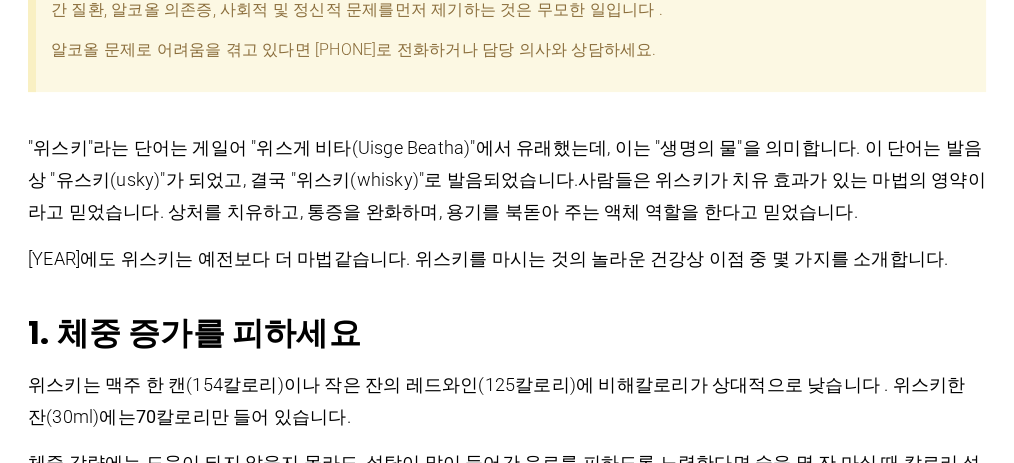 drag, startPoint x: 0, startPoint y: 193, endPoint x: 0, endPoint y: 147, distance: 46 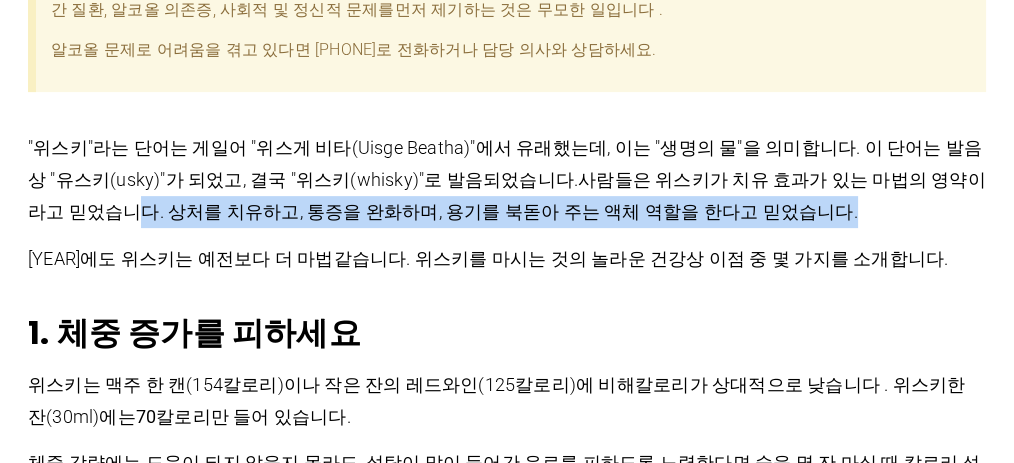 click on "위스키는 훌륭하지만, 책임감 있게 적당히 즐기시기 바랍니다.
위스키를 마시는 것의 건강상 이점에 대한 기사를 게재하기 전에, 과도한 음주로 인해 발생할 수 있는 건강 문제  , 즉 고혈압, 심장 및 간 질환, 알코올 의존증, 사회적 및 정신적 문제를  먼저 제기하는 것은 무모한 일입니다 .
알코올 문제로 어려움을 겪고 있다면 [PHONE]로 전화하거나 담당 의사와 상담하세요.
"위스키"라는 단어는 게일어 "위스게 비타(Uisge Beatha)"에서 유래했는데, 이는 "생명의 물"을 의미합니다. 이 단어는 발음상 "유스키(usky)"가 되었고, 결국 "위스키(whisky)"로 발음되었습니다.
1. 체중 증가를 피하세요  한 잔(30ml)에는  [CALORIES] ." at bounding box center [507, 2820] 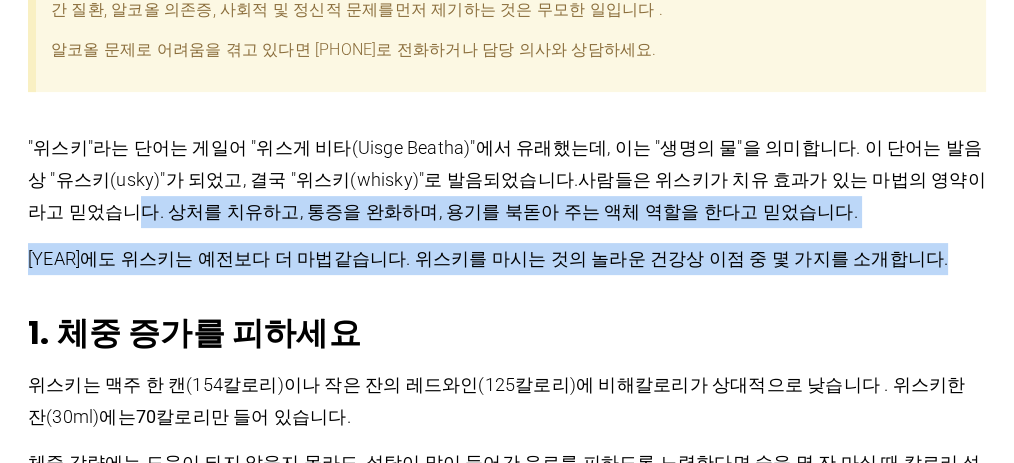 drag, startPoint x: 0, startPoint y: 221, endPoint x: 0, endPoint y: 259, distance: 38 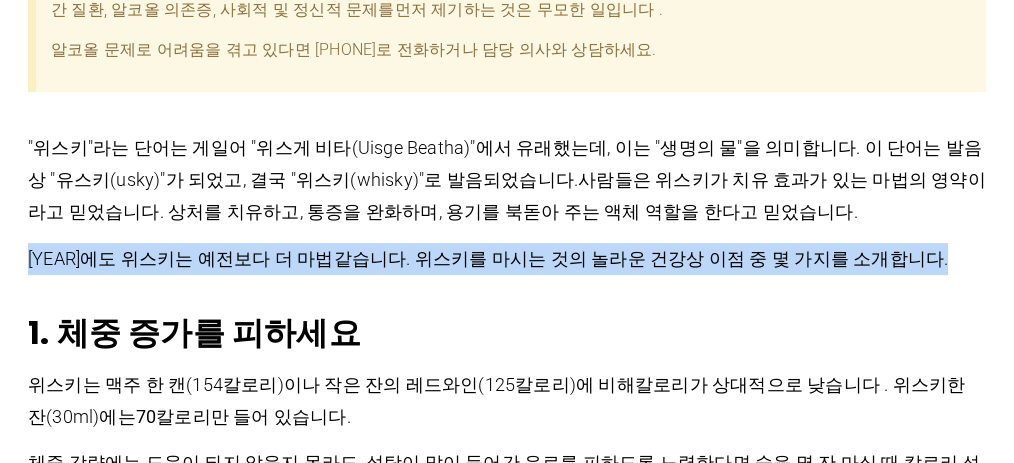 click on "위스키는 훌륭하지만, 책임감 있게 적당히 즐기시기 바랍니다.
위스키를 마시는 것의 건강상 이점에 대한 기사를 게재하기 전에, 과도한 음주로 인해 발생할 수 있는 건강 문제  , 즉 고혈압, 심장 및 간 질환, 알코올 의존증, 사회적 및 정신적 문제를  먼저 제기하는 것은 무모한 일입니다 .
알코올 문제로 어려움을 겪고 있다면 [PHONE]로 전화하거나 담당 의사와 상담하세요.
"위스키"라는 단어는 게일어 "위스게 비타(Uisge Beatha)"에서 유래했는데, 이는 "생명의 물"을 의미합니다. 이 단어는 발음상 "유스키(usky)"가 되었고, 결국 "위스키(whisky)"로 발음되었습니다.
1. 체중 증가를 피하세요  한 잔(30ml)에는  [CALORIES] ." at bounding box center [507, 2820] 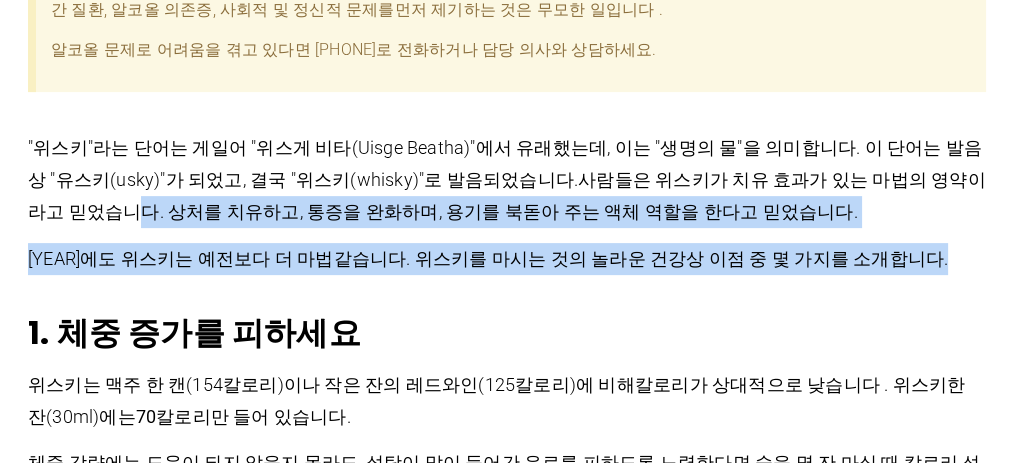 click on "위스키는 훌륭하지만, 책임감 있게 적당히 즐기시기 바랍니다.
위스키를 마시는 것의 건강상 이점에 대한 기사를 게재하기 전에, 과도한 음주로 인해 발생할 수 있는 건강 문제  , 즉 고혈압, 심장 및 간 질환, 알코올 의존증, 사회적 및 정신적 문제를  먼저 제기하는 것은 무모한 일입니다 .
알코올 문제로 어려움을 겪고 있다면 [PHONE]로 전화하거나 담당 의사와 상담하세요.
"위스키"라는 단어는 게일어 "위스게 비타(Uisge Beatha)"에서 유래했는데, 이는 "생명의 물"을 의미합니다. 이 단어는 발음상 "유스키(usky)"가 되었고, 결국 "위스키(whisky)"로 발음되었습니다.
1. 체중 증가를 피하세요  한 잔(30ml)에는  [CALORIES] ." at bounding box center (507, 2820) 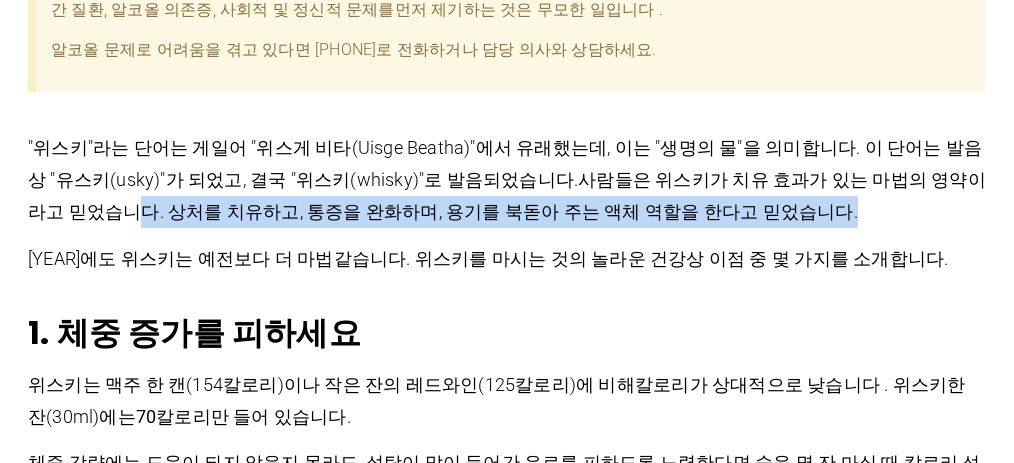 click on "위스키는 훌륭하지만, 책임감 있게 적당히 즐기시기 바랍니다.
위스키를 마시는 것의 건강상 이점에 대한 기사를 게재하기 전에, 과도한 음주로 인해 발생할 수 있는 건강 문제  , 즉 고혈압, 심장 및 간 질환, 알코올 의존증, 사회적 및 정신적 문제를  먼저 제기하는 것은 무모한 일입니다 .
알코올 문제로 어려움을 겪고 있다면 [PHONE]로 전화하거나 담당 의사와 상담하세요.
"위스키"라는 단어는 게일어 "위스게 비타(Uisge Beatha)"에서 유래했는데, 이는 "생명의 물"을 의미합니다. 이 단어는 발음상 "유스키(usky)"가 되었고, 결국 "위스키(whisky)"로 발음되었습니다.
1. 체중 증가를 피하세요  한 잔(30ml)에는  [CALORIES] ." at bounding box center [507, 2820] 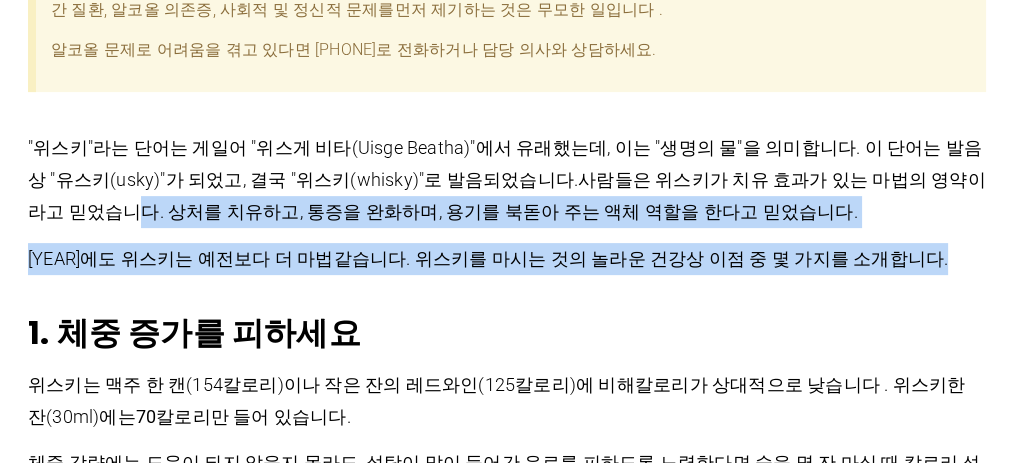 click on "위스키는 훌륭하지만, 책임감 있게 적당히 즐기시기 바랍니다.
위스키를 마시는 것의 건강상 이점에 대한 기사를 게재하기 전에, 과도한 음주로 인해 발생할 수 있는 건강 문제  , 즉 고혈압, 심장 및 간 질환, 알코올 의존증, 사회적 및 정신적 문제를  먼저 제기하는 것은 무모한 일입니다 .
알코올 문제로 어려움을 겪고 있다면 [PHONE]로 전화하거나 담당 의사와 상담하세요.
"위스키"라는 단어는 게일어 "위스게 비타(Uisge Beatha)"에서 유래했는데, 이는 "생명의 물"을 의미합니다. 이 단어는 발음상 "유스키(usky)"가 되었고, 결국 "위스키(whisky)"로 발음되었습니다.
1. 체중 증가를 피하세요  한 잔(30ml)에는  [CALORIES] ." at bounding box center [507, 2820] 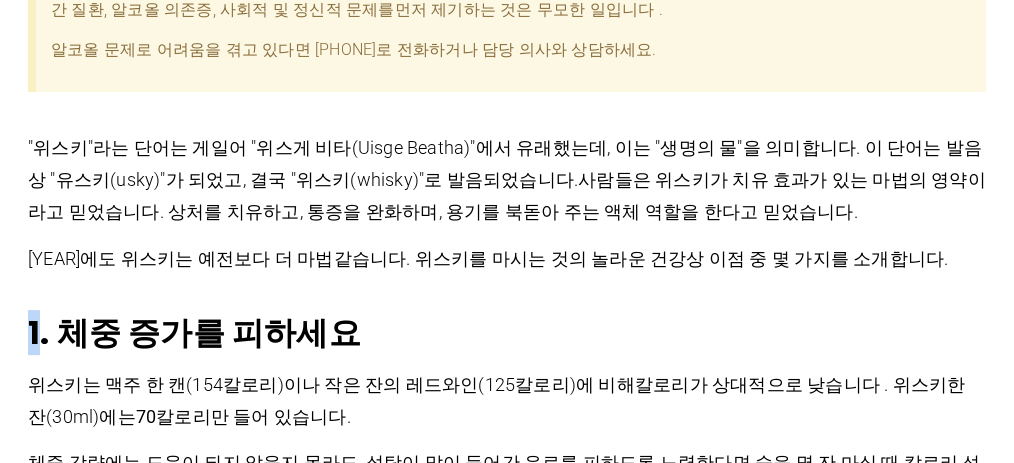 drag, startPoint x: 0, startPoint y: 244, endPoint x: 0, endPoint y: 168, distance: 76 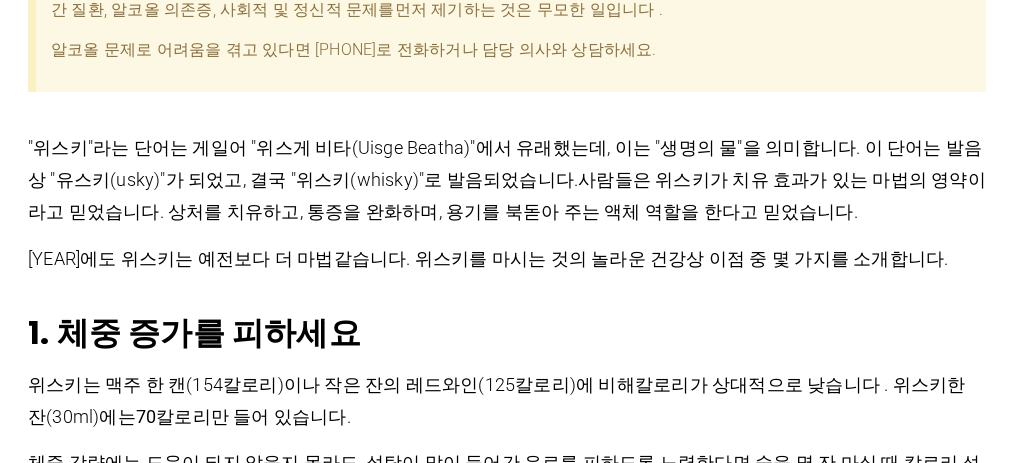 click on "위스키는 훌륭하지만, 책임감 있게 적당히 즐기시기 바랍니다.
위스키를 마시는 것의 건강상 이점에 대한 기사를 게재하기 전에, 과도한 음주로 인해 발생할 수 있는 건강 문제  , 즉 고혈압, 심장 및 간 질환, 알코올 의존증, 사회적 및 정신적 문제를  먼저 제기하는 것은 무모한 일입니다 .
알코올 문제로 어려움을 겪고 있다면 [PHONE]로 전화하거나 담당 의사와 상담하세요.
"위스키"라는 단어는 게일어 "위스게 비타(Uisge Beatha)"에서 유래했는데, 이는 "생명의 물"을 의미합니다. 이 단어는 발음상 "유스키(usky)"가 되었고, 결국 "위스키(whisky)"로 발음되었습니다.
1. 체중 증가를 피하세요  한 잔(30ml)에는  [CALORIES] ." at bounding box center (507, 2820) 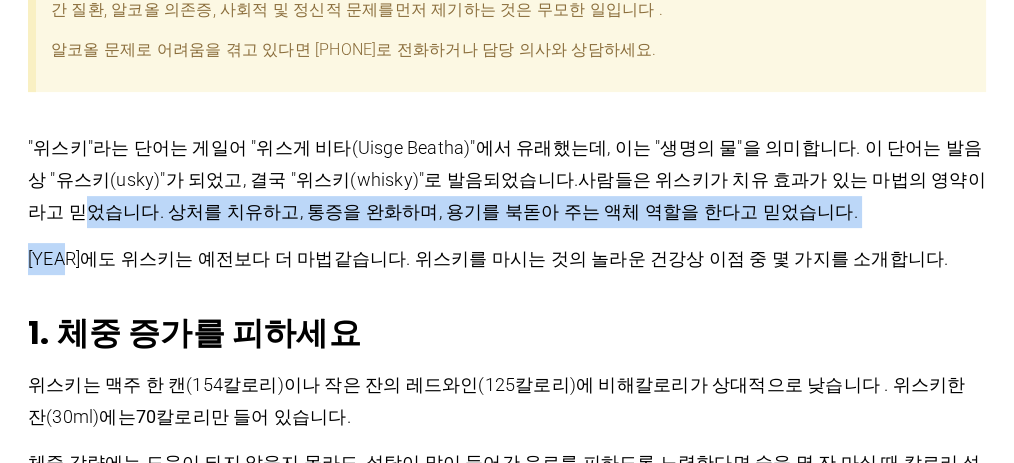 drag, startPoint x: 0, startPoint y: 167, endPoint x: 0, endPoint y: 245, distance: 78 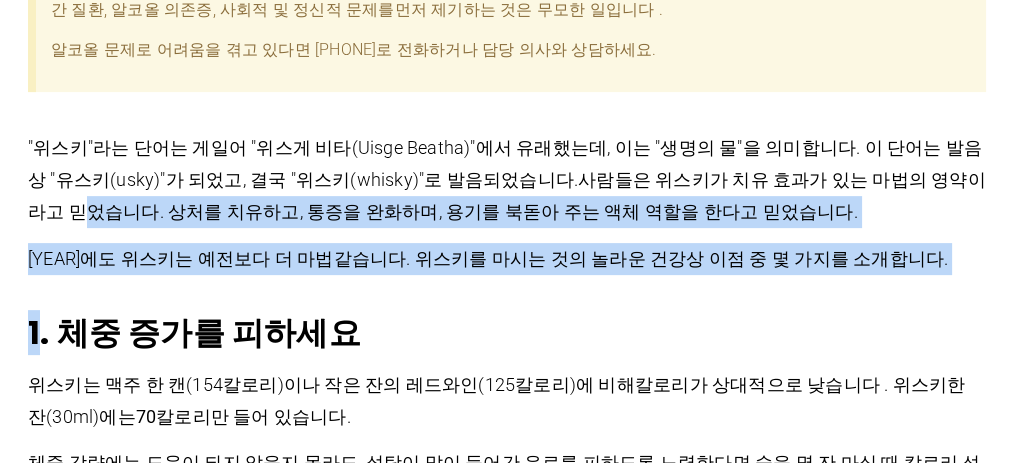 click on "위스키는 훌륭하지만, 책임감 있게 적당히 즐기시기 바랍니다.
위스키를 마시는 것의 건강상 이점에 대한 기사를 게재하기 전에, 과도한 음주로 인해 발생할 수 있는 건강 문제  , 즉 고혈압, 심장 및 간 질환, 알코올 의존증, 사회적 및 정신적 문제를  먼저 제기하는 것은 무모한 일입니다 .
알코올 문제로 어려움을 겪고 있다면 [PHONE]로 전화하거나 담당 의사와 상담하세요.
"위스키"라는 단어는 게일어 "위스게 비타(Uisge Beatha)"에서 유래했는데, 이는 "생명의 물"을 의미합니다. 이 단어는 발음상 "유스키(usky)"가 되었고, 결국 "위스키(whisky)"로 발음되었습니다.
1. 체중 증가를 피하세요  한 잔(30ml)에는  [CALORIES] ." at bounding box center (507, 2820) 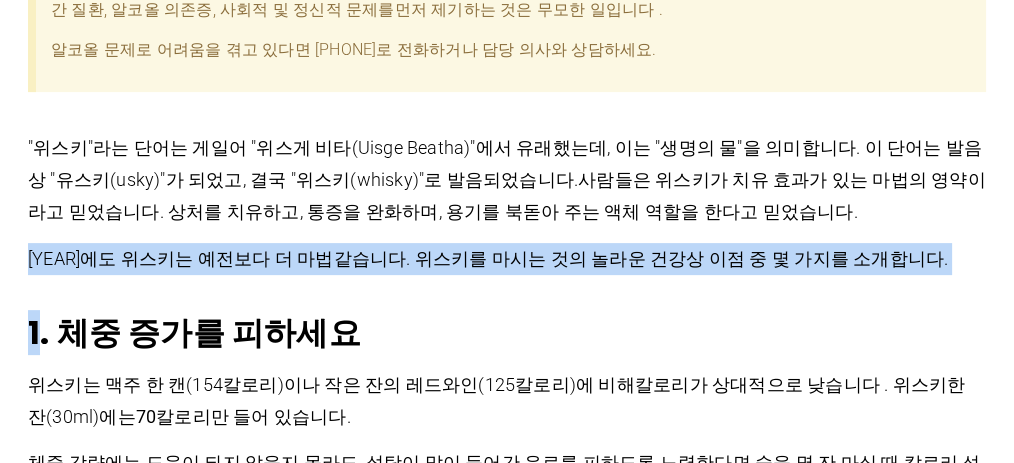 drag, startPoint x: 0, startPoint y: 245, endPoint x: 0, endPoint y: 155, distance: 90 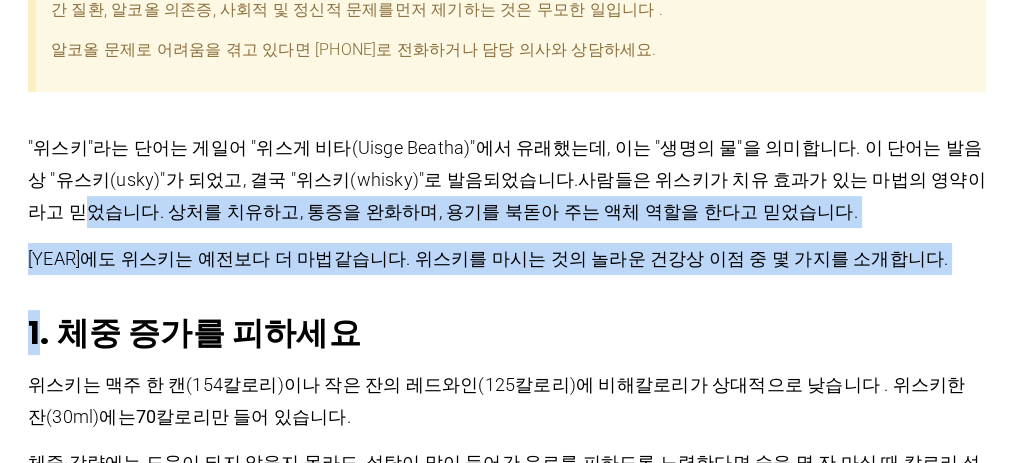 click on "위스키는 훌륭하지만, 책임감 있게 적당히 즐기시기 바랍니다.
위스키를 마시는 것의 건강상 이점에 대한 기사를 게재하기 전에, 과도한 음주로 인해 발생할 수 있는 건강 문제  , 즉 고혈압, 심장 및 간 질환, 알코올 의존증, 사회적 및 정신적 문제를  먼저 제기하는 것은 무모한 일입니다 .
알코올 문제로 어려움을 겪고 있다면 [PHONE]로 전화하거나 담당 의사와 상담하세요.
"위스키"라는 단어는 게일어 "위스게 비타(Uisge Beatha)"에서 유래했는데, 이는 "생명의 물"을 의미합니다. 이 단어는 발음상 "유스키(usky)"가 되었고, 결국 "위스키(whisky)"로 발음되었습니다.
1. 체중 증가를 피하세요  한 잔(30ml)에는  [CALORIES] ." at bounding box center [507, 2820] 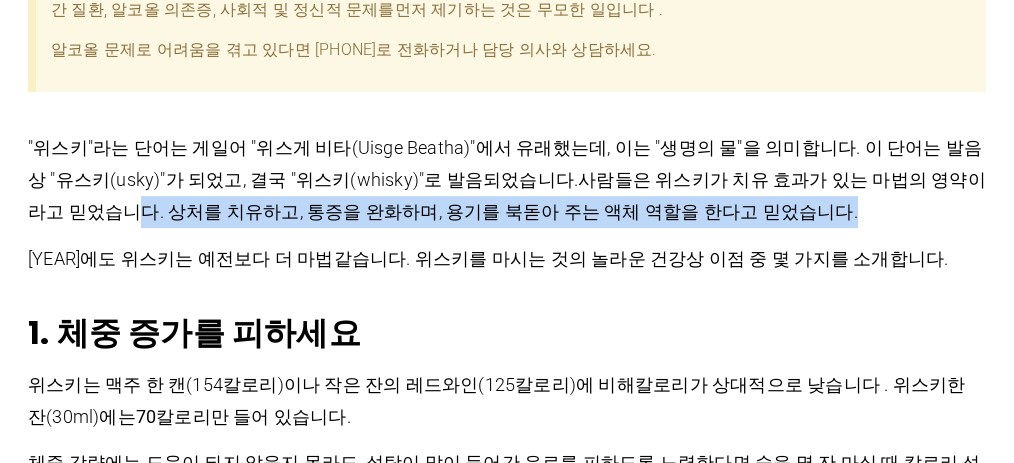 drag, startPoint x: 0, startPoint y: 172, endPoint x: 0, endPoint y: 248, distance: 76 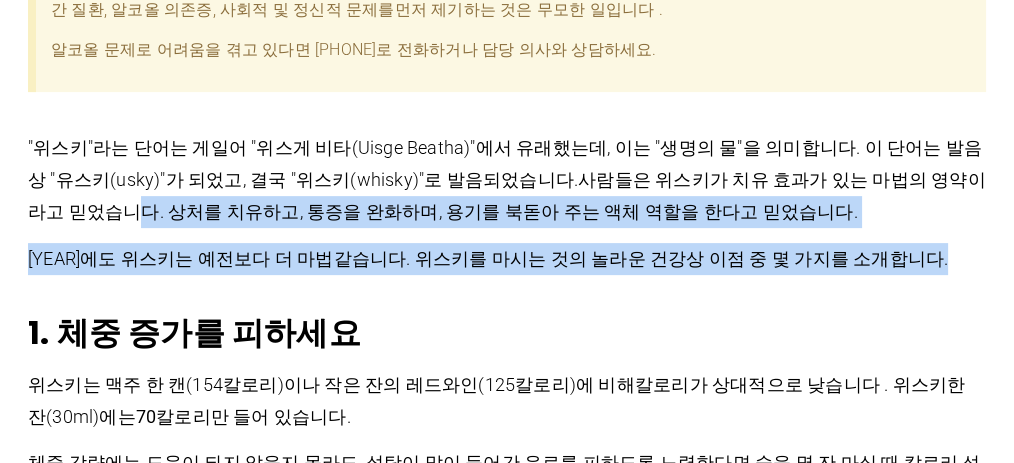 click on "위스키는 훌륭하지만, 책임감 있게 적당히 즐기시기 바랍니다.
위스키를 마시는 것의 건강상 이점에 대한 기사를 게재하기 전에, 과도한 음주로 인해 발생할 수 있는 건강 문제  , 즉 고혈압, 심장 및 간 질환, 알코올 의존증, 사회적 및 정신적 문제를  먼저 제기하는 것은 무모한 일입니다 .
알코올 문제로 어려움을 겪고 있다면 [PHONE]로 전화하거나 담당 의사와 상담하세요.
"위스키"라는 단어는 게일어 "위스게 비타(Uisge Beatha)"에서 유래했는데, 이는 "생명의 물"을 의미합니다. 이 단어는 발음상 "유스키(usky)"가 되었고, 결국 "위스키(whisky)"로 발음되었습니다.
1. 체중 증가를 피하세요  한 잔(30ml)에는  [CALORIES] ." at bounding box center [507, 2820] 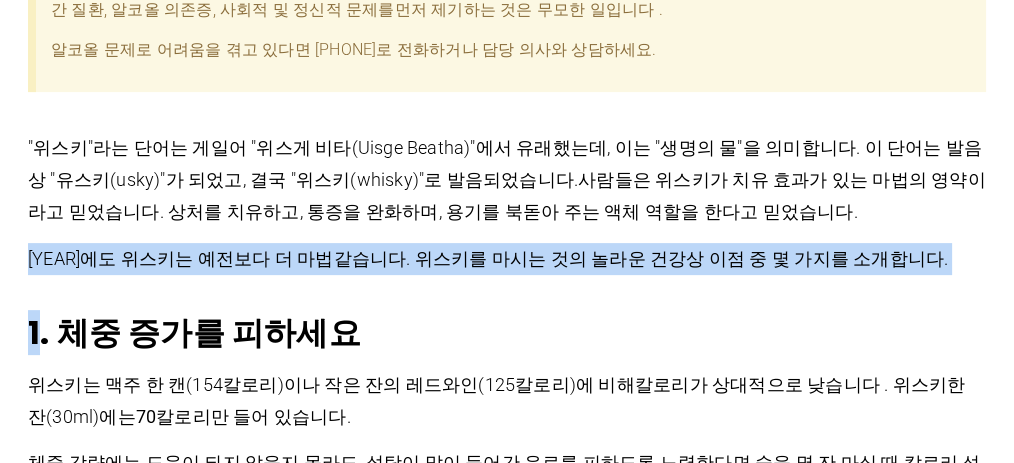 drag, startPoint x: 0, startPoint y: 248, endPoint x: 0, endPoint y: 182, distance: 66 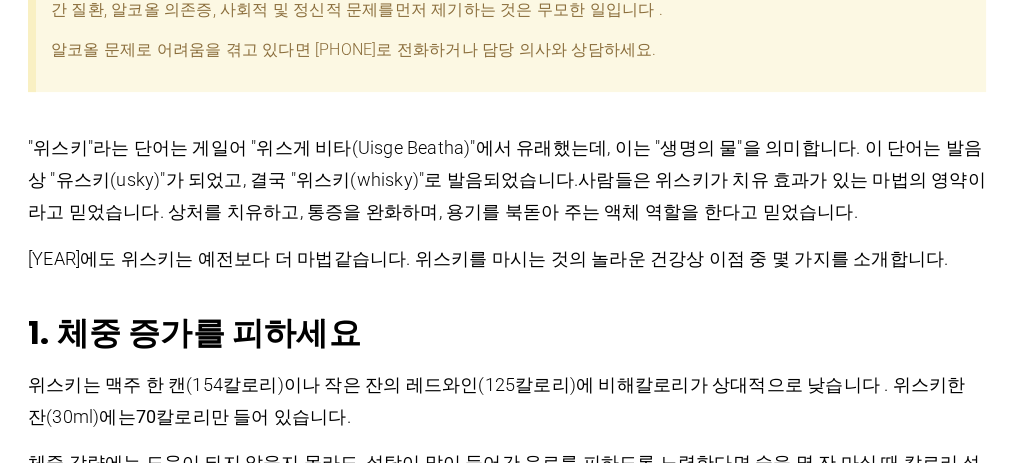 drag, startPoint x: 0, startPoint y: 223, endPoint x: 0, endPoint y: 239, distance: 16 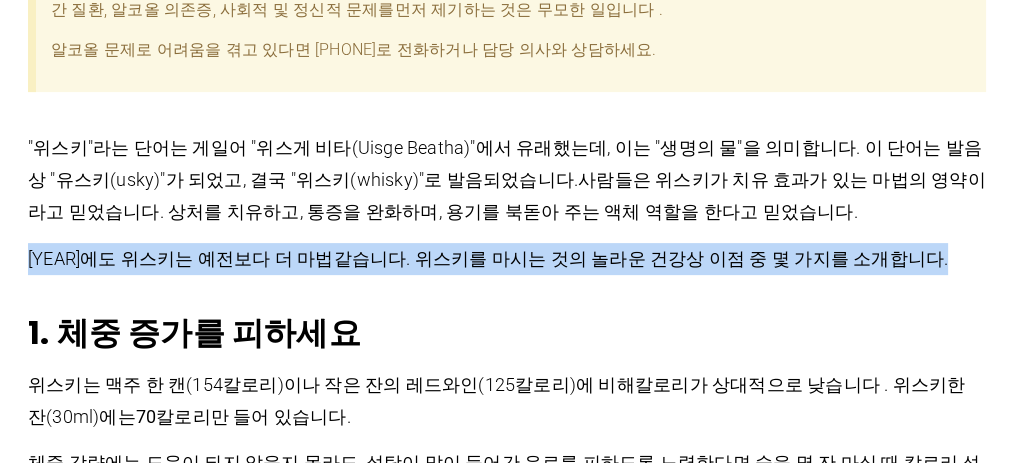 click on "위스키는 훌륭하지만, 책임감 있게 적당히 즐기시기 바랍니다.
위스키를 마시는 것의 건강상 이점에 대한 기사를 게재하기 전에, 과도한 음주로 인해 발생할 수 있는 건강 문제  , 즉 고혈압, 심장 및 간 질환, 알코올 의존증, 사회적 및 정신적 문제를  먼저 제기하는 것은 무모한 일입니다 .
알코올 문제로 어려움을 겪고 있다면 [PHONE]로 전화하거나 담당 의사와 상담하세요.
"위스키"라는 단어는 게일어 "위스게 비타(Uisge Beatha)"에서 유래했는데, 이는 "생명의 물"을 의미합니다. 이 단어는 발음상 "유스키(usky)"가 되었고, 결국 "위스키(whisky)"로 발음되었습니다.
1. 체중 증가를 피하세요  한 잔(30ml)에는  [CALORIES] ." at bounding box center [507, 2820] 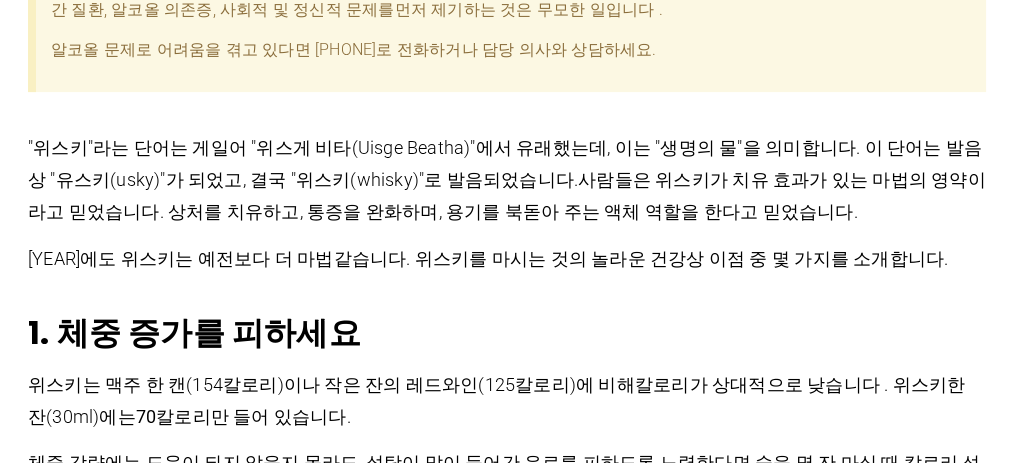 drag, startPoint x: 0, startPoint y: 180, endPoint x: 0, endPoint y: 242, distance: 62 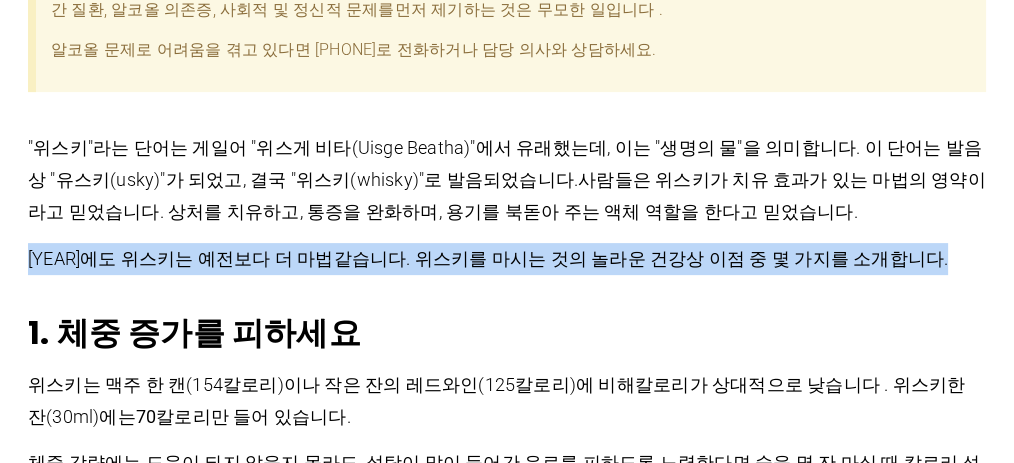 click on "위스키는 훌륭하지만, 책임감 있게 적당히 즐기시기 바랍니다.
위스키를 마시는 것의 건강상 이점에 대한 기사를 게재하기 전에, 과도한 음주로 인해 발생할 수 있는 건강 문제  , 즉 고혈압, 심장 및 간 질환, 알코올 의존증, 사회적 및 정신적 문제를  먼저 제기하는 것은 무모한 일입니다 .
알코올 문제로 어려움을 겪고 있다면 [PHONE]로 전화하거나 담당 의사와 상담하세요.
"위스키"라는 단어는 게일어 "위스게 비타(Uisge Beatha)"에서 유래했는데, 이는 "생명의 물"을 의미합니다. 이 단어는 발음상 "유스키(usky)"가 되었고, 결국 "위스키(whisky)"로 발음되었습니다.
1. 체중 증가를 피하세요  한 잔(30ml)에는  [CALORIES] ." at bounding box center (507, 2820) 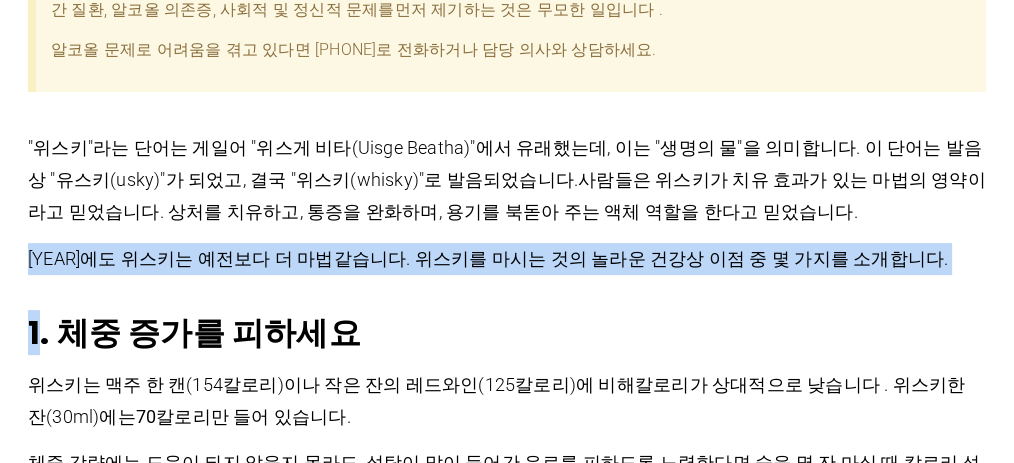drag, startPoint x: 0, startPoint y: 242, endPoint x: 0, endPoint y: 178, distance: 64 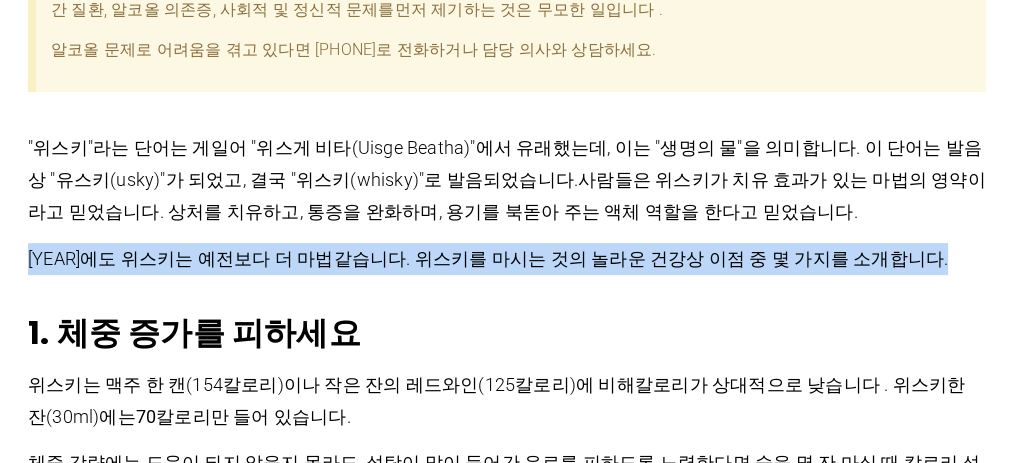 click on "위스키는 훌륭하지만, 책임감 있게 적당히 즐기시기 바랍니다.
위스키를 마시는 것의 건강상 이점에 대한 기사를 게재하기 전에, 과도한 음주로 인해 발생할 수 있는 건강 문제  , 즉 고혈압, 심장 및 간 질환, 알코올 의존증, 사회적 및 정신적 문제를  먼저 제기하는 것은 무모한 일입니다 .
알코올 문제로 어려움을 겪고 있다면 [PHONE]로 전화하거나 담당 의사와 상담하세요.
"위스키"라는 단어는 게일어 "위스게 비타(Uisge Beatha)"에서 유래했는데, 이는 "생명의 물"을 의미합니다. 이 단어는 발음상 "유스키(usky)"가 되었고, 결국 "위스키(whisky)"로 발음되었습니다.
1. 체중 증가를 피하세요  한 잔(30ml)에는  [CALORIES] ." at bounding box center (507, 2820) 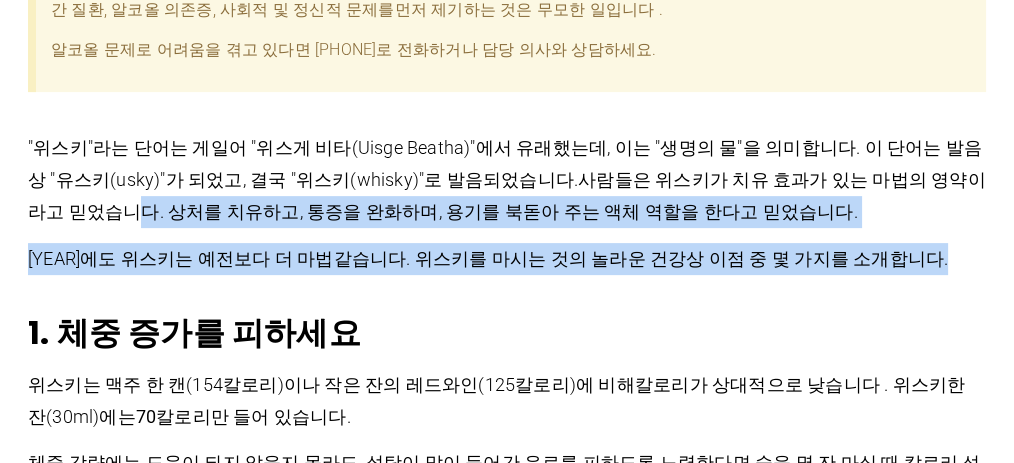 click on "위스키는 훌륭하지만, 책임감 있게 적당히 즐기시기 바랍니다.
위스키를 마시는 것의 건강상 이점에 대한 기사를 게재하기 전에, 과도한 음주로 인해 발생할 수 있는 건강 문제  , 즉 고혈압, 심장 및 간 질환, 알코올 의존증, 사회적 및 정신적 문제를  먼저 제기하는 것은 무모한 일입니다 .
알코올 문제로 어려움을 겪고 있다면 [PHONE]로 전화하거나 담당 의사와 상담하세요.
"위스키"라는 단어는 게일어 "위스게 비타(Uisge Beatha)"에서 유래했는데, 이는 "생명의 물"을 의미합니다. 이 단어는 발음상 "유스키(usky)"가 되었고, 결국 "위스키(whisky)"로 발음되었습니다.
1. 체중 증가를 피하세요  한 잔(30ml)에는  [CALORIES] ." at bounding box center (507, 2820) 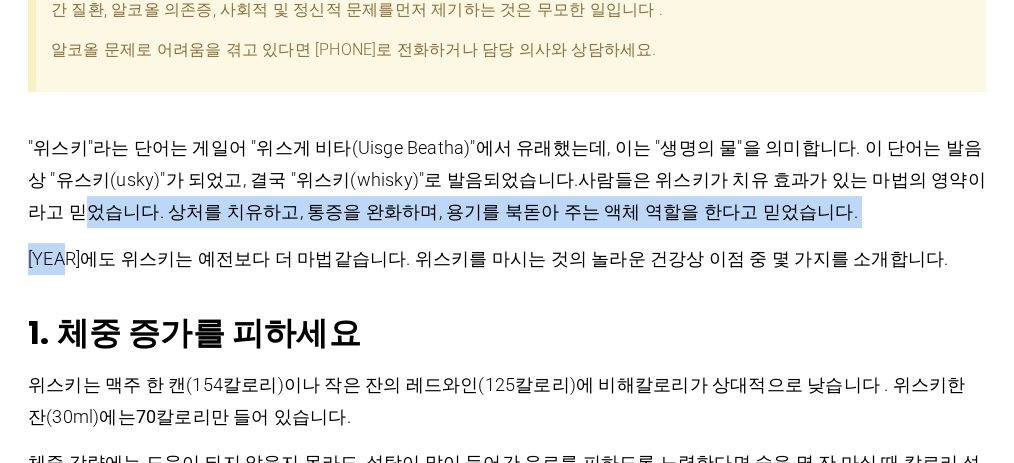 drag, startPoint x: 0, startPoint y: 239, endPoint x: 0, endPoint y: 272, distance: 33 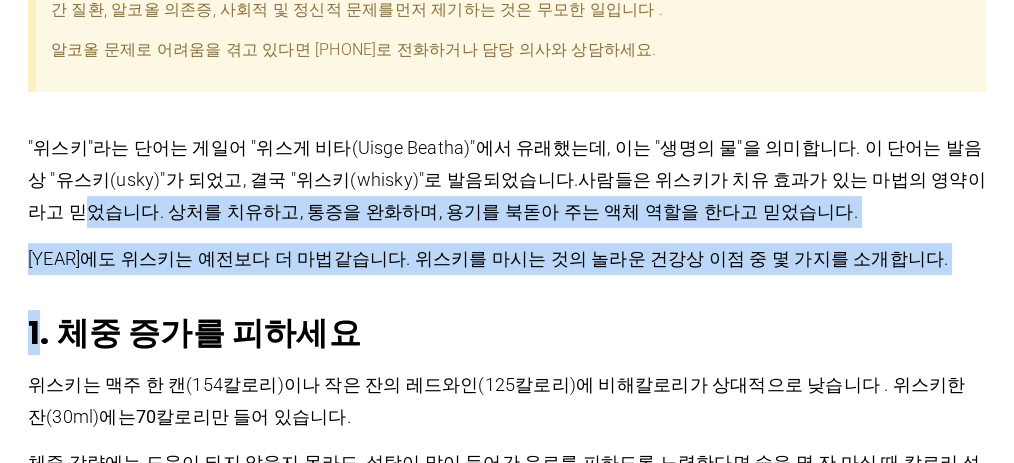 click on "위스키는 훌륭하지만, 책임감 있게 적당히 즐기시기 바랍니다.
위스키를 마시는 것의 건강상 이점에 대한 기사를 게재하기 전에, 과도한 음주로 인해 발생할 수 있는 건강 문제  , 즉 고혈압, 심장 및 간 질환, 알코올 의존증, 사회적 및 정신적 문제를  먼저 제기하는 것은 무모한 일입니다 .
알코올 문제로 어려움을 겪고 있다면 [PHONE]로 전화하거나 담당 의사와 상담하세요.
"위스키"라는 단어는 게일어 "위스게 비타(Uisge Beatha)"에서 유래했는데, 이는 "생명의 물"을 의미합니다. 이 단어는 발음상 "유스키(usky)"가 되었고, 결국 "위스키(whisky)"로 발음되었습니다.
1. 체중 증가를 피하세요  한 잔(30ml)에는  [CALORIES] ." at bounding box center [507, 2820] 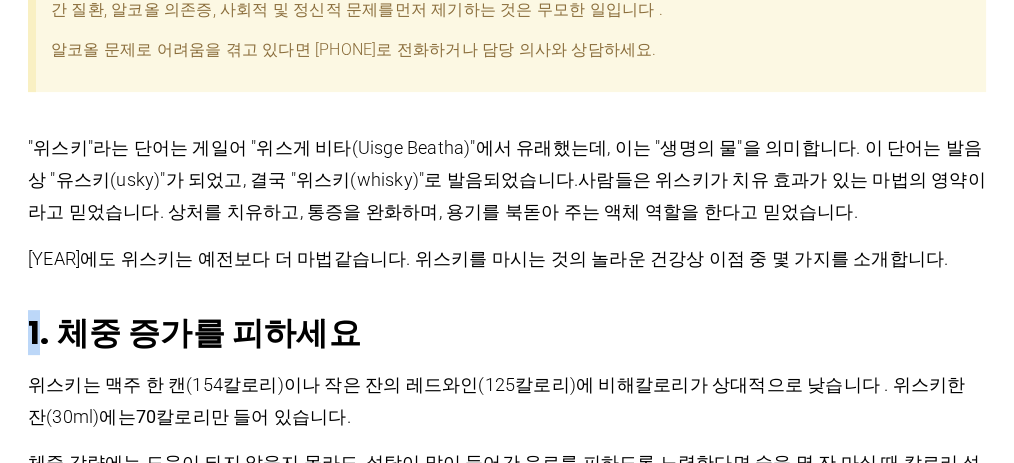 drag, startPoint x: 0, startPoint y: 272, endPoint x: 1, endPoint y: 166, distance: 106.004715 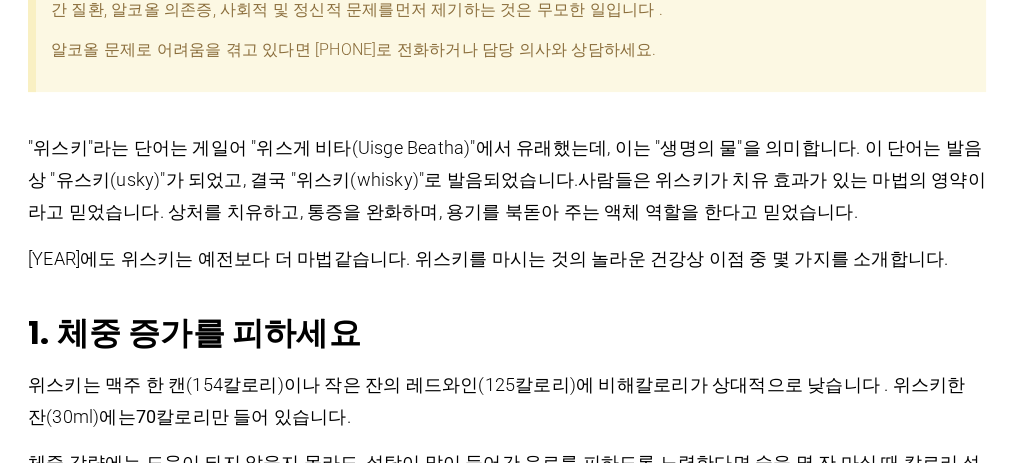 click on "위스키는 훌륭하지만, 책임감 있게 적당히 즐기시기 바랍니다.
위스키를 마시는 것의 건강상 이점에 대한 기사를 게재하기 전에, 과도한 음주로 인해 발생할 수 있는 건강 문제  , 즉 고혈압, 심장 및 간 질환, 알코올 의존증, 사회적 및 정신적 문제를  먼저 제기하는 것은 무모한 일입니다 .
알코올 문제로 어려움을 겪고 있다면 [PHONE]로 전화하거나 담당 의사와 상담하세요.
"위스키"라는 단어는 게일어 "위스게 비타(Uisge Beatha)"에서 유래했는데, 이는 "생명의 물"을 의미합니다. 이 단어는 발음상 "유스키(usky)"가 되었고, 결국 "위스키(whisky)"로 발음되었습니다.
1. 체중 증가를 피하세요  한 잔(30ml)에는  [CALORIES] ." at bounding box center (507, 2820) 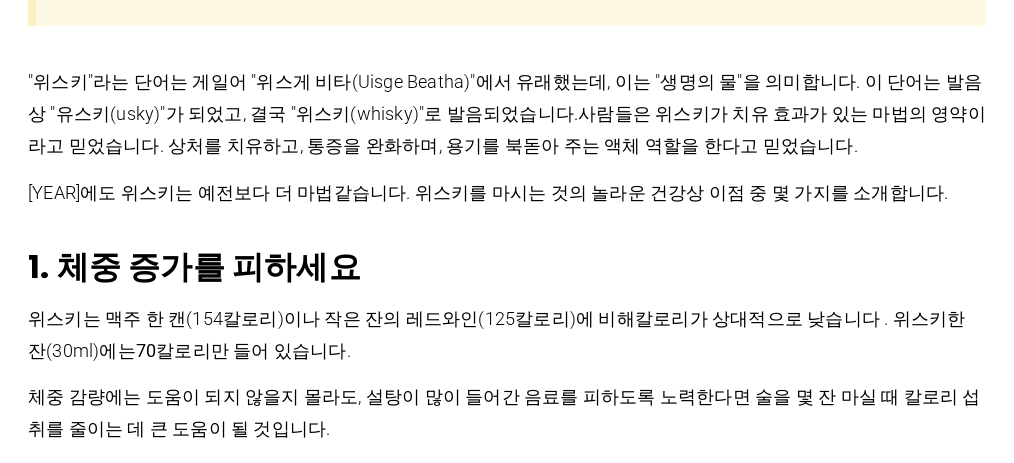 scroll, scrollTop: 810, scrollLeft: 0, axis: vertical 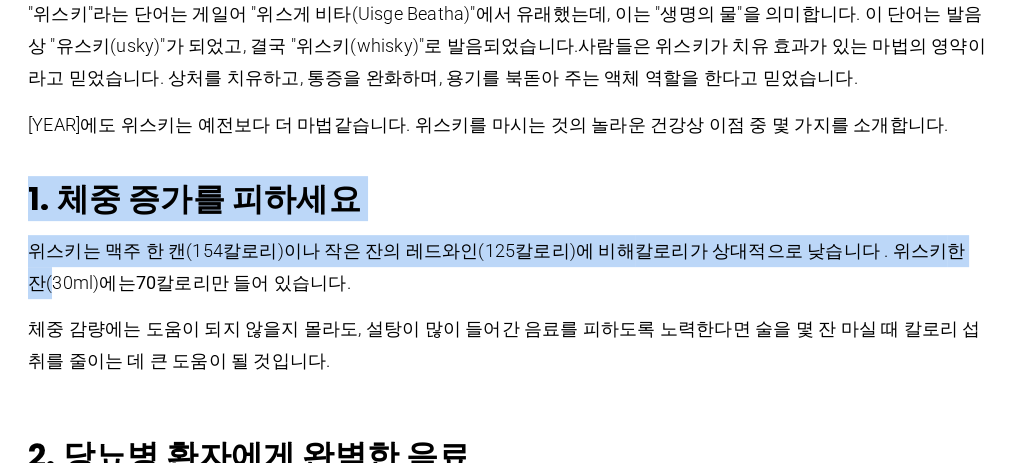drag, startPoint x: 0, startPoint y: 178, endPoint x: 0, endPoint y: 244, distance: 66 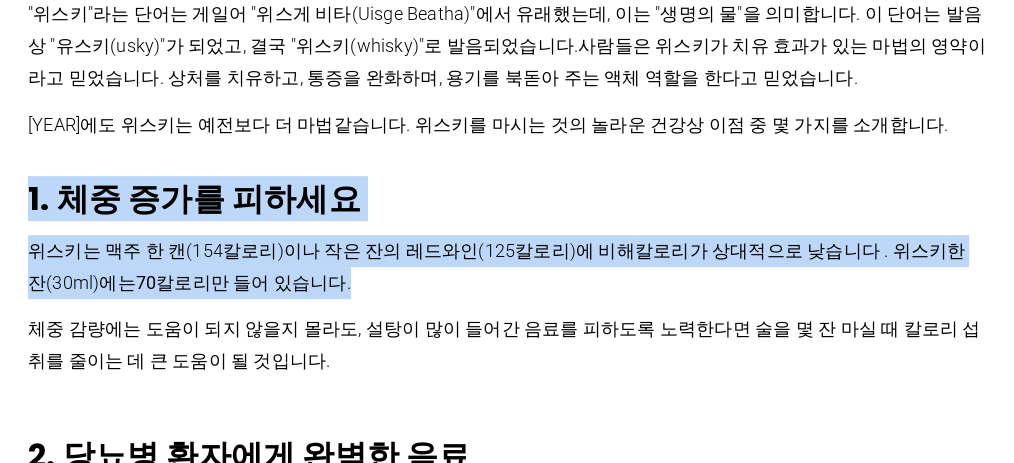 click on "위스키는 훌륭하지만, 책임감 있게 적당히 즐기시기 바랍니다.
위스키를 마시는 것의 건강상 이점에 대한 기사를 게재하기 전에, 과도한 음주로 인해 발생할 수 있는 건강 문제  , 즉 고혈압, 심장 및 간 질환, 알코올 의존증, 사회적 및 정신적 문제를  먼저 제기하는 것은 무모한 일입니다 .
알코올 문제로 어려움을 겪고 있다면 [PHONE]로 전화하거나 담당 의사와 상담하세요.
"위스키"라는 단어는 게일어 "위스게 비타(Uisge Beatha)"에서 유래했는데, 이는 "생명의 물"을 의미합니다. 이 단어는 발음상 "유스키(usky)"가 되었고, 결국 "위스키(whisky)"로 발음되었습니다.
1. 체중 증가를 피하세요  한 잔(30ml)에는  [CALORIES] ." at bounding box center (507, 2686) 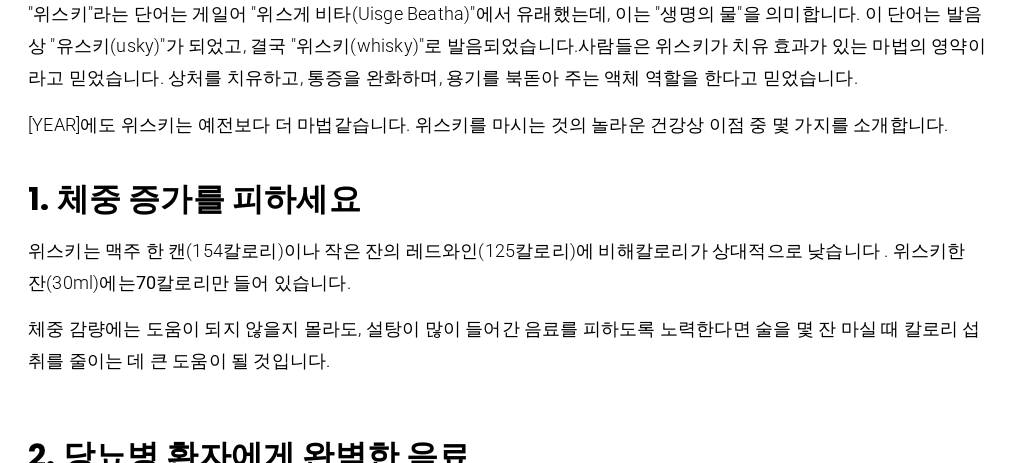 click on "위스키는 훌륭하지만, 책임감 있게 적당히 즐기시기 바랍니다.
위스키를 마시는 것의 건강상 이점에 대한 기사를 게재하기 전에, 과도한 음주로 인해 발생할 수 있는 건강 문제  , 즉 고혈압, 심장 및 간 질환, 알코올 의존증, 사회적 및 정신적 문제를  먼저 제기하는 것은 무모한 일입니다 .
알코올 문제로 어려움을 겪고 있다면 [PHONE]로 전화하거나 담당 의사와 상담하세요.
"위스키"라는 단어는 게일어 "위스게 비타(Uisge Beatha)"에서 유래했는데, 이는 "생명의 물"을 의미합니다. 이 단어는 발음상 "유스키(usky)"가 되었고, 결국 "위스키(whisky)"로 발음되었습니다.
1. 체중 증가를 피하세요  한 잔(30ml)에는  [CALORIES] ." at bounding box center [507, 2686] 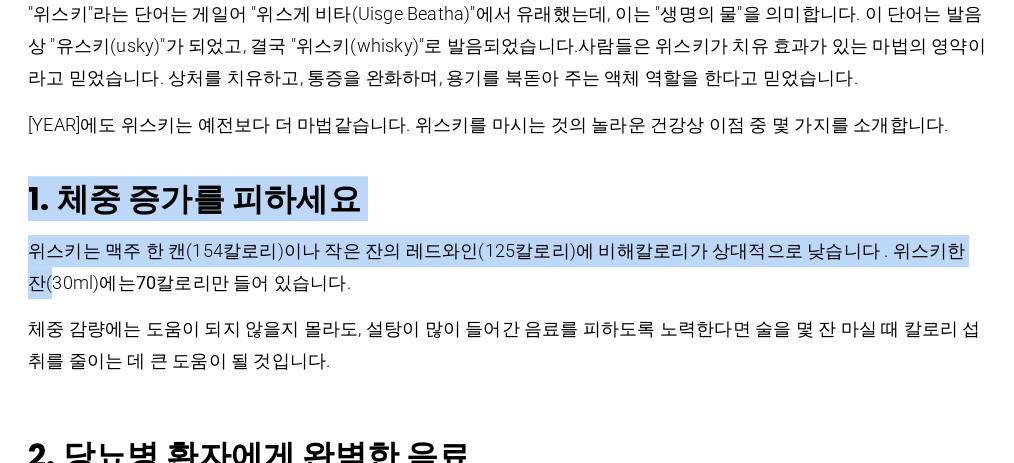 click on "위스키는 훌륭하지만, 책임감 있게 적당히 즐기시기 바랍니다.
위스키를 마시는 것의 건강상 이점에 대한 기사를 게재하기 전에, 과도한 음주로 인해 발생할 수 있는 건강 문제  , 즉 고혈압, 심장 및 간 질환, 알코올 의존증, 사회적 및 정신적 문제를  먼저 제기하는 것은 무모한 일입니다 .
알코올 문제로 어려움을 겪고 있다면 [PHONE]로 전화하거나 담당 의사와 상담하세요.
"위스키"라는 단어는 게일어 "위스게 비타(Uisge Beatha)"에서 유래했는데, 이는 "생명의 물"을 의미합니다. 이 단어는 발음상 "유스키(usky)"가 되었고, 결국 "위스키(whisky)"로 발음되었습니다.
1. 체중 증가를 피하세요  한 잔(30ml)에는  [CALORIES] ." at bounding box center [507, 2686] 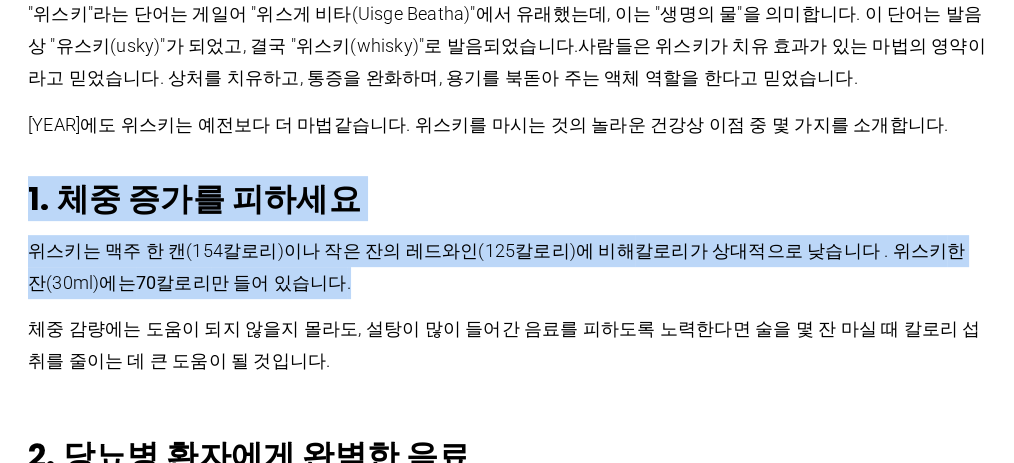 click on "위스키는 훌륭하지만, 책임감 있게 적당히 즐기시기 바랍니다.
위스키를 마시는 것의 건강상 이점에 대한 기사를 게재하기 전에, 과도한 음주로 인해 발생할 수 있는 건강 문제  , 즉 고혈압, 심장 및 간 질환, 알코올 의존증, 사회적 및 정신적 문제를  먼저 제기하는 것은 무모한 일입니다 .
알코올 문제로 어려움을 겪고 있다면 [PHONE]로 전화하거나 담당 의사와 상담하세요.
"위스키"라는 단어는 게일어 "위스게 비타(Uisge Beatha)"에서 유래했는데, 이는 "생명의 물"을 의미합니다. 이 단어는 발음상 "유스키(usky)"가 되었고, 결국 "위스키(whisky)"로 발음되었습니다.
1. 체중 증가를 피하세요  한 잔(30ml)에는  [CALORIES] ." at bounding box center [507, 2686] 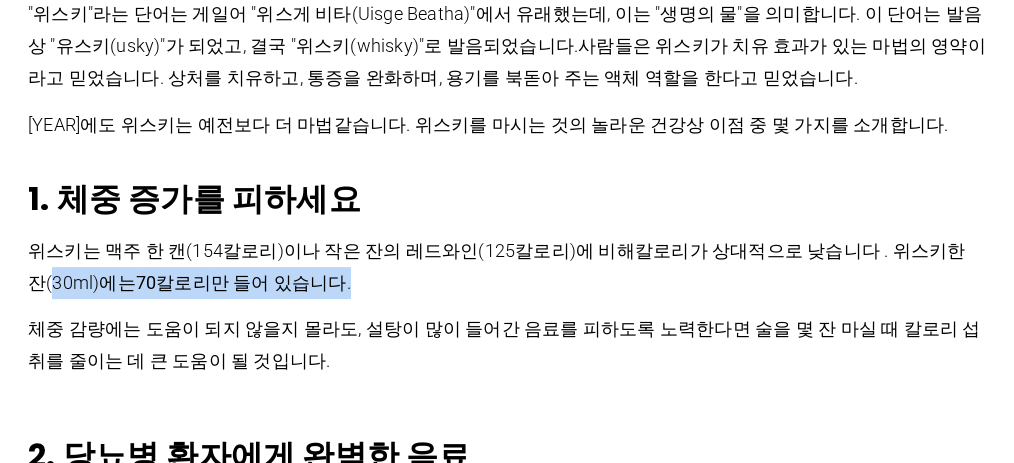 click on "위스키는 훌륭하지만, 책임감 있게 적당히 즐기시기 바랍니다.
위스키를 마시는 것의 건강상 이점에 대한 기사를 게재하기 전에, 과도한 음주로 인해 발생할 수 있는 건강 문제  , 즉 고혈압, 심장 및 간 질환, 알코올 의존증, 사회적 및 정신적 문제를  먼저 제기하는 것은 무모한 일입니다 .
알코올 문제로 어려움을 겪고 있다면 [PHONE]로 전화하거나 담당 의사와 상담하세요.
"위스키"라는 단어는 게일어 "위스게 비타(Uisge Beatha)"에서 유래했는데, 이는 "생명의 물"을 의미합니다. 이 단어는 발음상 "유스키(usky)"가 되었고, 결국 "위스키(whisky)"로 발음되었습니다.
1. 체중 증가를 피하세요  한 잔(30ml)에는  [CALORIES] ." at bounding box center (507, 2686) 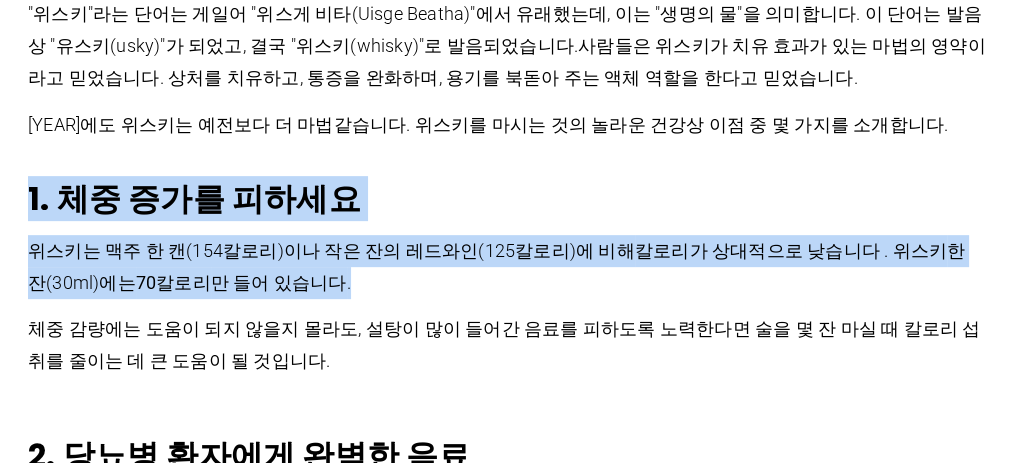 click on "위스키는 훌륭하지만, 책임감 있게 적당히 즐기시기 바랍니다.
위스키를 마시는 것의 건강상 이점에 대한 기사를 게재하기 전에, 과도한 음주로 인해 발생할 수 있는 건강 문제  , 즉 고혈압, 심장 및 간 질환, 알코올 의존증, 사회적 및 정신적 문제를  먼저 제기하는 것은 무모한 일입니다 .
알코올 문제로 어려움을 겪고 있다면 [PHONE]로 전화하거나 담당 의사와 상담하세요.
"위스키"라는 단어는 게일어 "위스게 비타(Uisge Beatha)"에서 유래했는데, 이는 "생명의 물"을 의미합니다. 이 단어는 발음상 "유스키(usky)"가 되었고, 결국 "위스키(whisky)"로 발음되었습니다.
1. 체중 증가를 피하세요  한 잔(30ml)에는  [CALORIES] ." at bounding box center (507, 2686) 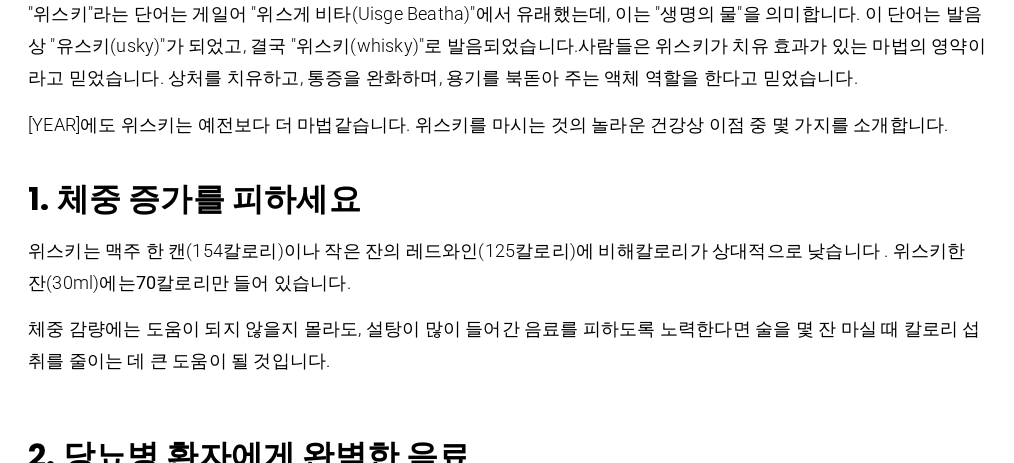 scroll, scrollTop: 876, scrollLeft: 0, axis: vertical 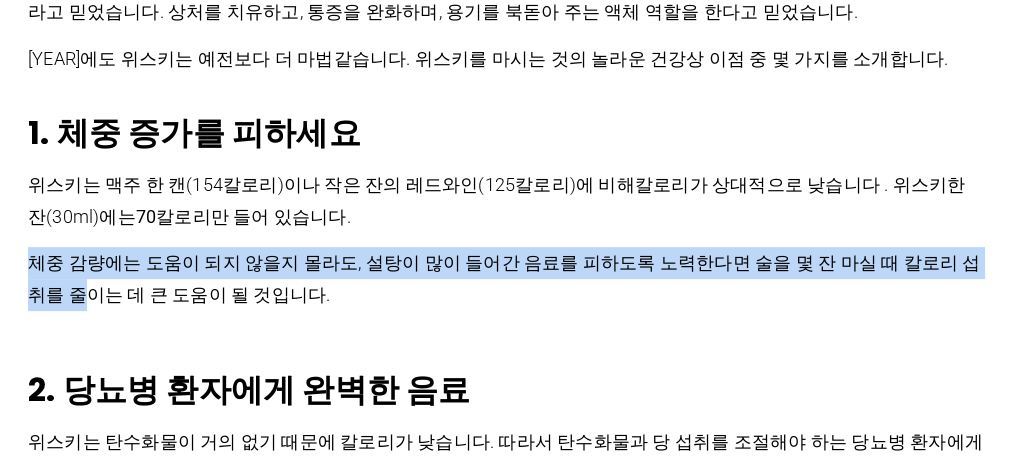 click on "위스키는 훌륭하지만, 책임감 있게 적당히 즐기시기 바랍니다.
위스키를 마시는 것의 건강상 이점에 대한 기사를 게재하기 전에, 과도한 음주로 인해 발생할 수 있는 건강 문제  , 즉 고혈압, 심장 및 간 질환, 알코올 의존증, 사회적 및 정신적 문제를  먼저 제기하는 것은 무모한 일입니다 .
알코올 문제로 어려움을 겪고 있다면 [PHONE]로 전화하거나 담당 의사와 상담하세요.
"위스키"라는 단어는 게일어 "위스게 비타(Uisge Beatha)"에서 유래했는데, 이는 "생명의 물"을 의미합니다. 이 단어는 발음상 "유스키(usky)"가 되었고, 결국 "위스키(whisky)"로 발음되었습니다.
1. 체중 증가를 피하세요  한 잔(30ml)에는  [CALORIES] ." at bounding box center (507, 2620) 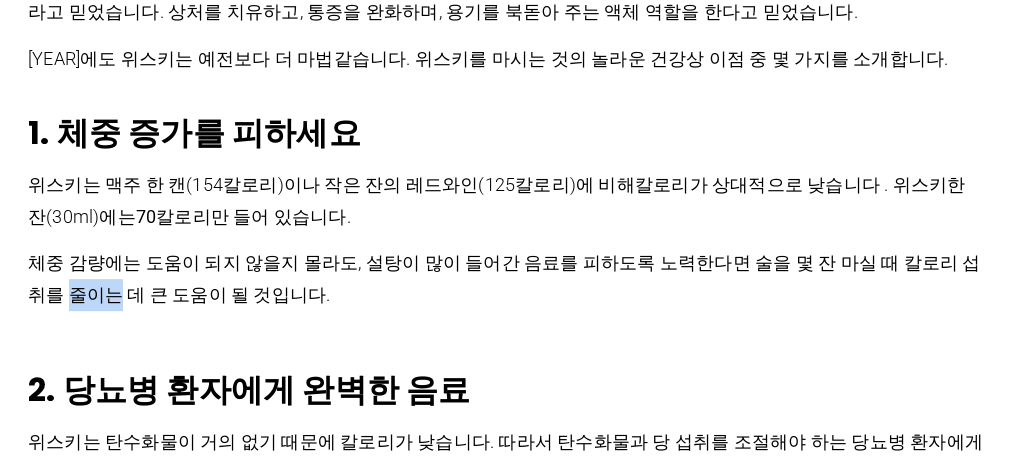 drag 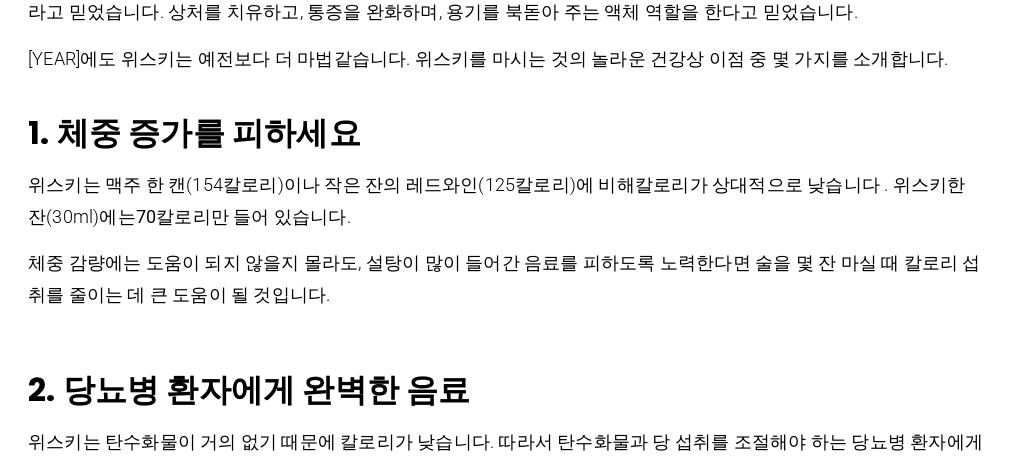 click on "위스키는 훌륭하지만, 책임감 있게 적당히 즐기시기 바랍니다.
위스키를 마시는 것의 건강상 이점에 대한 기사를 게재하기 전에, 과도한 음주로 인해 발생할 수 있는 건강 문제  , 즉 고혈압, 심장 및 간 질환, 알코올 의존증, 사회적 및 정신적 문제를  먼저 제기하는 것은 무모한 일입니다 .
알코올 문제로 어려움을 겪고 있다면 [PHONE]로 전화하거나 담당 의사와 상담하세요.
"위스키"라는 단어는 게일어 "위스게 비타(Uisge Beatha)"에서 유래했는데, 이는 "생명의 물"을 의미합니다. 이 단어는 발음상 "유스키(usky)"가 되었고, 결국 "위스키(whisky)"로 발음되었습니다.
1. 체중 증가를 피하세요  한 잔(30ml)에는  [CALORIES] ." at bounding box center (507, 2620) 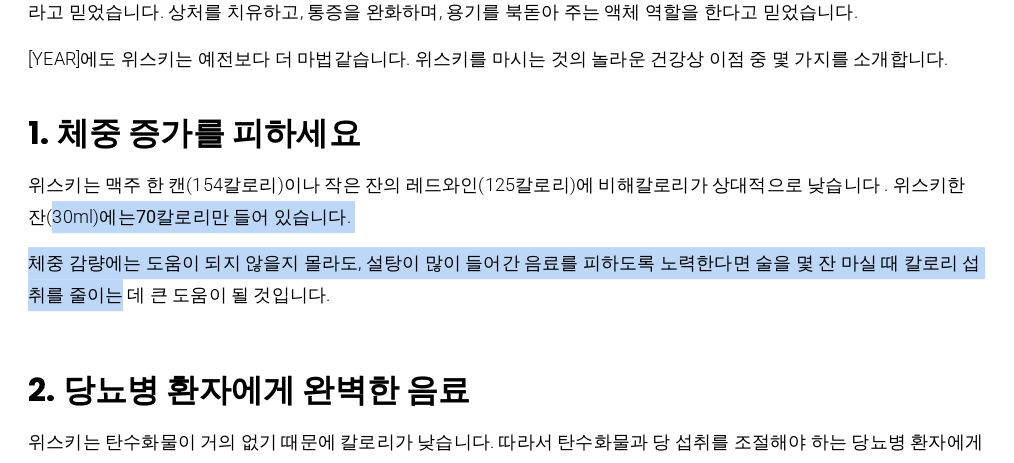 click on "위스키는 훌륭하지만, 책임감 있게 적당히 즐기시기 바랍니다.
위스키를 마시는 것의 건강상 이점에 대한 기사를 게재하기 전에, 과도한 음주로 인해 발생할 수 있는 건강 문제  , 즉 고혈압, 심장 및 간 질환, 알코올 의존증, 사회적 및 정신적 문제를  먼저 제기하는 것은 무모한 일입니다 .
알코올 문제로 어려움을 겪고 있다면 [PHONE]로 전화하거나 담당 의사와 상담하세요.
"위스키"라는 단어는 게일어 "위스게 비타(Uisge Beatha)"에서 유래했는데, 이는 "생명의 물"을 의미합니다. 이 단어는 발음상 "유스키(usky)"가 되었고, 결국 "위스키(whisky)"로 발음되었습니다.
1. 체중 증가를 피하세요  한 잔(30ml)에는  [CALORIES] ." at bounding box center [507, 2620] 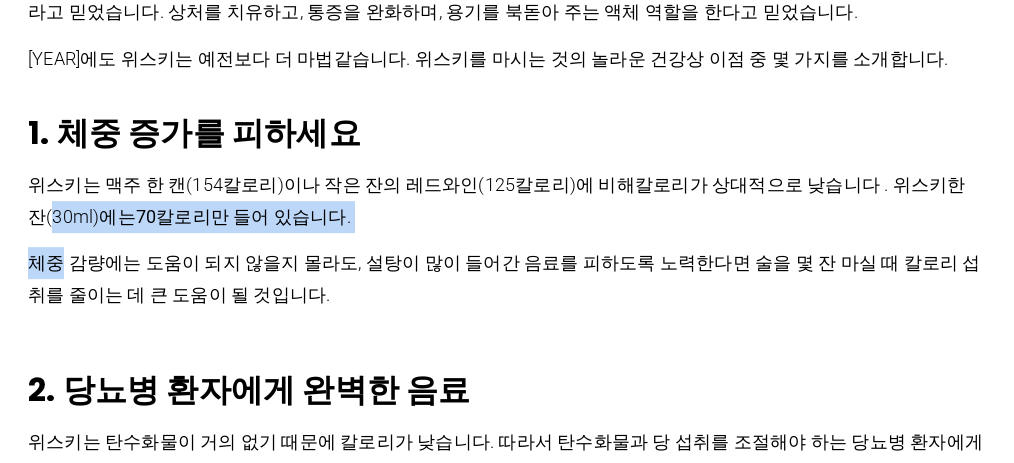 click on "위스키는 훌륭하지만, 책임감 있게 적당히 즐기시기 바랍니다.
위스키를 마시는 것의 건강상 이점에 대한 기사를 게재하기 전에, 과도한 음주로 인해 발생할 수 있는 건강 문제  , 즉 고혈압, 심장 및 간 질환, 알코올 의존증, 사회적 및 정신적 문제를  먼저 제기하는 것은 무모한 일입니다 .
알코올 문제로 어려움을 겪고 있다면 [PHONE]로 전화하거나 담당 의사와 상담하세요.
"위스키"라는 단어는 게일어 "위스게 비타(Uisge Beatha)"에서 유래했는데, 이는 "생명의 물"을 의미합니다. 이 단어는 발음상 "유스키(usky)"가 되었고, 결국 "위스키(whisky)"로 발음되었습니다.
1. 체중 증가를 피하세요  한 잔(30ml)에는  [CALORIES] ." at bounding box center (507, 2620) 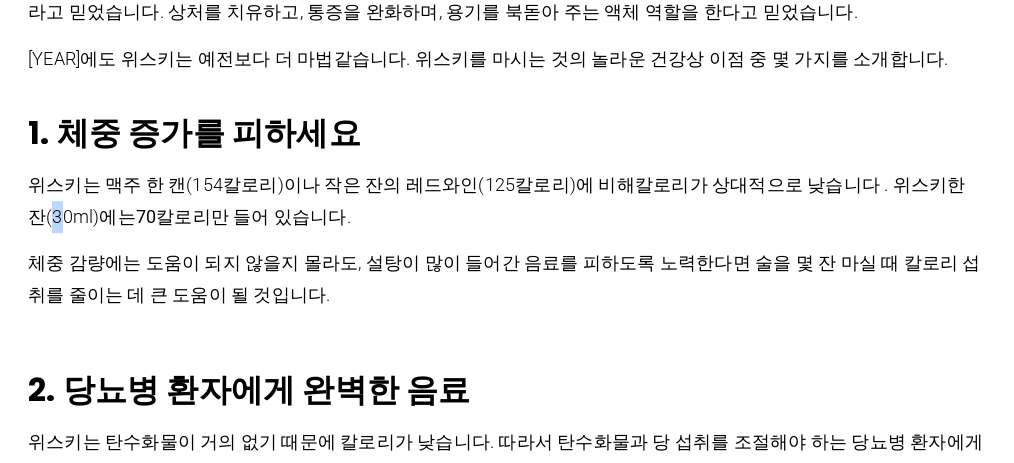 click on "위스키는 훌륭하지만, 책임감 있게 적당히 즐기시기 바랍니다.
위스키를 마시는 것의 건강상 이점에 대한 기사를 게재하기 전에, 과도한 음주로 인해 발생할 수 있는 건강 문제  , 즉 고혈압, 심장 및 간 질환, 알코올 의존증, 사회적 및 정신적 문제를  먼저 제기하는 것은 무모한 일입니다 .
알코올 문제로 어려움을 겪고 있다면 [PHONE]로 전화하거나 담당 의사와 상담하세요.
"위스키"라는 단어는 게일어 "위스게 비타(Uisge Beatha)"에서 유래했는데, 이는 "생명의 물"을 의미합니다. 이 단어는 발음상 "유스키(usky)"가 되었고, 결국 "위스키(whisky)"로 발음되었습니다.
1. 체중 증가를 피하세요  한 잔(30ml)에는  [CALORIES] ." at bounding box center [507, 2620] 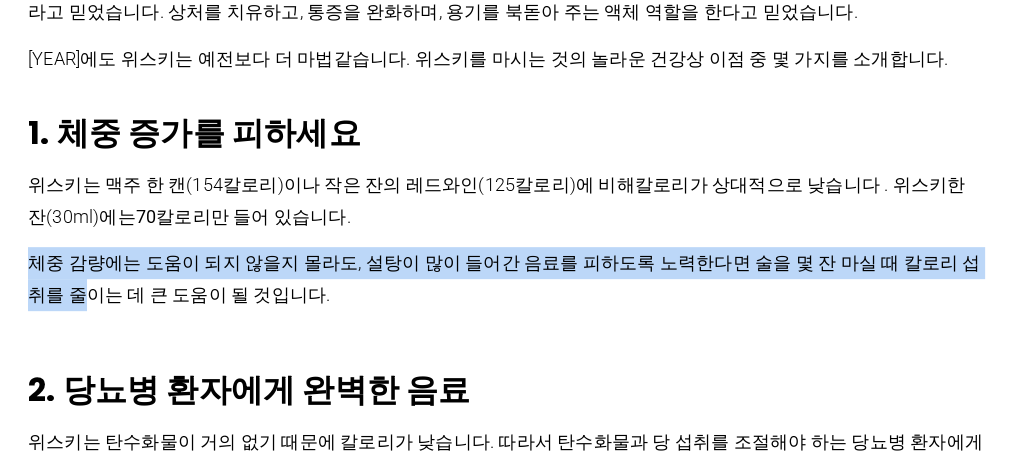 click on "위스키는 훌륭하지만, 책임감 있게 적당히 즐기시기 바랍니다.
위스키를 마시는 것의 건강상 이점에 대한 기사를 게재하기 전에, 과도한 음주로 인해 발생할 수 있는 건강 문제  , 즉 고혈압, 심장 및 간 질환, 알코올 의존증, 사회적 및 정신적 문제를  먼저 제기하는 것은 무모한 일입니다 .
알코올 문제로 어려움을 겪고 있다면 [PHONE]로 전화하거나 담당 의사와 상담하세요.
"위스키"라는 단어는 게일어 "위스게 비타(Uisge Beatha)"에서 유래했는데, 이는 "생명의 물"을 의미합니다. 이 단어는 발음상 "유스키(usky)"가 되었고, 결국 "위스키(whisky)"로 발음되었습니다.
1. 체중 증가를 피하세요  한 잔(30ml)에는  [CALORIES] ." at bounding box center (507, 2620) 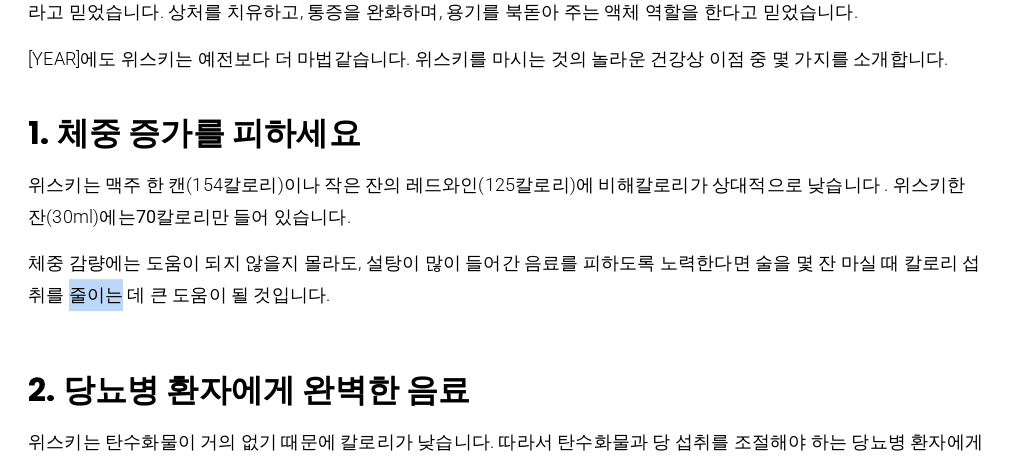 click on "위스키는 훌륭하지만, 책임감 있게 적당히 즐기시기 바랍니다.
위스키를 마시는 것의 건강상 이점에 대한 기사를 게재하기 전에, 과도한 음주로 인해 발생할 수 있는 건강 문제  , 즉 고혈압, 심장 및 간 질환, 알코올 의존증, 사회적 및 정신적 문제를  먼저 제기하는 것은 무모한 일입니다 .
알코올 문제로 어려움을 겪고 있다면 [PHONE]로 전화하거나 담당 의사와 상담하세요.
"위스키"라는 단어는 게일어 "위스게 비타(Uisge Beatha)"에서 유래했는데, 이는 "생명의 물"을 의미합니다. 이 단어는 발음상 "유스키(usky)"가 되었고, 결국 "위스키(whisky)"로 발음되었습니다.
1. 체중 증가를 피하세요  한 잔(30ml)에는  [CALORIES] ." at bounding box center [507, 2620] 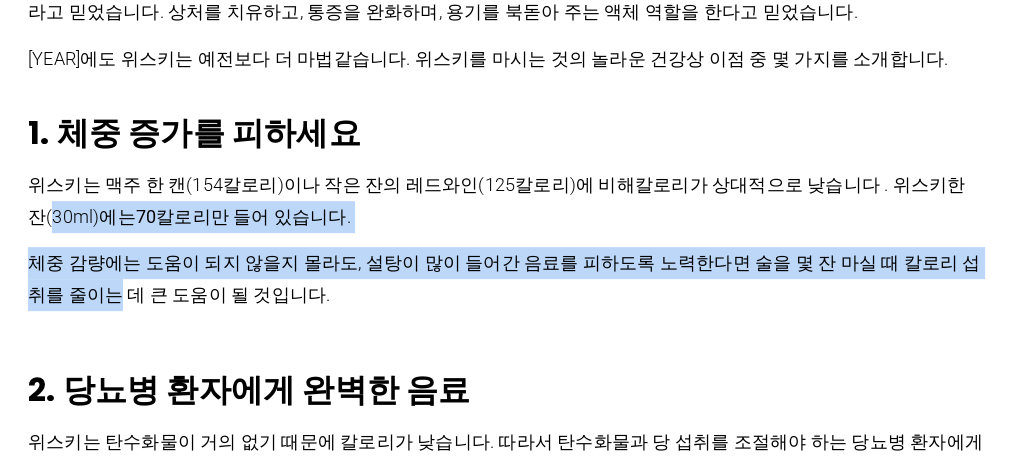 click on "위스키는 훌륭하지만, 책임감 있게 적당히 즐기시기 바랍니다.
위스키를 마시는 것의 건강상 이점에 대한 기사를 게재하기 전에, 과도한 음주로 인해 발생할 수 있는 건강 문제  , 즉 고혈압, 심장 및 간 질환, 알코올 의존증, 사회적 및 정신적 문제를  먼저 제기하는 것은 무모한 일입니다 .
알코올 문제로 어려움을 겪고 있다면 [PHONE]로 전화하거나 담당 의사와 상담하세요.
"위스키"라는 단어는 게일어 "위스게 비타(Uisge Beatha)"에서 유래했는데, 이는 "생명의 물"을 의미합니다. 이 단어는 발음상 "유스키(usky)"가 되었고, 결국 "위스키(whisky)"로 발음되었습니다.
1. 체중 증가를 피하세요  한 잔(30ml)에는  [CALORIES] ." at bounding box center [507, 2620] 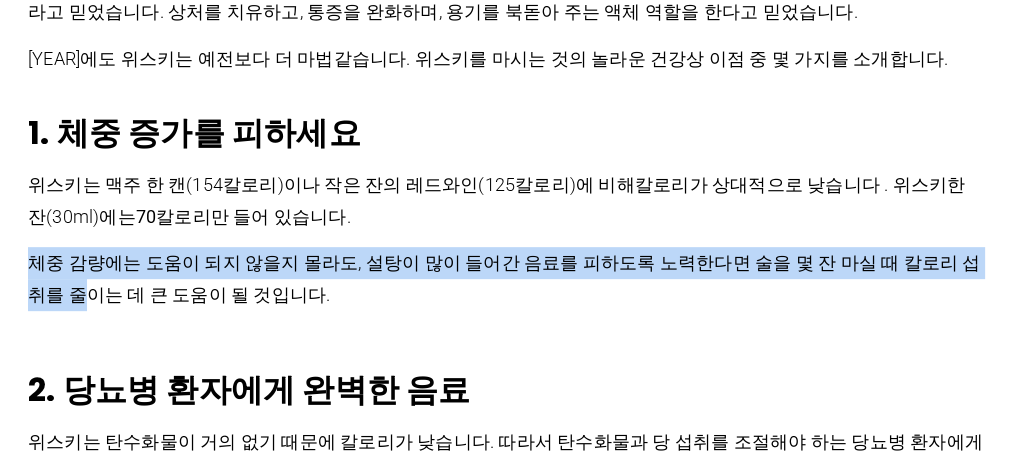 click on "위스키는 훌륭하지만, 책임감 있게 적당히 즐기시기 바랍니다.
위스키를 마시는 것의 건강상 이점에 대한 기사를 게재하기 전에, 과도한 음주로 인해 발생할 수 있는 건강 문제  , 즉 고혈압, 심장 및 간 질환, 알코올 의존증, 사회적 및 정신적 문제를  먼저 제기하는 것은 무모한 일입니다 .
알코올 문제로 어려움을 겪고 있다면 [PHONE]로 전화하거나 담당 의사와 상담하세요.
"위스키"라는 단어는 게일어 "위스게 비타(Uisge Beatha)"에서 유래했는데, 이는 "생명의 물"을 의미합니다. 이 단어는 발음상 "유스키(usky)"가 되었고, 결국 "위스키(whisky)"로 발음되었습니다.
1. 체중 증가를 피하세요  한 잔(30ml)에는  [CALORIES] ." at bounding box center [507, 2620] 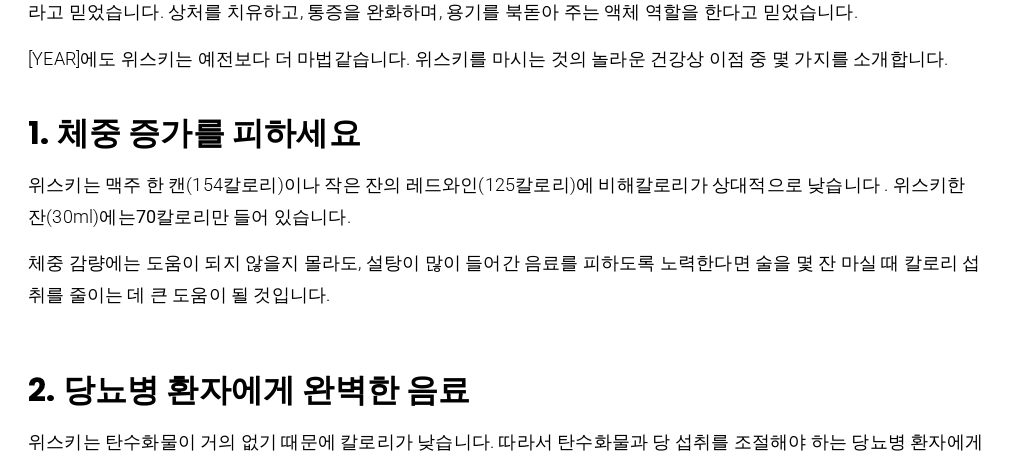 click on "위스키는 훌륭하지만, 책임감 있게 적당히 즐기시기 바랍니다.
위스키를 마시는 것의 건강상 이점에 대한 기사를 게재하기 전에, 과도한 음주로 인해 발생할 수 있는 건강 문제  , 즉 고혈압, 심장 및 간 질환, 알코올 의존증, 사회적 및 정신적 문제를  먼저 제기하는 것은 무모한 일입니다 .
알코올 문제로 어려움을 겪고 있다면 [PHONE]로 전화하거나 담당 의사와 상담하세요.
"위스키"라는 단어는 게일어 "위스게 비타(Uisge Beatha)"에서 유래했는데, 이는 "생명의 물"을 의미합니다. 이 단어는 발음상 "유스키(usky)"가 되었고, 결국 "위스키(whisky)"로 발음되었습니다.
1. 체중 증가를 피하세요  한 잔(30ml)에는  [CALORIES] ." at bounding box center [507, 2620] 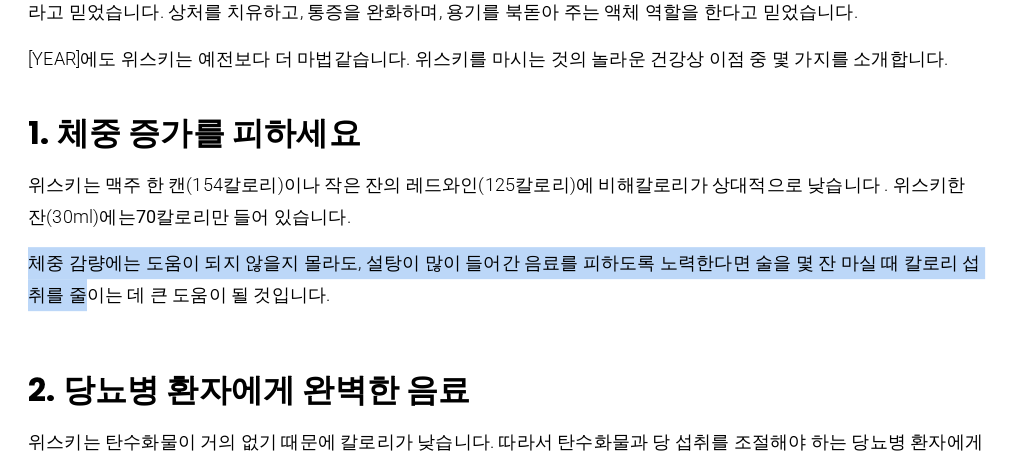 click on "위스키는 훌륭하지만, 책임감 있게 적당히 즐기시기 바랍니다.
위스키를 마시는 것의 건강상 이점에 대한 기사를 게재하기 전에, 과도한 음주로 인해 발생할 수 있는 건강 문제  , 즉 고혈압, 심장 및 간 질환, 알코올 의존증, 사회적 및 정신적 문제를  먼저 제기하는 것은 무모한 일입니다 .
알코올 문제로 어려움을 겪고 있다면 [PHONE]로 전화하거나 담당 의사와 상담하세요.
"위스키"라는 단어는 게일어 "위스게 비타(Uisge Beatha)"에서 유래했는데, 이는 "생명의 물"을 의미합니다. 이 단어는 발음상 "유스키(usky)"가 되었고, 결국 "위스키(whisky)"로 발음되었습니다.
1. 체중 증가를 피하세요  한 잔(30ml)에는  [CALORIES] ." at bounding box center (507, 2620) 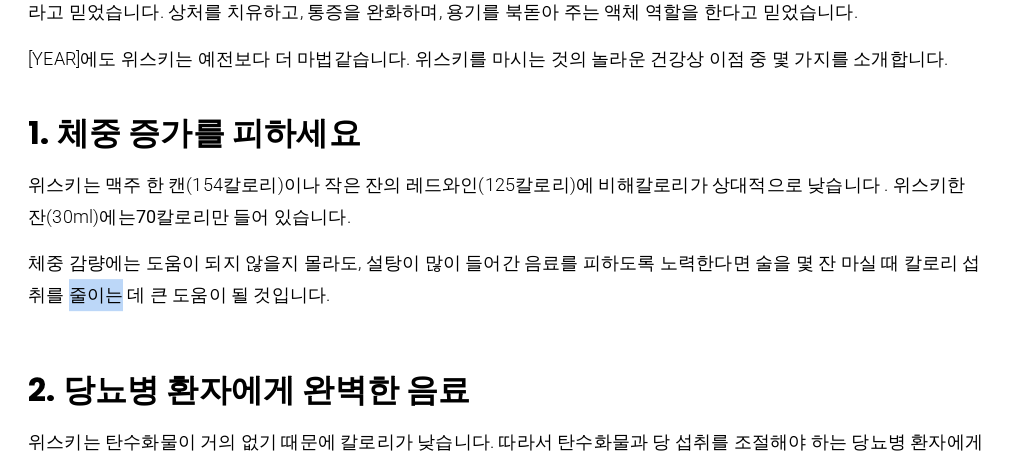 click on "위스키는 훌륭하지만, 책임감 있게 적당히 즐기시기 바랍니다.
위스키를 마시는 것의 건강상 이점에 대한 기사를 게재하기 전에, 과도한 음주로 인해 발생할 수 있는 건강 문제  , 즉 고혈압, 심장 및 간 질환, 알코올 의존증, 사회적 및 정신적 문제를  먼저 제기하는 것은 무모한 일입니다 .
알코올 문제로 어려움을 겪고 있다면 [PHONE]로 전화하거나 담당 의사와 상담하세요.
"위스키"라는 단어는 게일어 "위스게 비타(Uisge Beatha)"에서 유래했는데, 이는 "생명의 물"을 의미합니다. 이 단어는 발음상 "유스키(usky)"가 되었고, 결국 "위스키(whisky)"로 발음되었습니다.
1. 체중 증가를 피하세요  한 잔(30ml)에는  [CALORIES] ." at bounding box center (507, 2620) 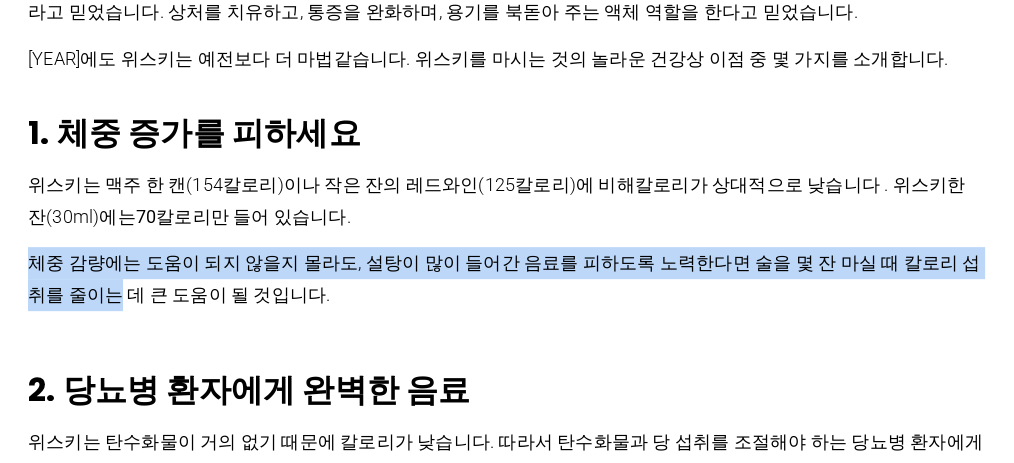 click on "위스키는 훌륭하지만, 책임감 있게 적당히 즐기시기 바랍니다.
위스키를 마시는 것의 건강상 이점에 대한 기사를 게재하기 전에, 과도한 음주로 인해 발생할 수 있는 건강 문제  , 즉 고혈압, 심장 및 간 질환, 알코올 의존증, 사회적 및 정신적 문제를  먼저 제기하는 것은 무모한 일입니다 .
알코올 문제로 어려움을 겪고 있다면 [PHONE]로 전화하거나 담당 의사와 상담하세요.
"위스키"라는 단어는 게일어 "위스게 비타(Uisge Beatha)"에서 유래했는데, 이는 "생명의 물"을 의미합니다. 이 단어는 발음상 "유스키(usky)"가 되었고, 결국 "위스키(whisky)"로 발음되었습니다.
1. 체중 증가를 피하세요  한 잔(30ml)에는  [CALORIES] ." at bounding box center [507, 2620] 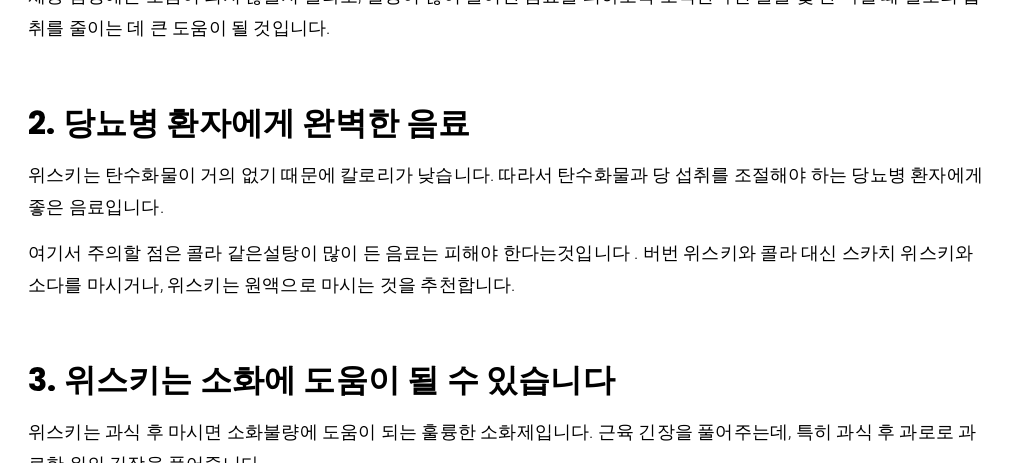 click on "위스키는 훌륭하지만, 책임감 있게 적당히 즐기시기 바랍니다.
위스키를 마시는 것의 건강상 이점에 대한 기사를 게재하기 전에, 과도한 음주로 인해 발생할 수 있는 건강 문제  , 즉 고혈압, 심장 및 간 질환, 알코올 의존증, 사회적 및 정신적 문제를  먼저 제기하는 것은 무모한 일입니다 .
알코올 문제로 어려움을 겪고 있다면 [PHONE]로 전화하거나 담당 의사와 상담하세요.
"위스키"라는 단어는 게일어 "위스게 비타(Uisge Beatha)"에서 유래했는데, 이는 "생명의 물"을 의미합니다. 이 단어는 발음상 "유스키(usky)"가 되었고, 결국 "위스키(whisky)"로 발음되었습니다.
1. 체중 증가를 피하세요  한 잔(30ml)에는  [CALORIES] ." at bounding box center (507, 2353) 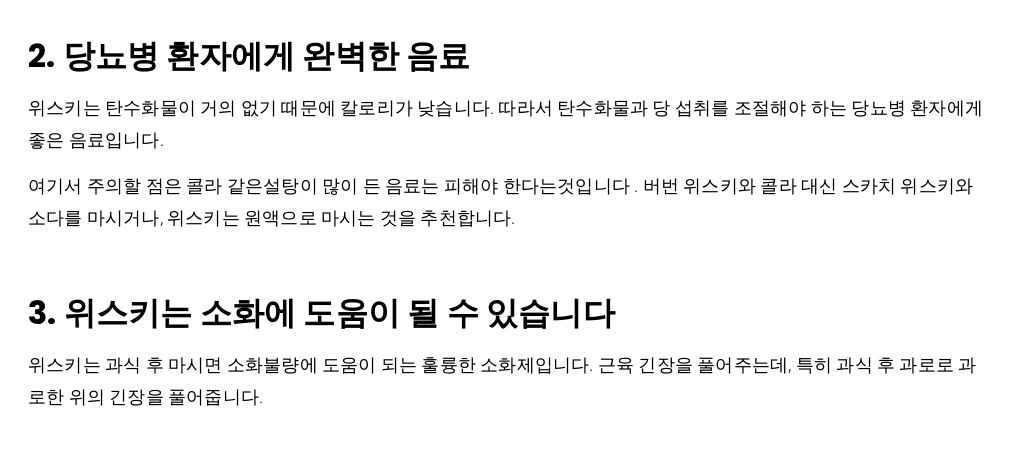 click on "위스키는 훌륭하지만, 책임감 있게 적당히 즐기시기 바랍니다.
위스키를 마시는 것의 건강상 이점에 대한 기사를 게재하기 전에, 과도한 음주로 인해 발생할 수 있는 건강 문제  , 즉 고혈압, 심장 및 간 질환, 알코올 의존증, 사회적 및 정신적 문제를  먼저 제기하는 것은 무모한 일입니다 .
알코올 문제로 어려움을 겪고 있다면 [PHONE]로 전화하거나 담당 의사와 상담하세요.
"위스키"라는 단어는 게일어 "위스게 비타(Uisge Beatha)"에서 유래했는데, 이는 "생명의 물"을 의미합니다. 이 단어는 발음상 "유스키(usky)"가 되었고, 결국 "위스키(whisky)"로 발음되었습니다.
1. 체중 증가를 피하세요  한 잔(30ml)에는  [CALORIES] ." at bounding box center (507, 2286) 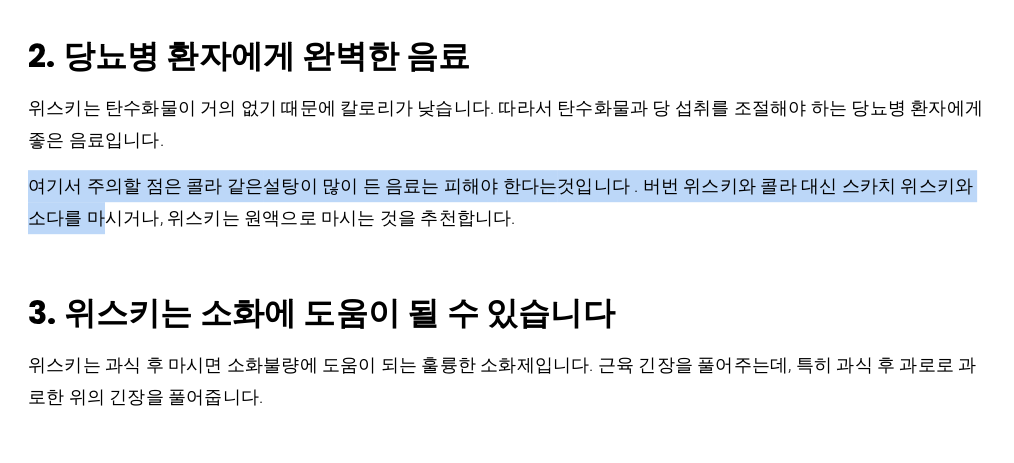click on "위스키는 훌륭하지만, 책임감 있게 적당히 즐기시기 바랍니다.
위스키를 마시는 것의 건강상 이점에 대한 기사를 게재하기 전에, 과도한 음주로 인해 발생할 수 있는 건강 문제  , 즉 고혈압, 심장 및 간 질환, 알코올 의존증, 사회적 및 정신적 문제를  먼저 제기하는 것은 무모한 일입니다 .
알코올 문제로 어려움을 겪고 있다면 [PHONE]로 전화하거나 담당 의사와 상담하세요.
"위스키"라는 단어는 게일어 "위스게 비타(Uisge Beatha)"에서 유래했는데, 이는 "생명의 물"을 의미합니다. 이 단어는 발음상 "유스키(usky)"가 되었고, 결국 "위스키(whisky)"로 발음되었습니다.
1. 체중 증가를 피하세요  한 잔(30ml)에는  [CALORIES] ." at bounding box center [507, 2286] 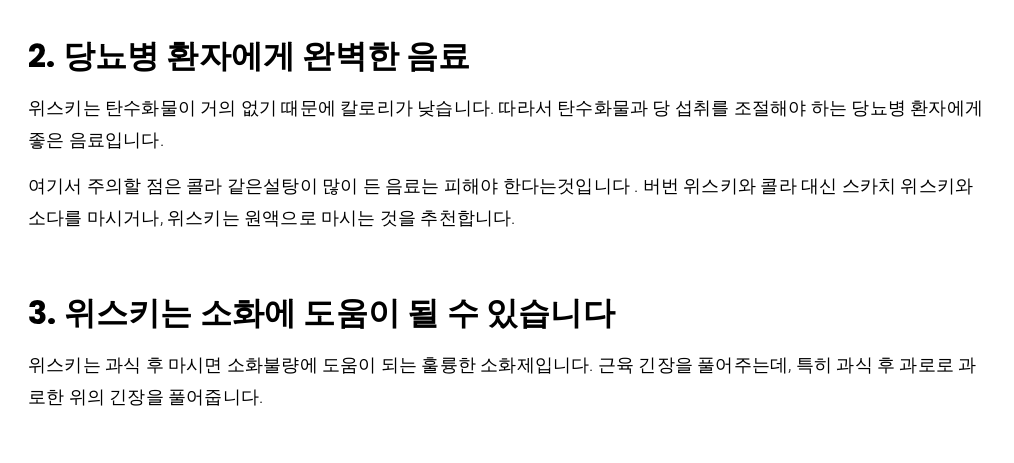 click on "위스키는 훌륭하지만, 책임감 있게 적당히 즐기시기 바랍니다.
위스키를 마시는 것의 건강상 이점에 대한 기사를 게재하기 전에, 과도한 음주로 인해 발생할 수 있는 건강 문제  , 즉 고혈압, 심장 및 간 질환, 알코올 의존증, 사회적 및 정신적 문제를  먼저 제기하는 것은 무모한 일입니다 .
알코올 문제로 어려움을 겪고 있다면 [PHONE]로 전화하거나 담당 의사와 상담하세요.
"위스키"라는 단어는 게일어 "위스게 비타(Uisge Beatha)"에서 유래했는데, 이는 "생명의 물"을 의미합니다. 이 단어는 발음상 "유스키(usky)"가 되었고, 결국 "위스키(whisky)"로 발음되었습니다.
1. 체중 증가를 피하세요  한 잔(30ml)에는  [CALORIES] ." at bounding box center (507, 2286) 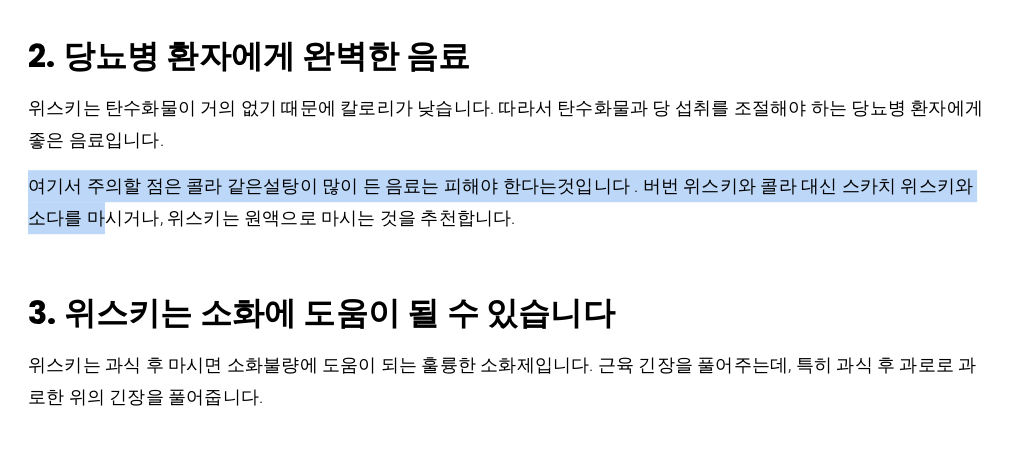 click on "위스키는 훌륭하지만, 책임감 있게 적당히 즐기시기 바랍니다.
위스키를 마시는 것의 건강상 이점에 대한 기사를 게재하기 전에, 과도한 음주로 인해 발생할 수 있는 건강 문제  , 즉 고혈압, 심장 및 간 질환, 알코올 의존증, 사회적 및 정신적 문제를  먼저 제기하는 것은 무모한 일입니다 .
알코올 문제로 어려움을 겪고 있다면 [PHONE]로 전화하거나 담당 의사와 상담하세요.
"위스키"라는 단어는 게일어 "위스게 비타(Uisge Beatha)"에서 유래했는데, 이는 "생명의 물"을 의미합니다. 이 단어는 발음상 "유스키(usky)"가 되었고, 결국 "위스키(whisky)"로 발음되었습니다.
1. 체중 증가를 피하세요  한 잔(30ml)에는  [CALORIES] ." at bounding box center [507, 2286] 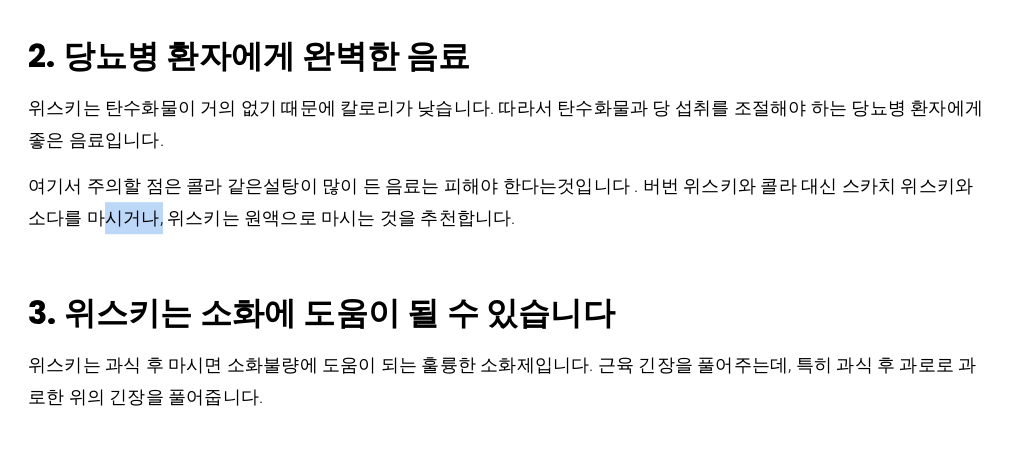 click on "위스키는 훌륭하지만, 책임감 있게 적당히 즐기시기 바랍니다.
위스키를 마시는 것의 건강상 이점에 대한 기사를 게재하기 전에, 과도한 음주로 인해 발생할 수 있는 건강 문제  , 즉 고혈압, 심장 및 간 질환, 알코올 의존증, 사회적 및 정신적 문제를  먼저 제기하는 것은 무모한 일입니다 .
알코올 문제로 어려움을 겪고 있다면 [PHONE]로 전화하거나 담당 의사와 상담하세요.
"위스키"라는 단어는 게일어 "위스게 비타(Uisge Beatha)"에서 유래했는데, 이는 "생명의 물"을 의미합니다. 이 단어는 발음상 "유스키(usky)"가 되었고, 결국 "위스키(whisky)"로 발음되었습니다.
1. 체중 증가를 피하세요  한 잔(30ml)에는  [CALORIES] ." at bounding box center (507, 2286) 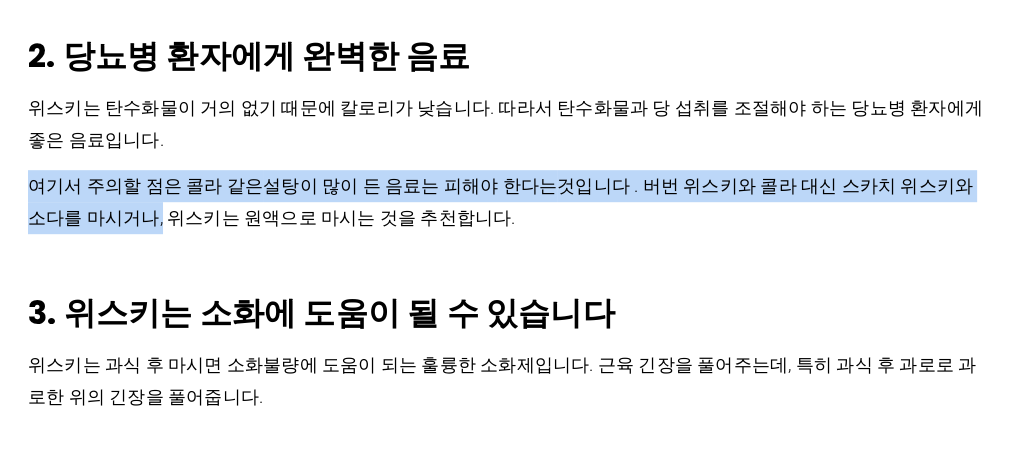 click on "위스키는 훌륭하지만, 책임감 있게 적당히 즐기시기 바랍니다.
위스키를 마시는 것의 건강상 이점에 대한 기사를 게재하기 전에, 과도한 음주로 인해 발생할 수 있는 건강 문제  , 즉 고혈압, 심장 및 간 질환, 알코올 의존증, 사회적 및 정신적 문제를  먼저 제기하는 것은 무모한 일입니다 .
알코올 문제로 어려움을 겪고 있다면 [PHONE]로 전화하거나 담당 의사와 상담하세요.
"위스키"라는 단어는 게일어 "위스게 비타(Uisge Beatha)"에서 유래했는데, 이는 "생명의 물"을 의미합니다. 이 단어는 발음상 "유스키(usky)"가 되었고, 결국 "위스키(whisky)"로 발음되었습니다.
1. 체중 증가를 피하세요  한 잔(30ml)에는  [CALORIES] ." at bounding box center [507, 2286] 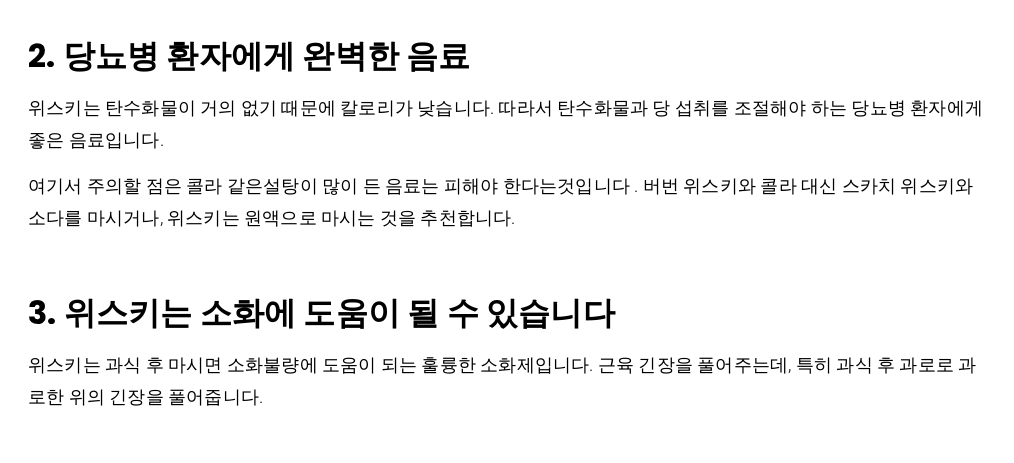 scroll, scrollTop: 1276, scrollLeft: 0, axis: vertical 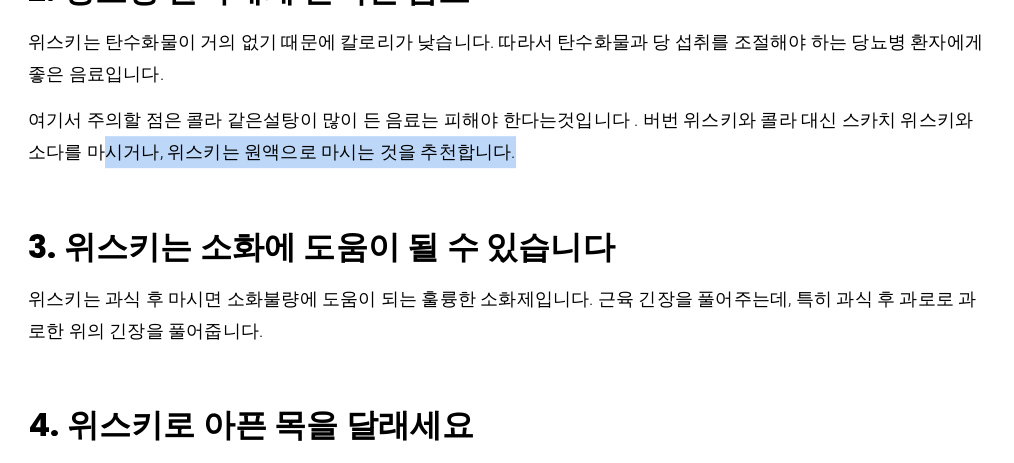 click on "위스키는 훌륭하지만, 책임감 있게 적당히 즐기시기 바랍니다.
위스키를 마시는 것의 건강상 이점에 대한 기사를 게재하기 전에, 과도한 음주로 인해 발생할 수 있는 건강 문제  , 즉 고혈압, 심장 및 간 질환, 알코올 의존증, 사회적 및 정신적 문제를  먼저 제기하는 것은 무모한 일입니다 .
알코올 문제로 어려움을 겪고 있다면 [PHONE]로 전화하거나 담당 의사와 상담하세요.
"위스키"라는 단어는 게일어 "위스게 비타(Uisge Beatha)"에서 유래했는데, 이는 "생명의 물"을 의미합니다. 이 단어는 발음상 "유스키(usky)"가 되었고, 결국 "위스키(whisky)"로 발음되었습니다.
1. 체중 증가를 피하세요  한 잔(30ml)에는  [CALORIES] ." at bounding box center (507, 2220) 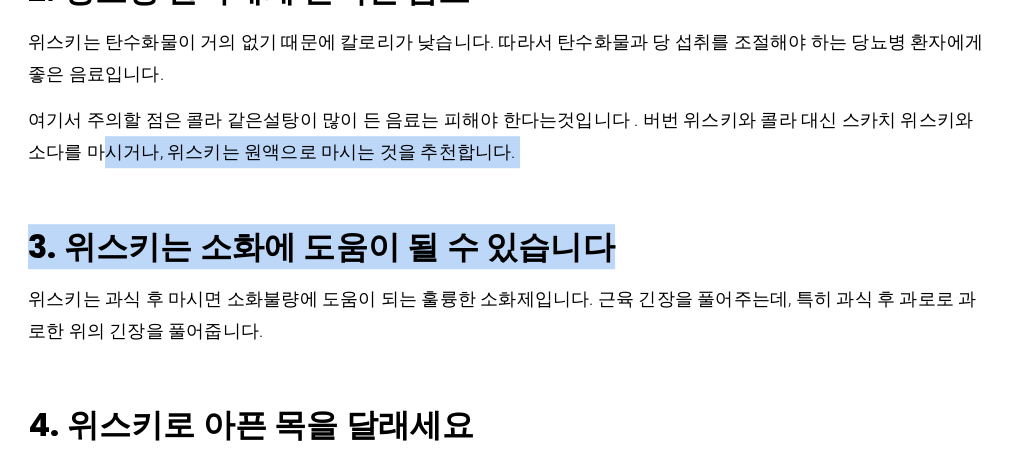 click on "위스키는 훌륭하지만, 책임감 있게 적당히 즐기시기 바랍니다.
위스키를 마시는 것의 건강상 이점에 대한 기사를 게재하기 전에, 과도한 음주로 인해 발생할 수 있는 건강 문제  , 즉 고혈압, 심장 및 간 질환, 알코올 의존증, 사회적 및 정신적 문제를  먼저 제기하는 것은 무모한 일입니다 .
알코올 문제로 어려움을 겪고 있다면 [PHONE]로 전화하거나 담당 의사와 상담하세요.
"위스키"라는 단어는 게일어 "위스게 비타(Uisge Beatha)"에서 유래했는데, 이는 "생명의 물"을 의미합니다. 이 단어는 발음상 "유스키(usky)"가 되었고, 결국 "위스키(whisky)"로 발음되었습니다.
1. 체중 증가를 피하세요  한 잔(30ml)에는  [CALORIES] ." at bounding box center [507, 2220] 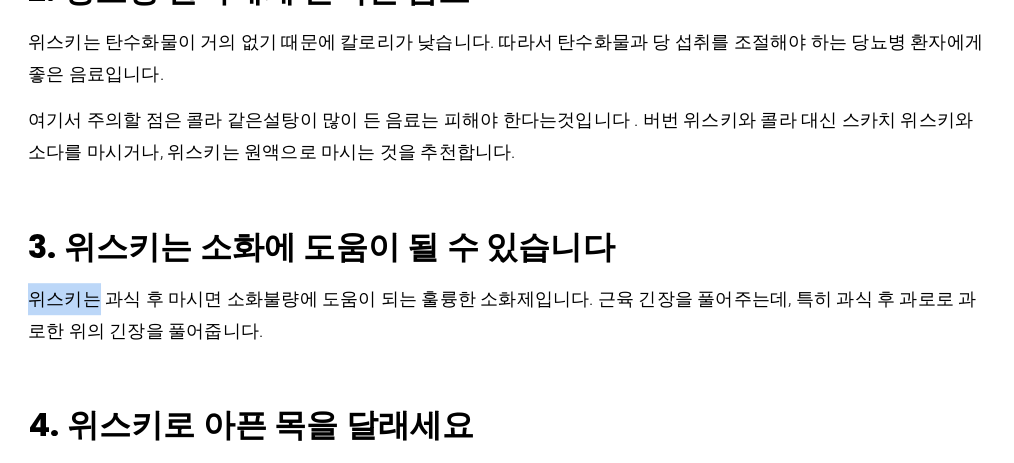 click on "위스키는 훌륭하지만, 책임감 있게 적당히 즐기시기 바랍니다.
위스키를 마시는 것의 건강상 이점에 대한 기사를 게재하기 전에, 과도한 음주로 인해 발생할 수 있는 건강 문제  , 즉 고혈압, 심장 및 간 질환, 알코올 의존증, 사회적 및 정신적 문제를  먼저 제기하는 것은 무모한 일입니다 .
알코올 문제로 어려움을 겪고 있다면 [PHONE]로 전화하거나 담당 의사와 상담하세요.
"위스키"라는 단어는 게일어 "위스게 비타(Uisge Beatha)"에서 유래했는데, 이는 "생명의 물"을 의미합니다. 이 단어는 발음상 "유스키(usky)"가 되었고, 결국 "위스키(whisky)"로 발음되었습니다.
1. 체중 증가를 피하세요  한 잔(30ml)에는  [CALORIES] ." at bounding box center [507, 2220] 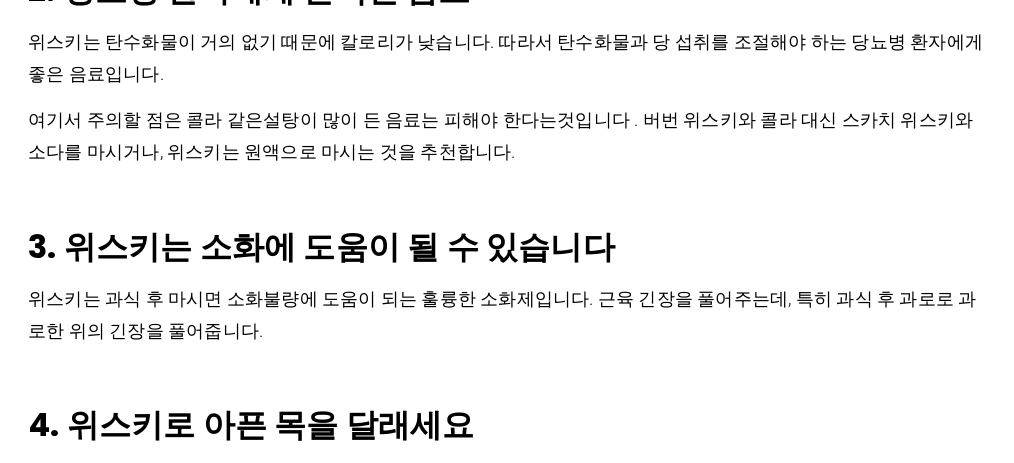 click on "위스키는 훌륭하지만, 책임감 있게 적당히 즐기시기 바랍니다.
위스키를 마시는 것의 건강상 이점에 대한 기사를 게재하기 전에, 과도한 음주로 인해 발생할 수 있는 건강 문제  , 즉 고혈압, 심장 및 간 질환, 알코올 의존증, 사회적 및 정신적 문제를  먼저 제기하는 것은 무모한 일입니다 .
알코올 문제로 어려움을 겪고 있다면 [PHONE]로 전화하거나 담당 의사와 상담하세요.
"위스키"라는 단어는 게일어 "위스게 비타(Uisge Beatha)"에서 유래했는데, 이는 "생명의 물"을 의미합니다. 이 단어는 발음상 "유스키(usky)"가 되었고, 결국 "위스키(whisky)"로 발음되었습니다.
1. 체중 증가를 피하세요  한 잔(30ml)에는  [CALORIES] ." at bounding box center (507, 2220) 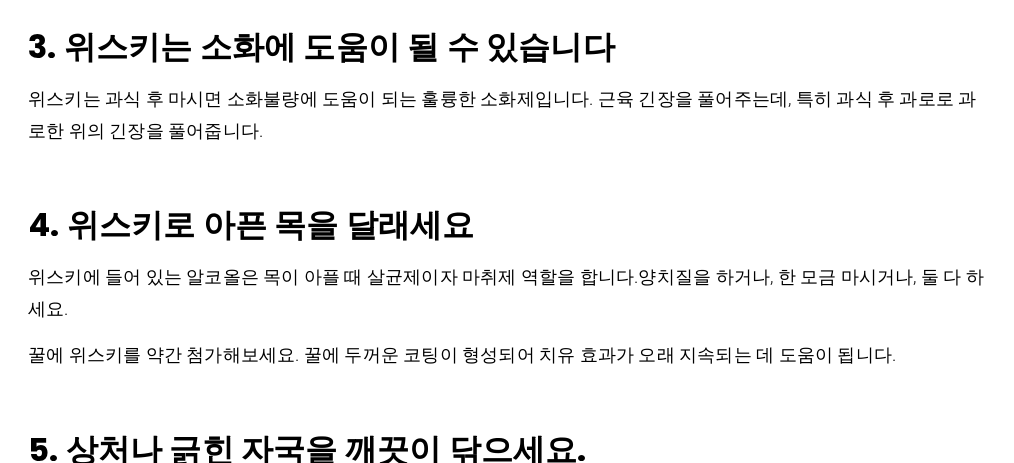 scroll, scrollTop: 1543, scrollLeft: 0, axis: vertical 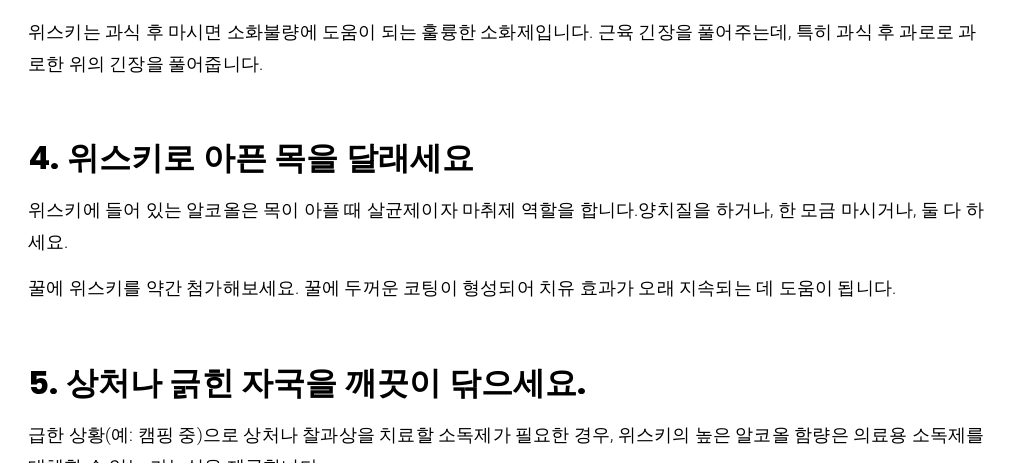 click on "위스키는 훌륭하지만, 책임감 있게 적당히 즐기시기 바랍니다.
위스키를 마시는 것의 건강상 이점에 대한 기사를 게재하기 전에, 과도한 음주로 인해 발생할 수 있는 건강 문제  , 즉 고혈압, 심장 및 간 질환, 알코올 의존증, 사회적 및 정신적 문제를  먼저 제기하는 것은 무모한 일입니다 .
알코올 문제로 어려움을 겪고 있다면 [PHONE]로 전화하거나 담당 의사와 상담하세요.
"위스키"라는 단어는 게일어 "위스게 비타(Uisge Beatha)"에서 유래했는데, 이는 "생명의 물"을 의미합니다. 이 단어는 발음상 "유스키(usky)"가 되었고, 결국 "위스키(whisky)"로 발음되었습니다.
1. 체중 증가를 피하세요  한 잔(30ml)에는  [CALORIES] ." at bounding box center (507, 1953) 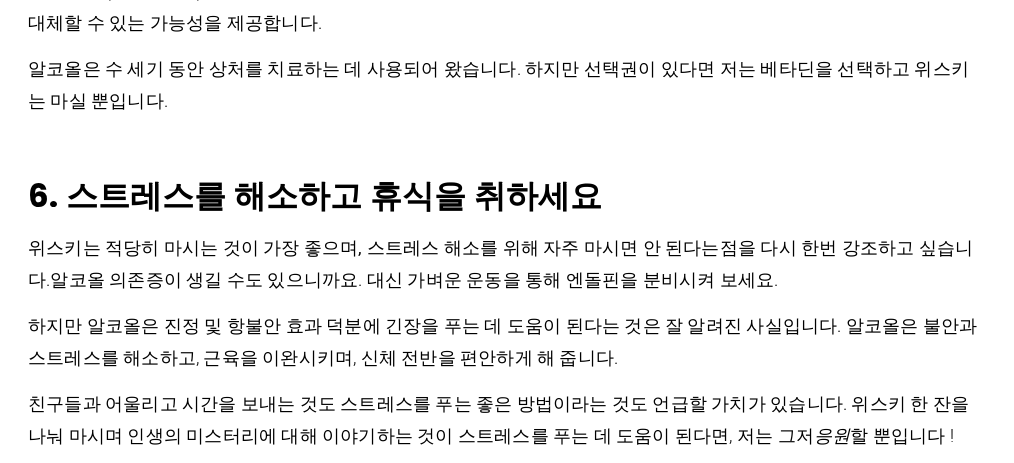 scroll, scrollTop: 2010, scrollLeft: 0, axis: vertical 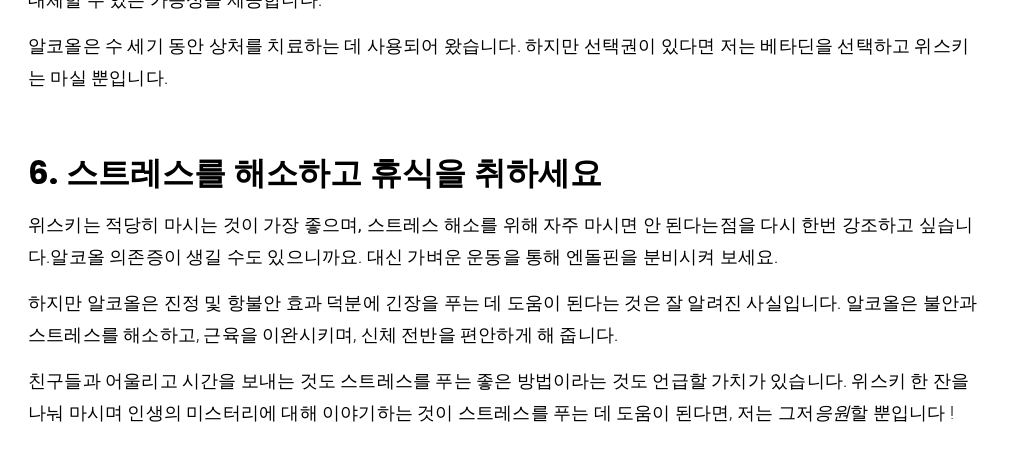 click on "위스키는 훌륭하지만, 책임감 있게 적당히 즐기시기 바랍니다.
위스키를 마시는 것의 건강상 이점에 대한 기사를 게재하기 전에, 과도한 음주로 인해 발생할 수 있는 건강 문제  , 즉 고혈압, 심장 및 간 질환, 알코올 의존증, 사회적 및 정신적 문제를  먼저 제기하는 것은 무모한 일입니다 .
알코올 문제로 어려움을 겪고 있다면 [PHONE]로 전화하거나 담당 의사와 상담하세요.
"위스키"라는 단어는 게일어 "위스게 비타(Uisge Beatha)"에서 유래했는데, 이는 "생명의 물"을 의미합니다. 이 단어는 발음상 "유스키(usky)"가 되었고, 결국 "위스키(whisky)"로 발음되었습니다.
1. 체중 증가를 피하세요  한 잔(30ml)에는  [CALORIES] ." at bounding box center (507, 1486) 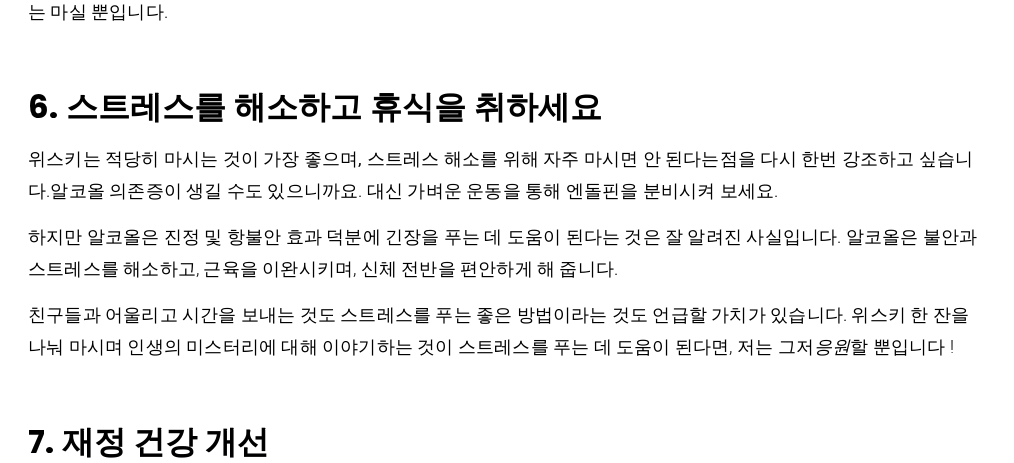 click on "위스키는 훌륭하지만, 책임감 있게 적당히 즐기시기 바랍니다.
위스키를 마시는 것의 건강상 이점에 대한 기사를 게재하기 전에, 과도한 음주로 인해 발생할 수 있는 건강 문제  , 즉 고혈압, 심장 및 간 질환, 알코올 의존증, 사회적 및 정신적 문제를  먼저 제기하는 것은 무모한 일입니다 .
알코올 문제로 어려움을 겪고 있다면 [PHONE]로 전화하거나 담당 의사와 상담하세요.
"위스키"라는 단어는 게일어 "위스게 비타(Uisge Beatha)"에서 유래했는데, 이는 "생명의 물"을 의미합니다. 이 단어는 발음상 "유스키(usky)"가 되었고, 결국 "위스키(whisky)"로 발음되었습니다.
1. 체중 증가를 피하세요  한 잔(30ml)에는  [CALORIES] ." at bounding box center [507, 1420] 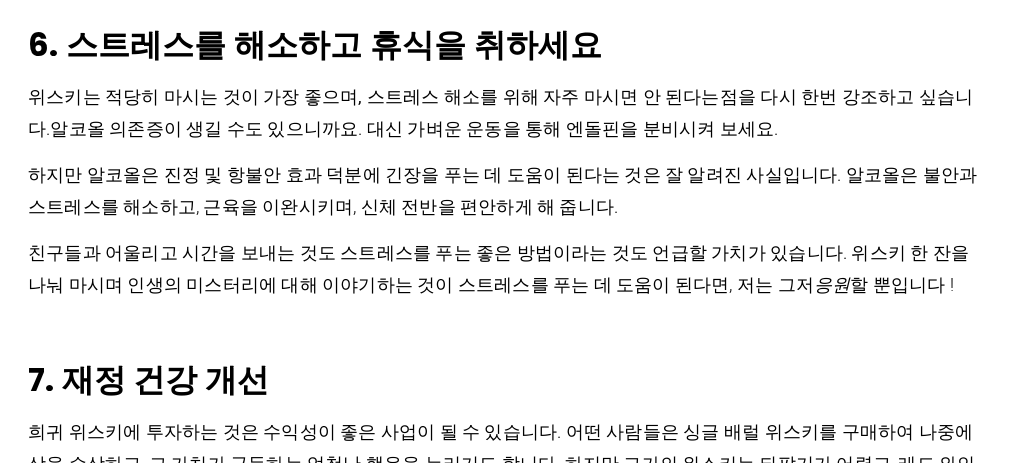 scroll, scrollTop: 2210, scrollLeft: 0, axis: vertical 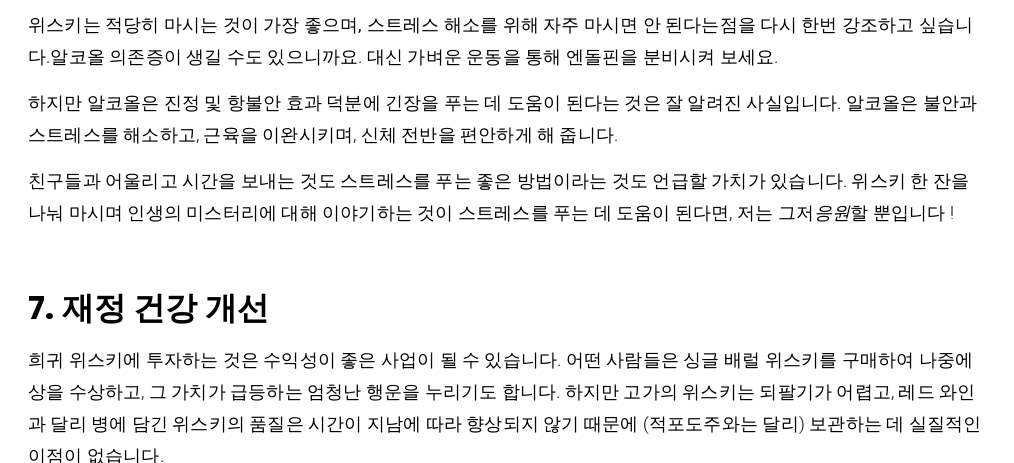 click on "위스키는 훌륭하지만, 책임감 있게 적당히 즐기시기 바랍니다.
위스키를 마시는 것의 건강상 이점에 대한 기사를 게재하기 전에, 과도한 음주로 인해 발생할 수 있는 건강 문제  , 즉 고혈압, 심장 및 간 질환, 알코올 의존증, 사회적 및 정신적 문제를  먼저 제기하는 것은 무모한 일입니다 .
알코올 문제로 어려움을 겪고 있다면 [PHONE]로 전화하거나 담당 의사와 상담하세요.
"위스키"라는 단어는 게일어 "위스게 비타(Uisge Beatha)"에서 유래했는데, 이는 "생명의 물"을 의미합니다. 이 단어는 발음상 "유스키(usky)"가 되었고, 결국 "위스키(whisky)"로 발음되었습니다.
1. 체중 증가를 피하세요  한 잔(30ml)에는  [CALORIES] ." at bounding box center (507, 1286) 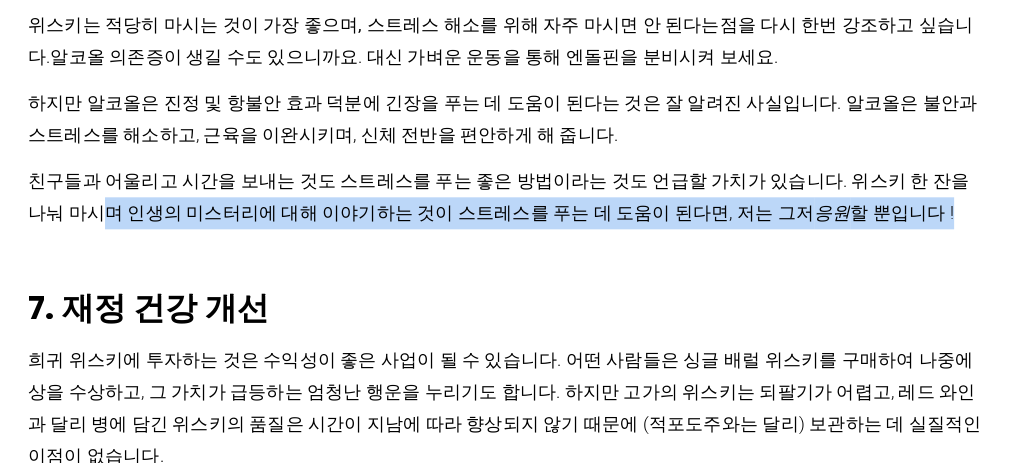 drag, startPoint x: 0, startPoint y: 120, endPoint x: 0, endPoint y: 187, distance: 67 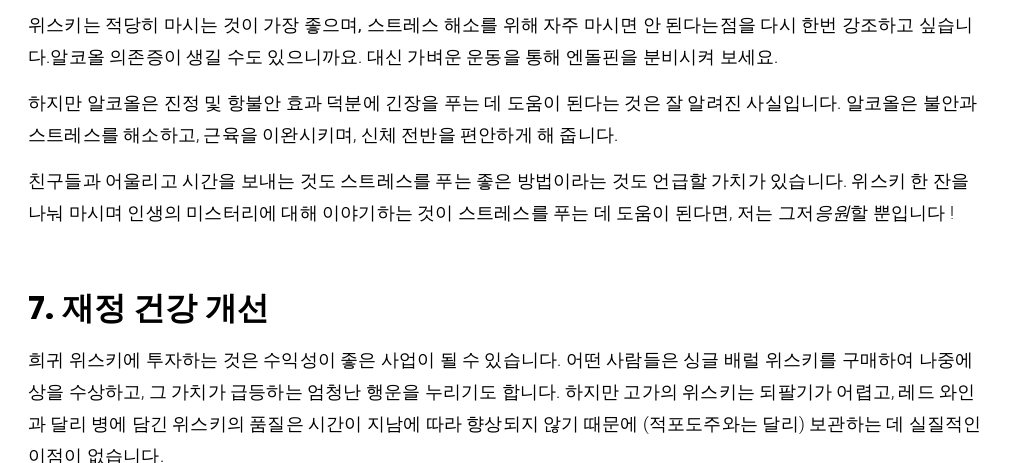 click on "위스키는 훌륭하지만, 책임감 있게 적당히 즐기시기 바랍니다.
위스키를 마시는 것의 건강상 이점에 대한 기사를 게재하기 전에, 과도한 음주로 인해 발생할 수 있는 건강 문제  , 즉 고혈압, 심장 및 간 질환, 알코올 의존증, 사회적 및 정신적 문제를  먼저 제기하는 것은 무모한 일입니다 .
알코올 문제로 어려움을 겪고 있다면 [PHONE]로 전화하거나 담당 의사와 상담하세요.
"위스키"라는 단어는 게일어 "위스게 비타(Uisge Beatha)"에서 유래했는데, 이는 "생명의 물"을 의미합니다. 이 단어는 발음상 "유스키(usky)"가 되었고, 결국 "위스키(whisky)"로 발음되었습니다.
1. 체중 증가를 피하세요  한 잔(30ml)에는  [CALORIES] ." at bounding box center [507, 1286] 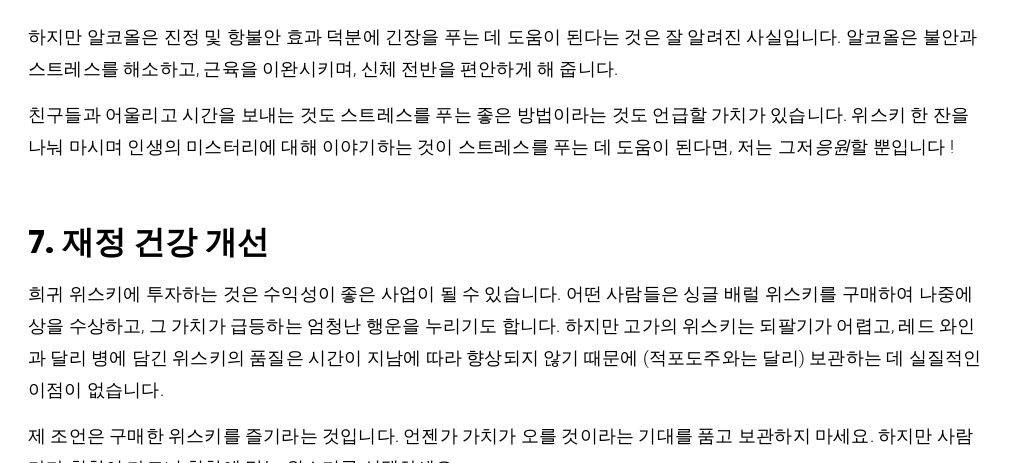 click on "위스키는 훌륭하지만, 책임감 있게 적당히 즐기시기 바랍니다.
위스키를 마시는 것의 건강상 이점에 대한 기사를 게재하기 전에, 과도한 음주로 인해 발생할 수 있는 건강 문제  , 즉 고혈압, 심장 및 간 질환, 알코올 의존증, 사회적 및 정신적 문제를  먼저 제기하는 것은 무모한 일입니다 .
알코올 문제로 어려움을 겪고 있다면 [PHONE]로 전화하거나 담당 의사와 상담하세요.
"위스키"라는 단어는 게일어 "위스게 비타(Uisge Beatha)"에서 유래했는데, 이는 "생명의 물"을 의미합니다. 이 단어는 발음상 "유스키(usky)"가 되었고, 결국 "위스키(whisky)"로 발음되었습니다.
1. 체중 증가를 피하세요  한 잔(30ml)에는  [CALORIES] ." at bounding box center [507, 1220] 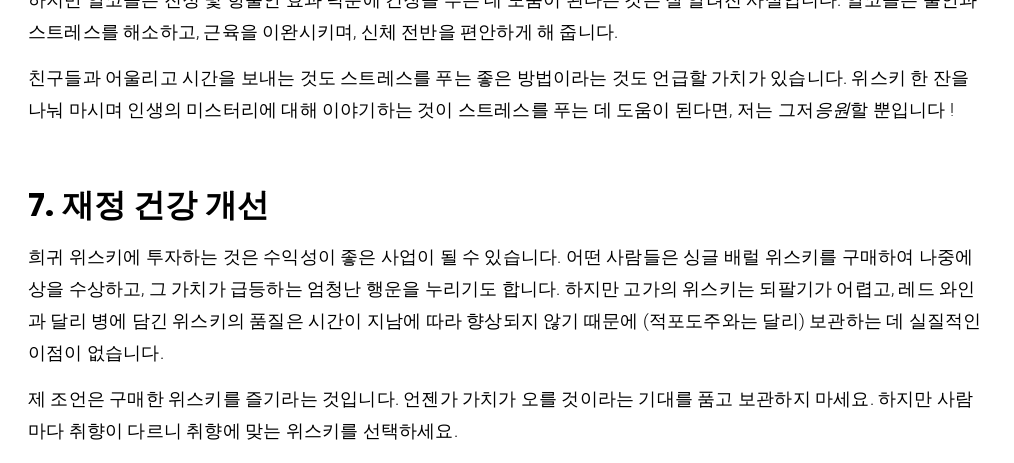 scroll, scrollTop: 2343, scrollLeft: 0, axis: vertical 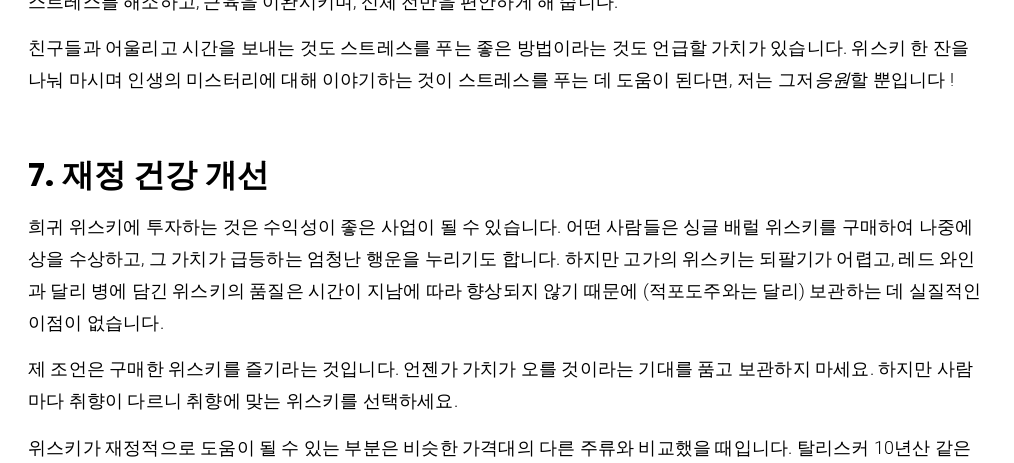 click on "위스키는 훌륭하지만, 책임감 있게 적당히 즐기시기 바랍니다.
위스키를 마시는 것의 건강상 이점에 대한 기사를 게재하기 전에, 과도한 음주로 인해 발생할 수 있는 건강 문제  , 즉 고혈압, 심장 및 간 질환, 알코올 의존증, 사회적 및 정신적 문제를  먼저 제기하는 것은 무모한 일입니다 .
알코올 문제로 어려움을 겪고 있다면 [PHONE]로 전화하거나 담당 의사와 상담하세요.
"위스키"라는 단어는 게일어 "위스게 비타(Uisge Beatha)"에서 유래했는데, 이는 "생명의 물"을 의미합니다. 이 단어는 발음상 "유스키(usky)"가 되었고, 결국 "위스키(whisky)"로 발음되었습니다.
1. 체중 증가를 피하세요  한 잔(30ml)에는  [CALORIES] ." at bounding box center (507, 1153) 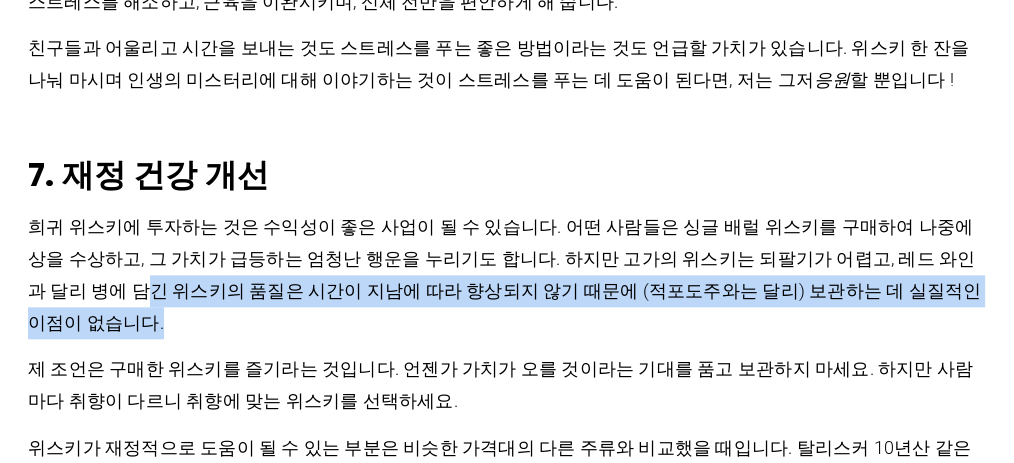 drag, startPoint x: 0, startPoint y: 143, endPoint x: 0, endPoint y: 224, distance: 81 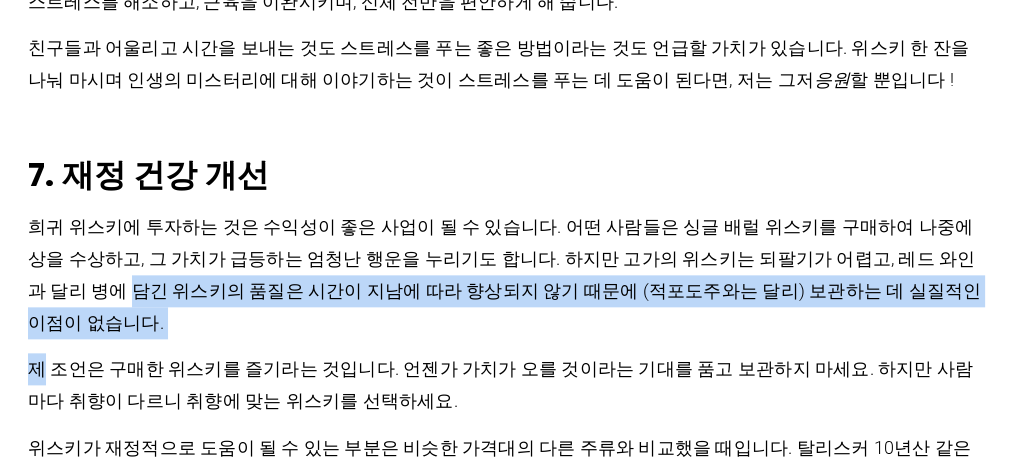 click on "위스키는 훌륭하지만, 책임감 있게 적당히 즐기시기 바랍니다.
위스키를 마시는 것의 건강상 이점에 대한 기사를 게재하기 전에, 과도한 음주로 인해 발생할 수 있는 건강 문제  , 즉 고혈압, 심장 및 간 질환, 알코올 의존증, 사회적 및 정신적 문제를  먼저 제기하는 것은 무모한 일입니다 .
알코올 문제로 어려움을 겪고 있다면 [PHONE]로 전화하거나 담당 의사와 상담하세요.
"위스키"라는 단어는 게일어 "위스게 비타(Uisge Beatha)"에서 유래했는데, 이는 "생명의 물"을 의미합니다. 이 단어는 발음상 "유스키(usky)"가 되었고, 결국 "위스키(whisky)"로 발음되었습니다.
1. 체중 증가를 피하세요  한 잔(30ml)에는  [CALORIES] ." at bounding box center (507, 1153) 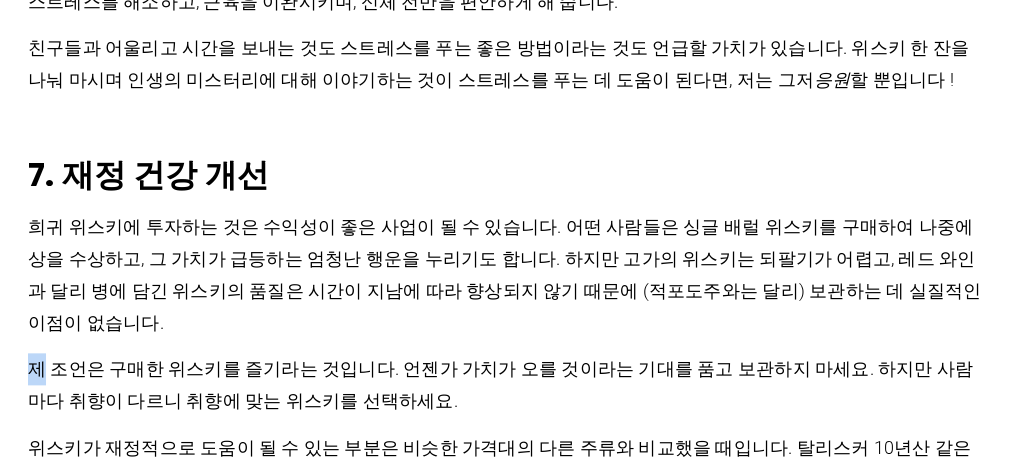 click on "위스키는 훌륭하지만, 책임감 있게 적당히 즐기시기 바랍니다.
위스키를 마시는 것의 건강상 이점에 대한 기사를 게재하기 전에, 과도한 음주로 인해 발생할 수 있는 건강 문제  , 즉 고혈압, 심장 및 간 질환, 알코올 의존증, 사회적 및 정신적 문제를  먼저 제기하는 것은 무모한 일입니다 .
알코올 문제로 어려움을 겪고 있다면 [PHONE]로 전화하거나 담당 의사와 상담하세요.
"위스키"라는 단어는 게일어 "위스게 비타(Uisge Beatha)"에서 유래했는데, 이는 "생명의 물"을 의미합니다. 이 단어는 발음상 "유스키(usky)"가 되었고, 결국 "위스키(whisky)"로 발음되었습니다.
1. 체중 증가를 피하세요  한 잔(30ml)에는  [CALORIES] ." at bounding box center (507, 1153) 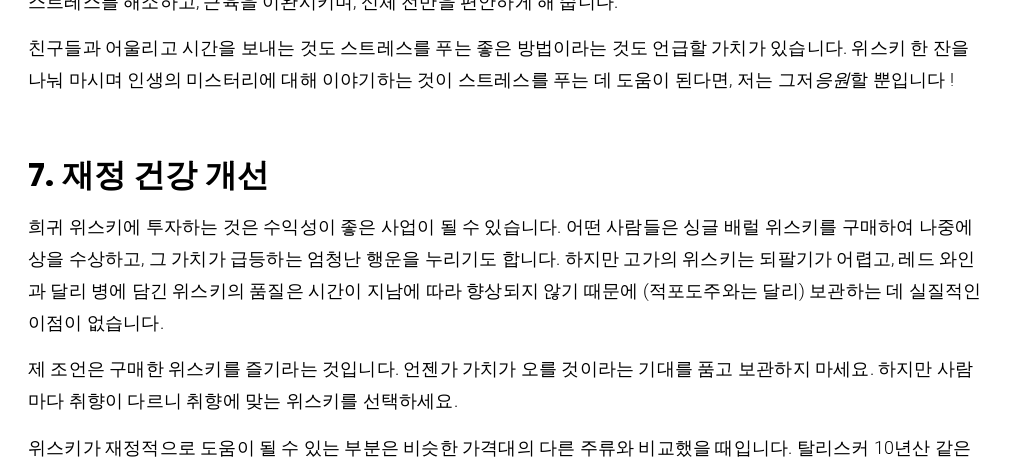 drag, startPoint x: 0, startPoint y: 153, endPoint x: 0, endPoint y: 246, distance: 93 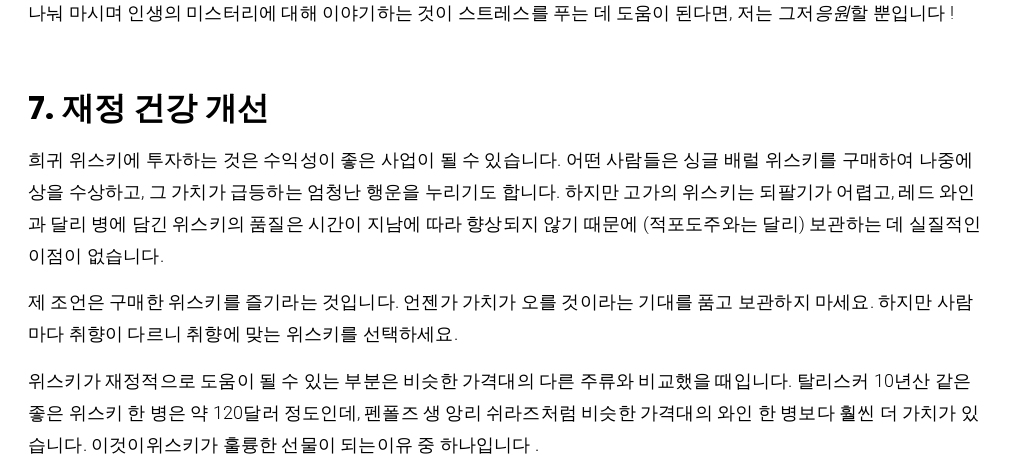 click on "위스키는 훌륭하지만, 책임감 있게 적당히 즐기시기 바랍니다.
위스키를 마시는 것의 건강상 이점에 대한 기사를 게재하기 전에, 과도한 음주로 인해 발생할 수 있는 건강 문제  , 즉 고혈압, 심장 및 간 질환, 알코올 의존증, 사회적 및 정신적 문제를  먼저 제기하는 것은 무모한 일입니다 .
알코올 문제로 어려움을 겪고 있다면 [PHONE]로 전화하거나 담당 의사와 상담하세요.
"위스키"라는 단어는 게일어 "위스게 비타(Uisge Beatha)"에서 유래했는데, 이는 "생명의 물"을 의미합니다. 이 단어는 발음상 "유스키(usky)"가 되었고, 결국 "위스키(whisky)"로 발음되었습니다.
1. 체중 증가를 피하세요  한 잔(30ml)에는  [CALORIES] ." at bounding box center (507, 1086) 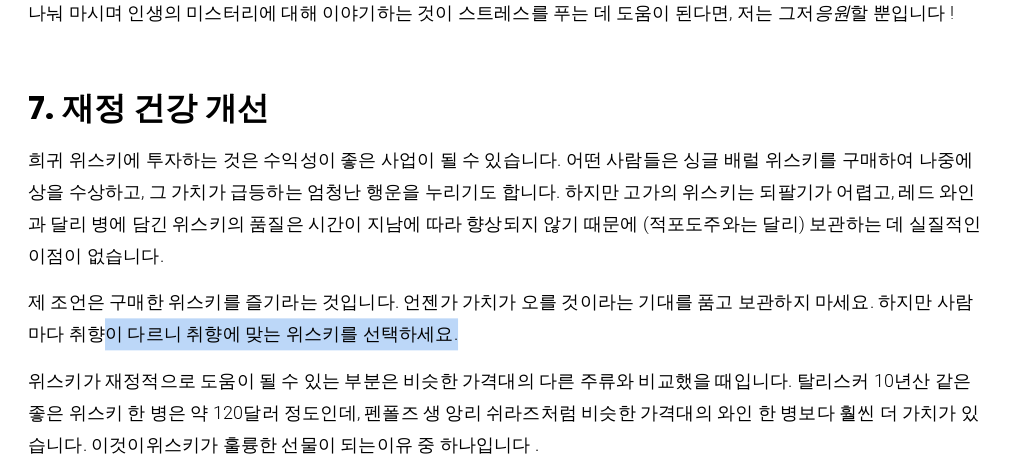 click on "위스키는 훌륭하지만, 책임감 있게 적당히 즐기시기 바랍니다.
위스키를 마시는 것의 건강상 이점에 대한 기사를 게재하기 전에, 과도한 음주로 인해 발생할 수 있는 건강 문제  , 즉 고혈압, 심장 및 간 질환, 알코올 의존증, 사회적 및 정신적 문제를  먼저 제기하는 것은 무모한 일입니다 .
알코올 문제로 어려움을 겪고 있다면 [PHONE]로 전화하거나 담당 의사와 상담하세요.
"위스키"라는 단어는 게일어 "위스게 비타(Uisge Beatha)"에서 유래했는데, 이는 "생명의 물"을 의미합니다. 이 단어는 발음상 "유스키(usky)"가 되었고, 결국 "위스키(whisky)"로 발음되었습니다.
1. 체중 증가를 피하세요  한 잔(30ml)에는  [CALORIES] ." at bounding box center [507, 1086] 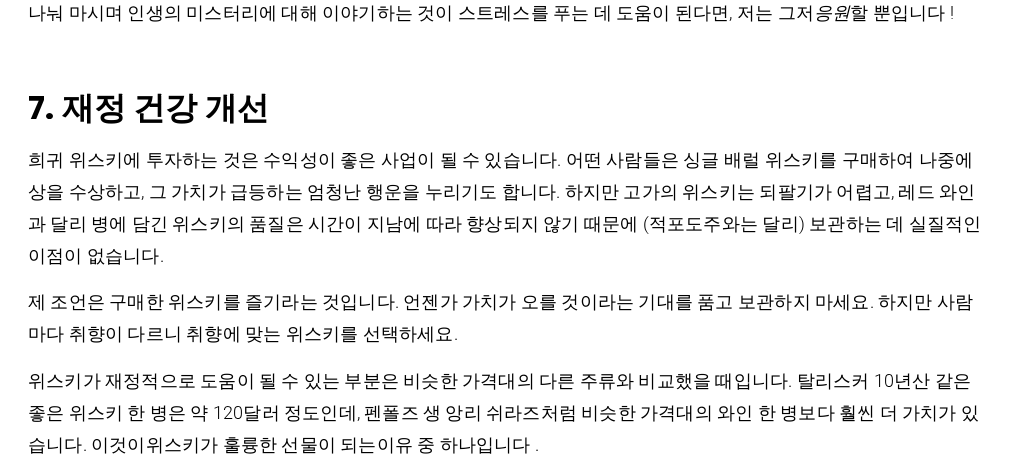 click on "위스키는 훌륭하지만, 책임감 있게 적당히 즐기시기 바랍니다.
위스키를 마시는 것의 건강상 이점에 대한 기사를 게재하기 전에, 과도한 음주로 인해 발생할 수 있는 건강 문제  , 즉 고혈압, 심장 및 간 질환, 알코올 의존증, 사회적 및 정신적 문제를  먼저 제기하는 것은 무모한 일입니다 .
알코올 문제로 어려움을 겪고 있다면 [PHONE]로 전화하거나 담당 의사와 상담하세요.
"위스키"라는 단어는 게일어 "위스게 비타(Uisge Beatha)"에서 유래했는데, 이는 "생명의 물"을 의미합니다. 이 단어는 발음상 "유스키(usky)"가 되었고, 결국 "위스키(whisky)"로 발음되었습니다.
1. 체중 증가를 피하세요  한 잔(30ml)에는  [CALORIES] ." at bounding box center [507, 1086] 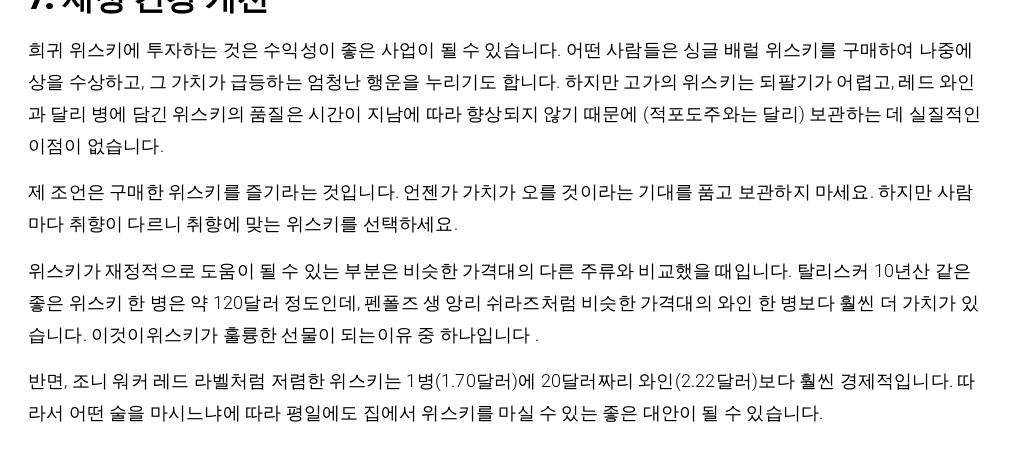 scroll, scrollTop: 2543, scrollLeft: 0, axis: vertical 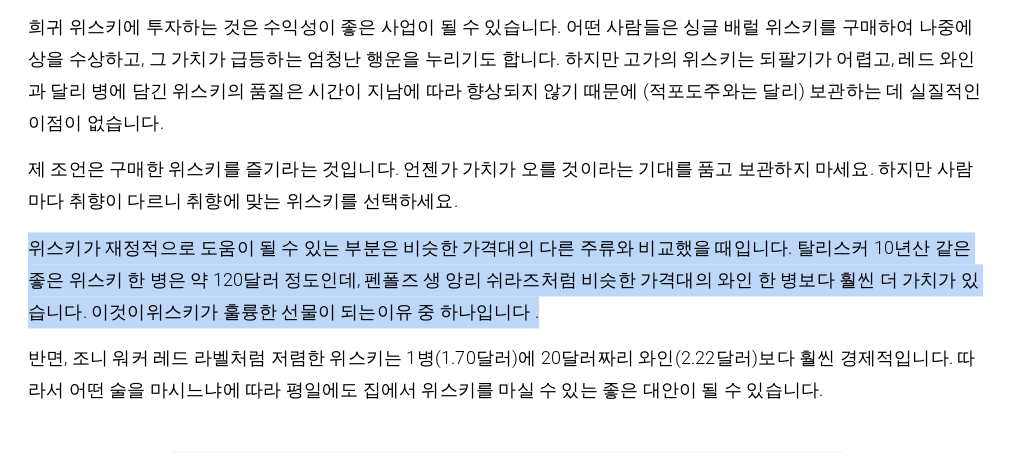 drag, startPoint x: 0, startPoint y: 229, endPoint x: 4, endPoint y: 136, distance: 93.08598 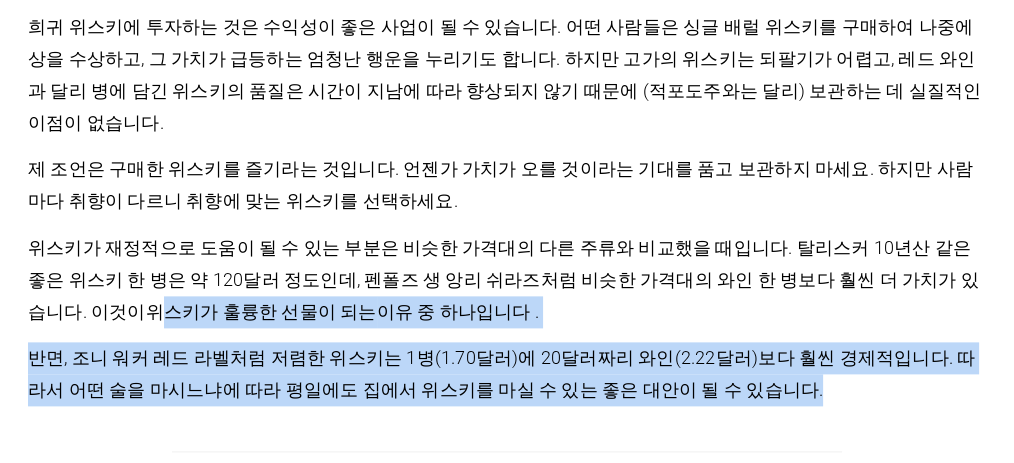 drag, startPoint x: 0, startPoint y: 201, endPoint x: 0, endPoint y: 316, distance: 115 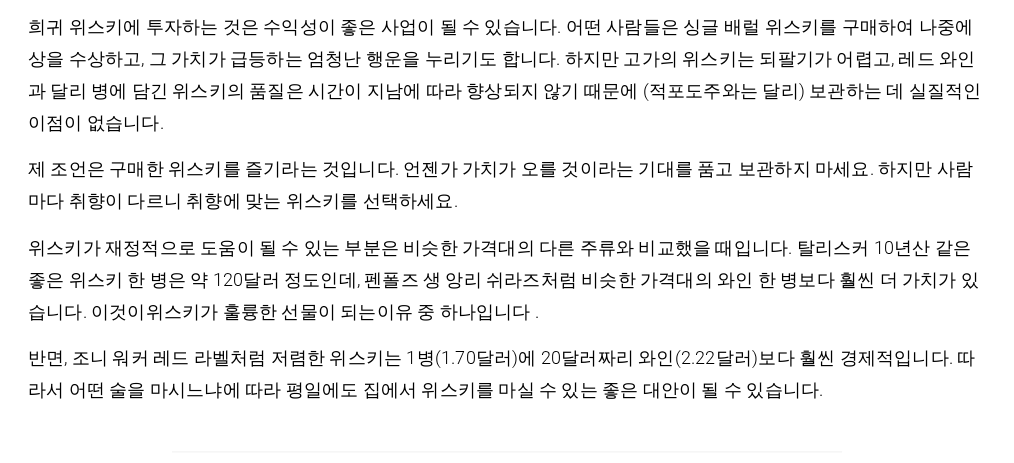 drag, startPoint x: 0, startPoint y: 213, endPoint x: 0, endPoint y: 183, distance: 30 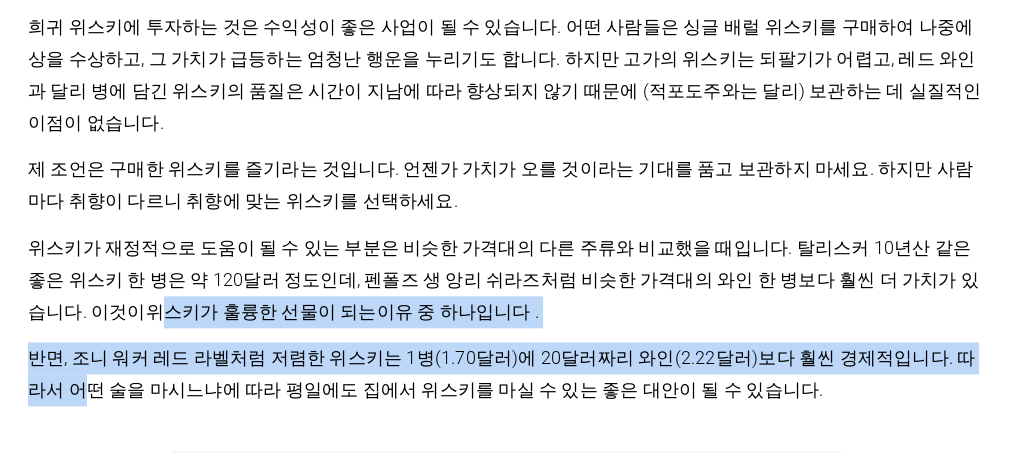 click on "위스키는 훌륭하지만, 책임감 있게 적당히 즐기시기 바랍니다.
위스키를 마시는 것의 건강상 이점에 대한 기사를 게재하기 전에, 과도한 음주로 인해 발생할 수 있는 건강 문제  , 즉 고혈압, 심장 및 간 질환, 알코올 의존증, 사회적 및 정신적 문제를  먼저 제기하는 것은 무모한 일입니다 .
알코올 문제로 어려움을 겪고 있다면 [PHONE]로 전화하거나 담당 의사와 상담하세요.
"위스키"라는 단어는 게일어 "위스게 비타(Uisge Beatha)"에서 유래했는데, 이는 "생명의 물"을 의미합니다. 이 단어는 발음상 "유스키(usky)"가 되었고, 결국 "위스키(whisky)"로 발음되었습니다.
1. 체중 증가를 피하세요  한 잔(30ml)에는  [CALORIES] ." at bounding box center (507, 953) 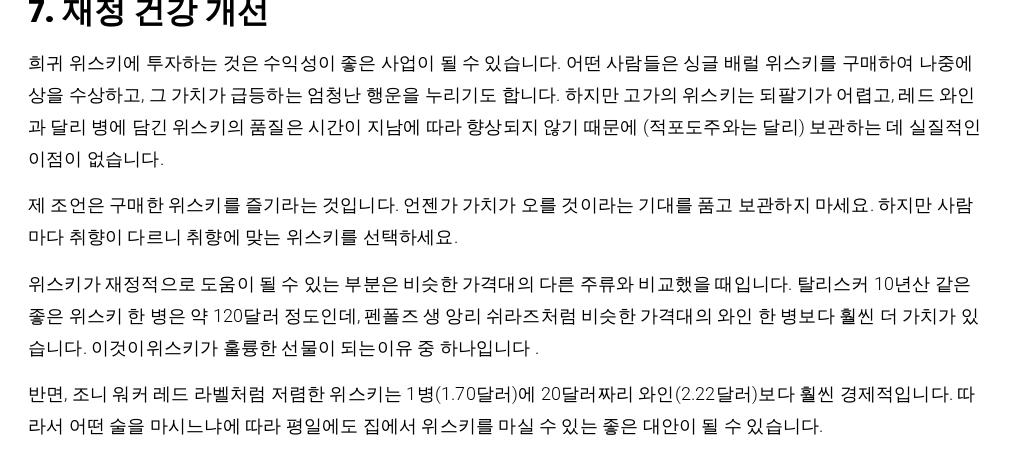 scroll, scrollTop: 2476, scrollLeft: 0, axis: vertical 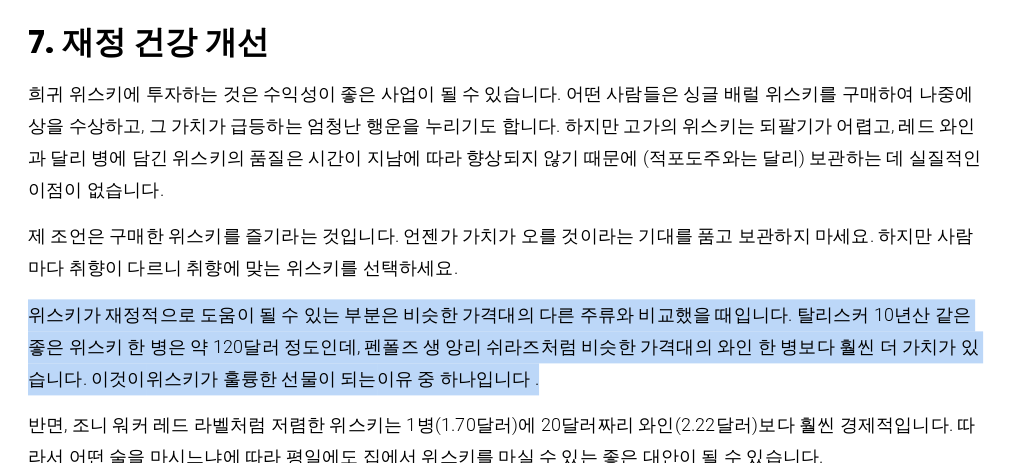 drag, startPoint x: 2, startPoint y: 208, endPoint x: 0, endPoint y: 283, distance: 75.026665 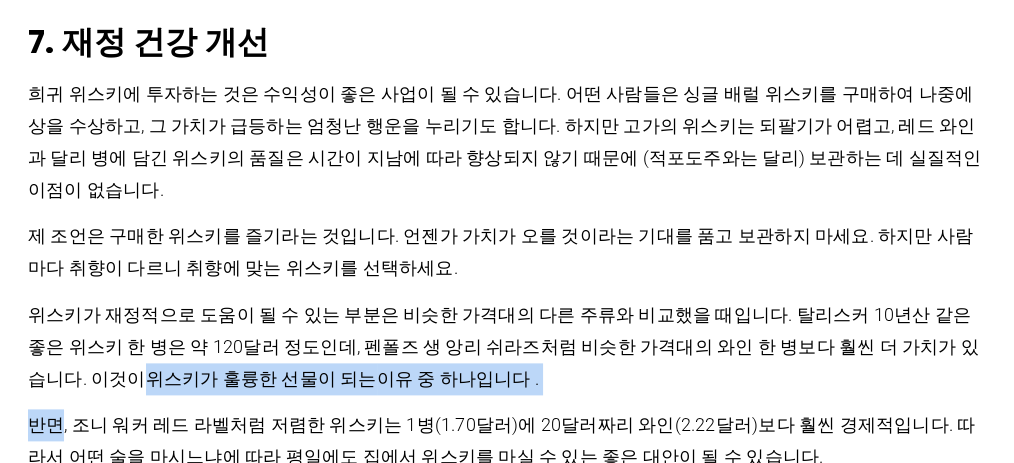 drag, startPoint x: 0, startPoint y: 283, endPoint x: 0, endPoint y: 192, distance: 91 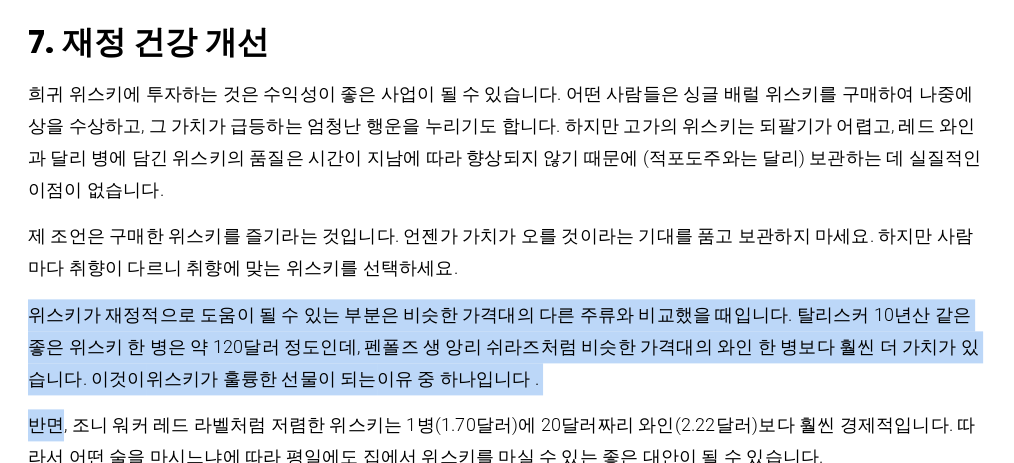 click on "위스키는 훌륭하지만, 책임감 있게 적당히 즐기시기 바랍니다.
위스키를 마시는 것의 건강상 이점에 대한 기사를 게재하기 전에, 과도한 음주로 인해 발생할 수 있는 건강 문제  , 즉 고혈압, 심장 및 간 질환, 알코올 의존증, 사회적 및 정신적 문제를  먼저 제기하는 것은 무모한 일입니다 .
알코올 문제로 어려움을 겪고 있다면 [PHONE]로 전화하거나 담당 의사와 상담하세요.
"위스키"라는 단어는 게일어 "위스게 비타(Uisge Beatha)"에서 유래했는데, 이는 "생명의 물"을 의미합니다. 이 단어는 발음상 "유스키(usky)"가 되었고, 결국 "위스키(whisky)"로 발음되었습니다.
1. 체중 증가를 피하세요  한 잔(30ml)에는  [CALORIES] ." at bounding box center (507, 1020) 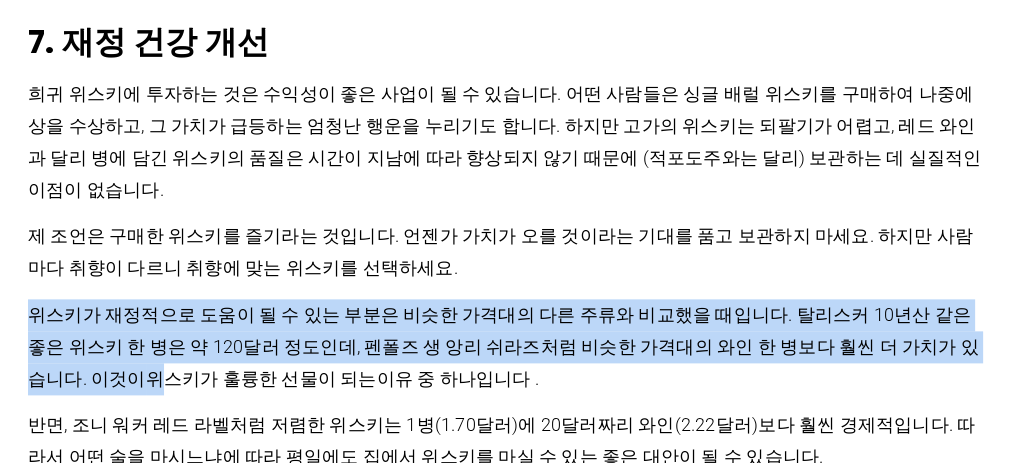 click on "위스키는 훌륭하지만, 책임감 있게 적당히 즐기시기 바랍니다.
위스키를 마시는 것의 건강상 이점에 대한 기사를 게재하기 전에, 과도한 음주로 인해 발생할 수 있는 건강 문제  , 즉 고혈압, 심장 및 간 질환, 알코올 의존증, 사회적 및 정신적 문제를  먼저 제기하는 것은 무모한 일입니다 .
알코올 문제로 어려움을 겪고 있다면 [PHONE]로 전화하거나 담당 의사와 상담하세요.
"위스키"라는 단어는 게일어 "위스게 비타(Uisge Beatha)"에서 유래했는데, 이는 "생명의 물"을 의미합니다. 이 단어는 발음상 "유스키(usky)"가 되었고, 결국 "위스키(whisky)"로 발음되었습니다.
1. 체중 증가를 피하세요  한 잔(30ml)에는  [CALORIES] ." at bounding box center (507, 1020) 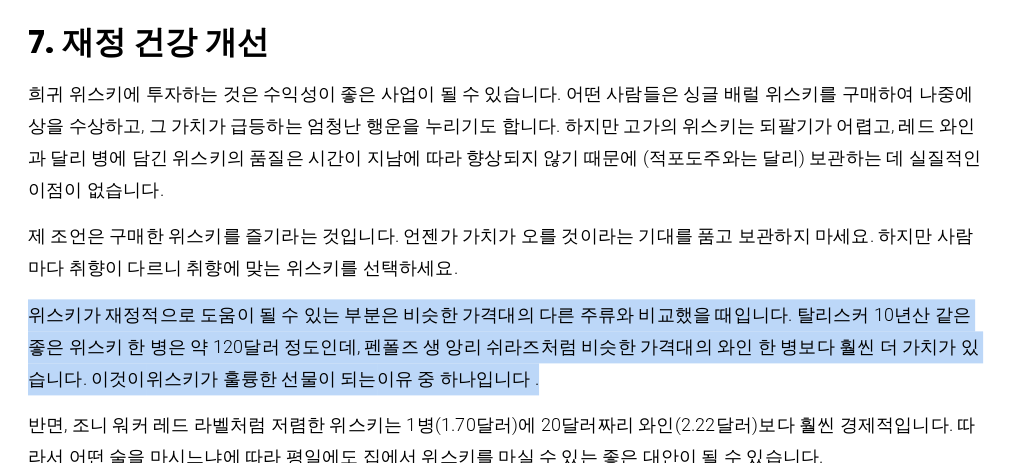 click on "위스키는 훌륭하지만, 책임감 있게 적당히 즐기시기 바랍니다.
위스키를 마시는 것의 건강상 이점에 대한 기사를 게재하기 전에, 과도한 음주로 인해 발생할 수 있는 건강 문제  , 즉 고혈압, 심장 및 간 질환, 알코올 의존증, 사회적 및 정신적 문제를  먼저 제기하는 것은 무모한 일입니다 .
알코올 문제로 어려움을 겪고 있다면 [PHONE]로 전화하거나 담당 의사와 상담하세요.
"위스키"라는 단어는 게일어 "위스게 비타(Uisge Beatha)"에서 유래했는데, 이는 "생명의 물"을 의미합니다. 이 단어는 발음상 "유스키(usky)"가 되었고, 결국 "위스키(whisky)"로 발음되었습니다.
1. 체중 증가를 피하세요  한 잔(30ml)에는  [CALORIES] ." at bounding box center [507, 1020] 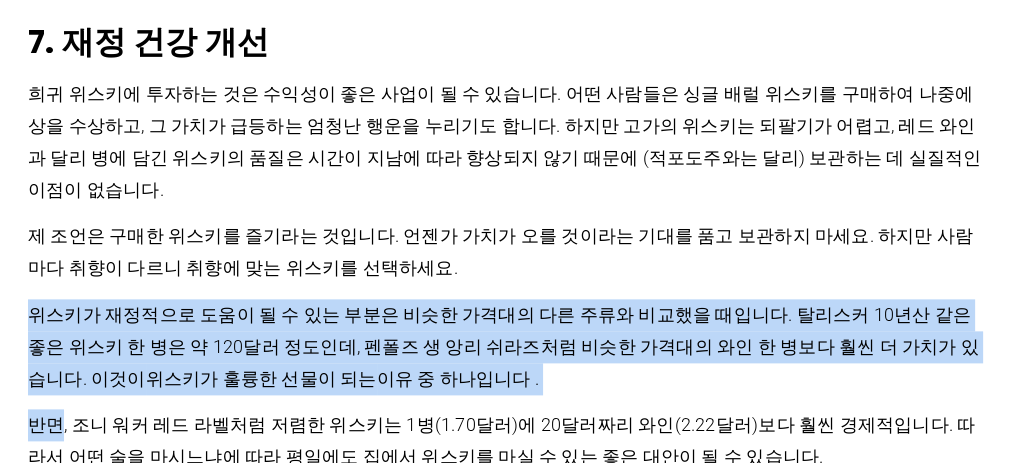 drag, startPoint x: 0, startPoint y: 280, endPoint x: 0, endPoint y: 187, distance: 93 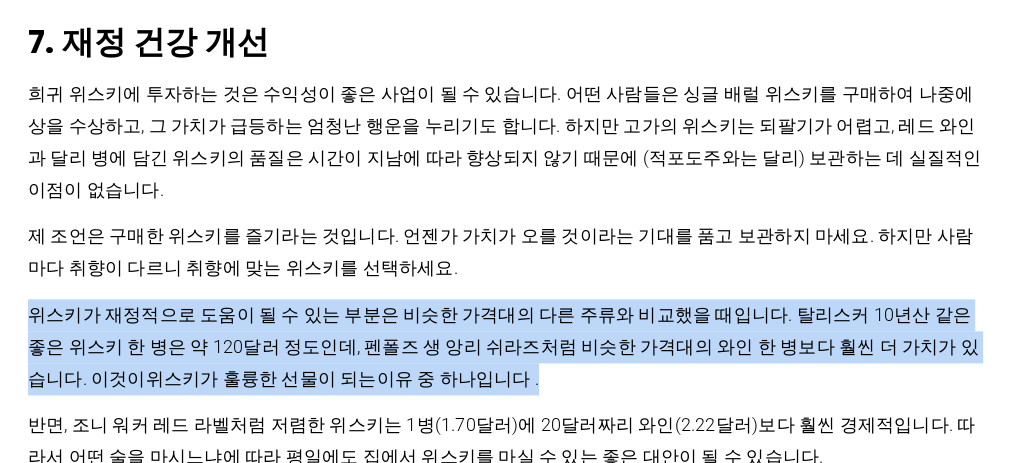 drag, startPoint x: 0, startPoint y: 189, endPoint x: 0, endPoint y: 286, distance: 97 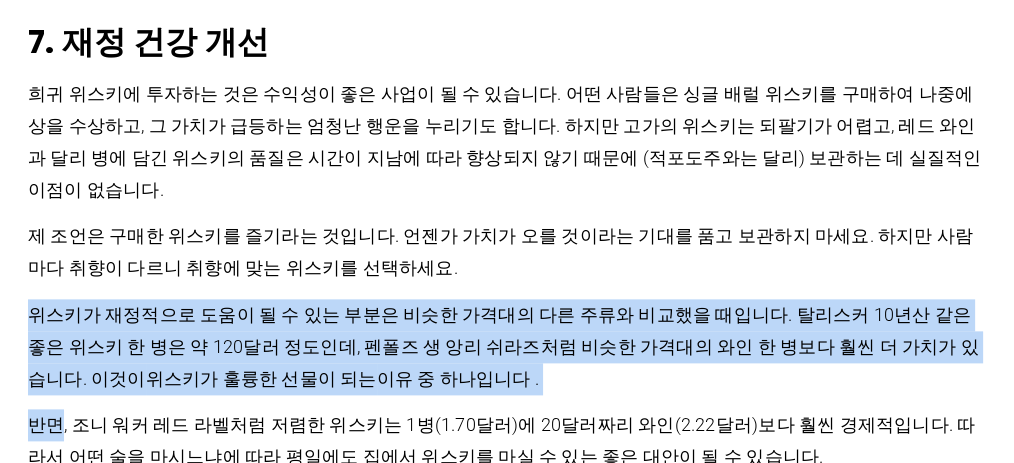 drag, startPoint x: 0, startPoint y: 283, endPoint x: 2, endPoint y: 168, distance: 115.01739 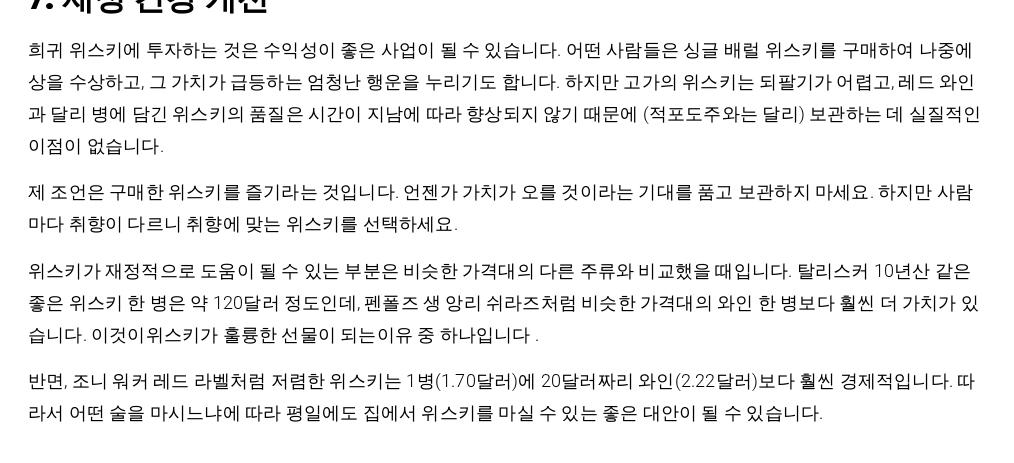 scroll, scrollTop: 2543, scrollLeft: 0, axis: vertical 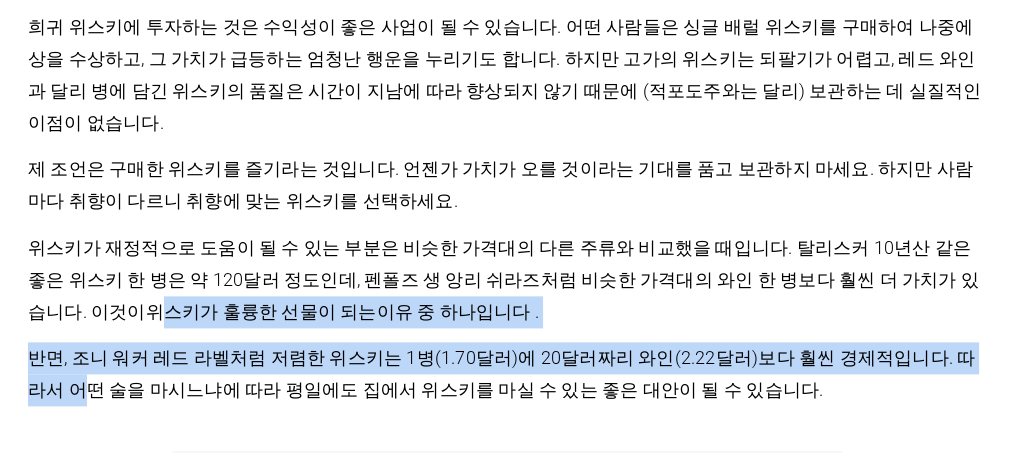 drag, startPoint x: 0, startPoint y: 216, endPoint x: 0, endPoint y: 313, distance: 97 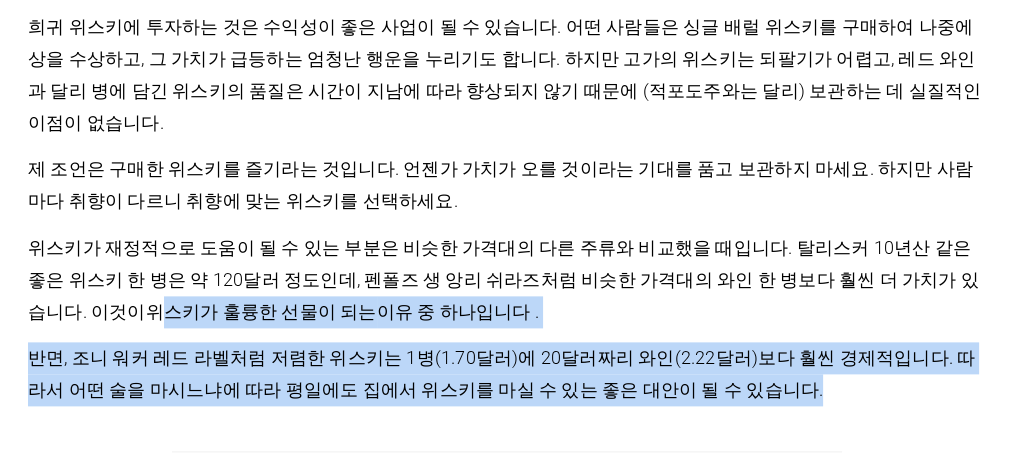 click on "위스키는 훌륭하지만, 책임감 있게 적당히 즐기시기 바랍니다.
위스키를 마시는 것의 건강상 이점에 대한 기사를 게재하기 전에, 과도한 음주로 인해 발생할 수 있는 건강 문제  , 즉 고혈압, 심장 및 간 질환, 알코올 의존증, 사회적 및 정신적 문제를  먼저 제기하는 것은 무모한 일입니다 .
알코올 문제로 어려움을 겪고 있다면 [PHONE]로 전화하거나 담당 의사와 상담하세요.
"위스키"라는 단어는 게일어 "위스게 비타(Uisge Beatha)"에서 유래했는데, 이는 "생명의 물"을 의미합니다. 이 단어는 발음상 "유스키(usky)"가 되었고, 결국 "위스키(whisky)"로 발음되었습니다.
1. 체중 증가를 피하세요  한 잔(30ml)에는  [CALORIES] ." at bounding box center [507, 953] 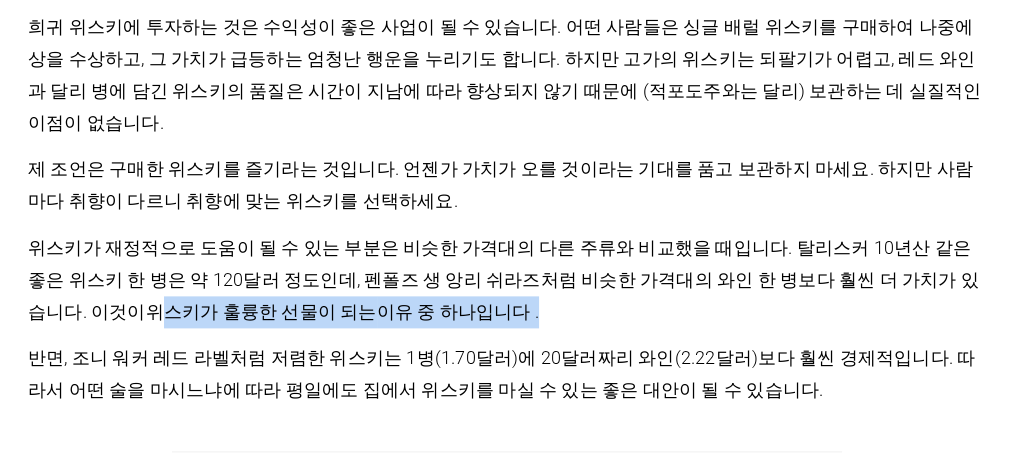 drag, startPoint x: 0, startPoint y: 314, endPoint x: 4, endPoint y: 188, distance: 126.06348 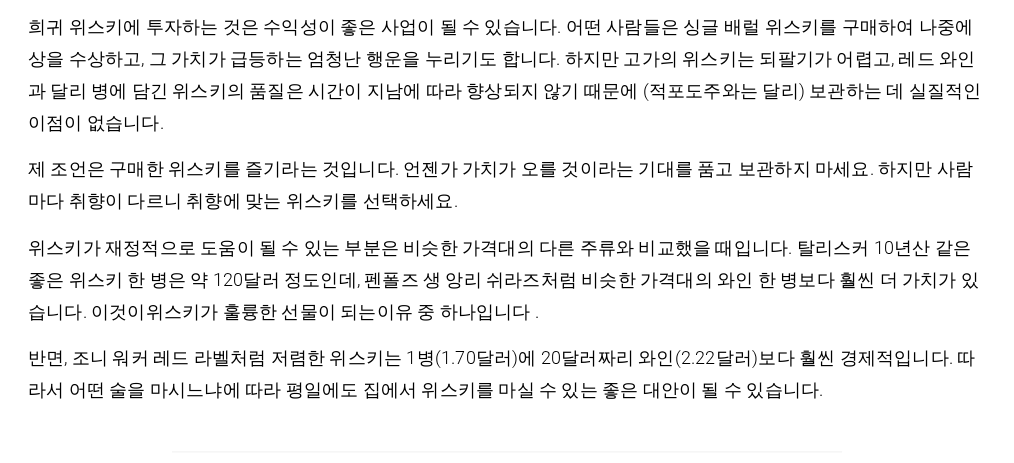click on "위스키는 훌륭하지만, 책임감 있게 적당히 즐기시기 바랍니다.
위스키를 마시는 것의 건강상 이점에 대한 기사를 게재하기 전에, 과도한 음주로 인해 발생할 수 있는 건강 문제  , 즉 고혈압, 심장 및 간 질환, 알코올 의존증, 사회적 및 정신적 문제를  먼저 제기하는 것은 무모한 일입니다 .
알코올 문제로 어려움을 겪고 있다면 [PHONE]로 전화하거나 담당 의사와 상담하세요.
"위스키"라는 단어는 게일어 "위스게 비타(Uisge Beatha)"에서 유래했는데, 이는 "생명의 물"을 의미합니다. 이 단어는 발음상 "유스키(usky)"가 되었고, 결국 "위스키(whisky)"로 발음되었습니다.
1. 체중 증가를 피하세요  한 잔(30ml)에는  [CALORIES] ." at bounding box center (507, 953) 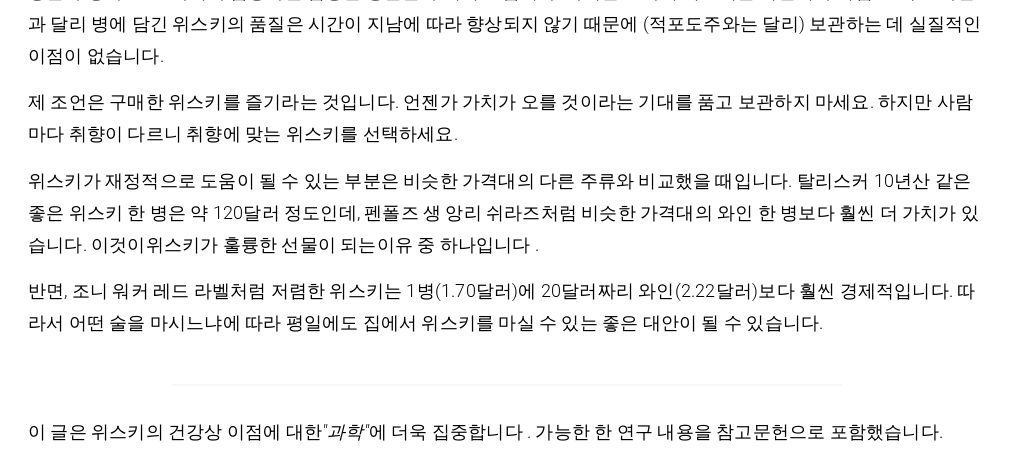 click on "위스키는 훌륭하지만, 책임감 있게 적당히 즐기시기 바랍니다.
위스키를 마시는 것의 건강상 이점에 대한 기사를 게재하기 전에, 과도한 음주로 인해 발생할 수 있는 건강 문제  , 즉 고혈압, 심장 및 간 질환, 알코올 의존증, 사회적 및 정신적 문제를  먼저 제기하는 것은 무모한 일입니다 .
알코올 문제로 어려움을 겪고 있다면 [PHONE]로 전화하거나 담당 의사와 상담하세요.
"위스키"라는 단어는 게일어 "위스게 비타(Uisge Beatha)"에서 유래했는데, 이는 "생명의 물"을 의미합니다. 이 단어는 발음상 "유스키(usky)"가 되었고, 결국 "위스키(whisky)"로 발음되었습니다.
1. 체중 증가를 피하세요  한 잔(30ml)에는  [CALORIES] ." at bounding box center [507, 886] 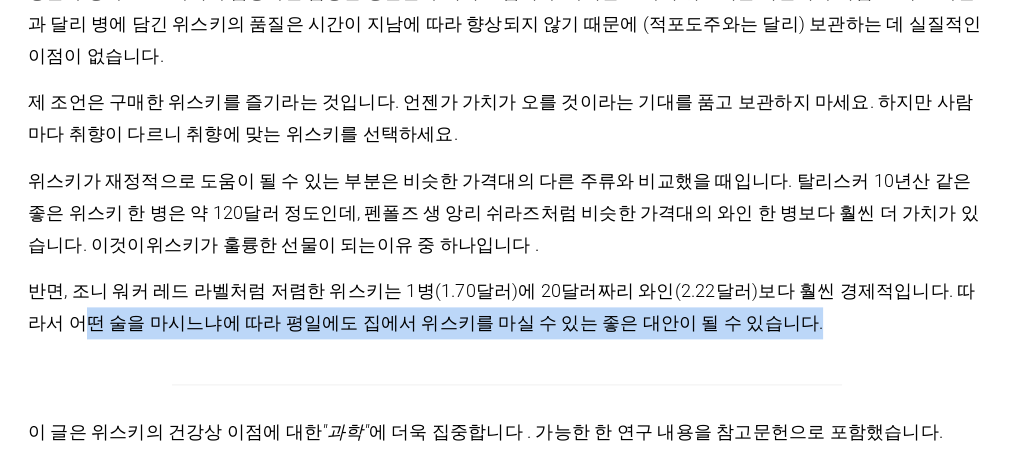 drag, startPoint x: 0, startPoint y: 291, endPoint x: 2, endPoint y: 152, distance: 139.01439 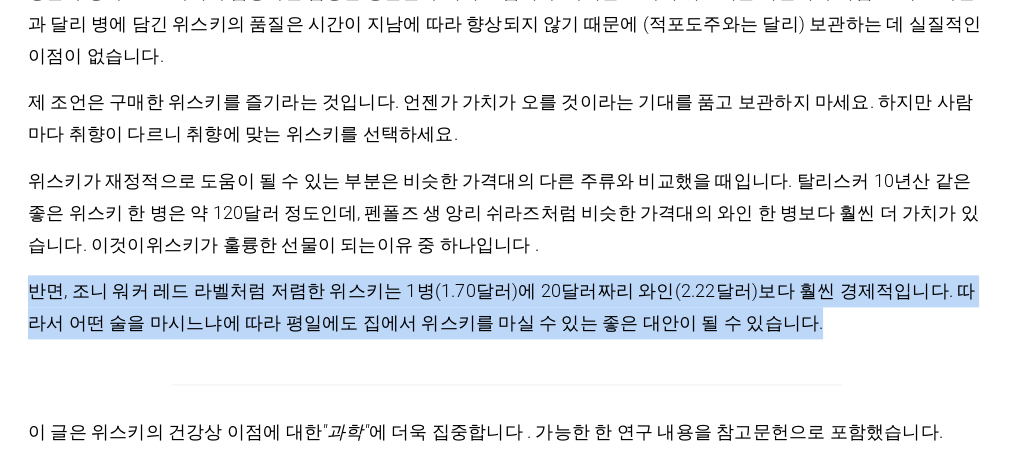 click on "위스키는 훌륭하지만, 책임감 있게 적당히 즐기시기 바랍니다.
위스키를 마시는 것의 건강상 이점에 대한 기사를 게재하기 전에, 과도한 음주로 인해 발생할 수 있는 건강 문제  , 즉 고혈압, 심장 및 간 질환, 알코올 의존증, 사회적 및 정신적 문제를  먼저 제기하는 것은 무모한 일입니다 .
알코올 문제로 어려움을 겪고 있다면 [PHONE]로 전화하거나 담당 의사와 상담하세요.
"위스키"라는 단어는 게일어 "위스게 비타(Uisge Beatha)"에서 유래했는데, 이는 "생명의 물"을 의미합니다. 이 단어는 발음상 "유스키(usky)"가 되었고, 결국 "위스키(whisky)"로 발음되었습니다.
1. 체중 증가를 피하세요  한 잔(30ml)에는  [CALORIES] ." at bounding box center (507, 886) 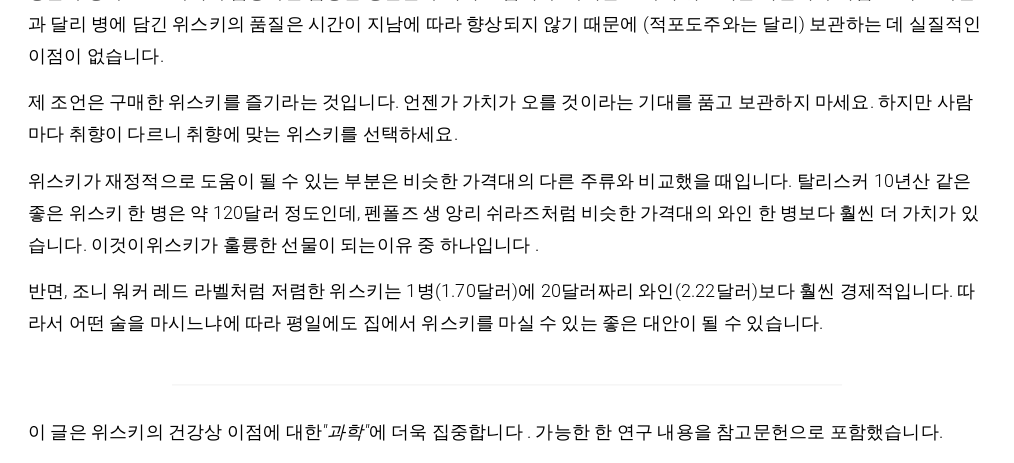 click on "위스키는 훌륭하지만, 책임감 있게 적당히 즐기시기 바랍니다.
위스키를 마시는 것의 건강상 이점에 대한 기사를 게재하기 전에, 과도한 음주로 인해 발생할 수 있는 건강 문제  , 즉 고혈압, 심장 및 간 질환, 알코올 의존증, 사회적 및 정신적 문제를  먼저 제기하는 것은 무모한 일입니다 .
알코올 문제로 어려움을 겪고 있다면 [PHONE]로 전화하거나 담당 의사와 상담하세요.
"위스키"라는 단어는 게일어 "위스게 비타(Uisge Beatha)"에서 유래했는데, 이는 "생명의 물"을 의미합니다. 이 단어는 발음상 "유스키(usky)"가 되었고, 결국 "위스키(whisky)"로 발음되었습니다.
1. 체중 증가를 피하세요  한 잔(30ml)에는  [CALORIES] ." at bounding box center [507, 886] 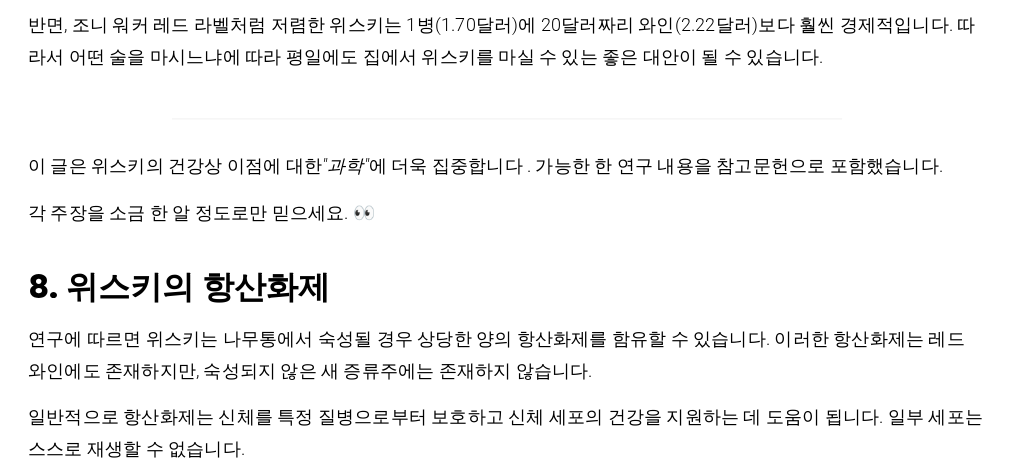 scroll, scrollTop: 2943, scrollLeft: 0, axis: vertical 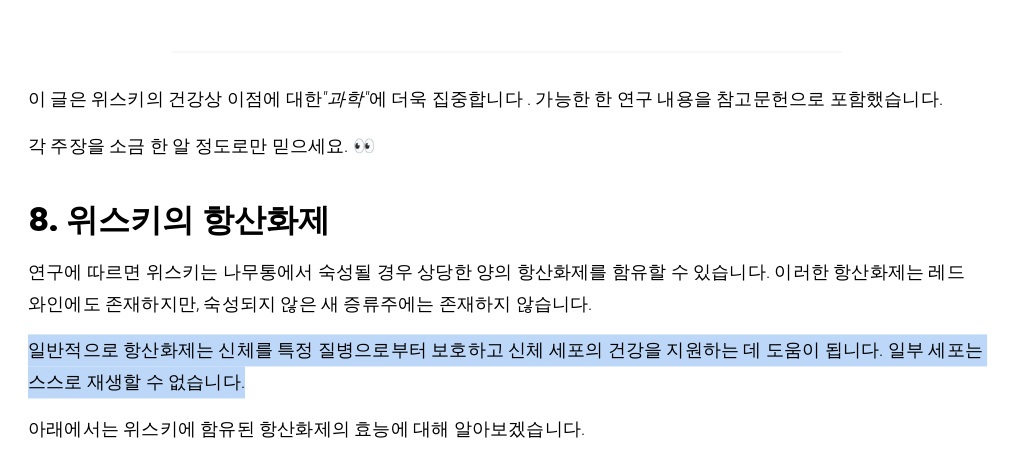 drag, startPoint x: 4, startPoint y: 230, endPoint x: 0, endPoint y: 316, distance: 86.09297 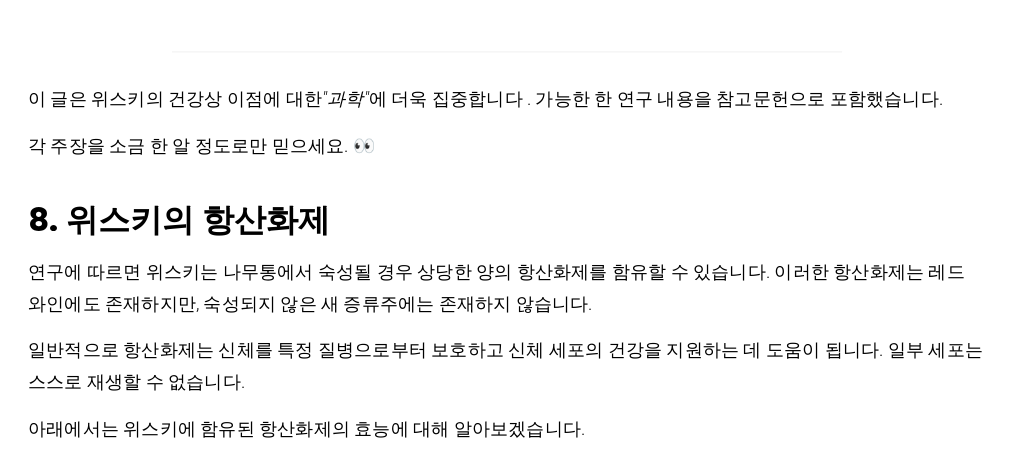 drag, startPoint x: 0, startPoint y: 287, endPoint x: 0, endPoint y: 211, distance: 76 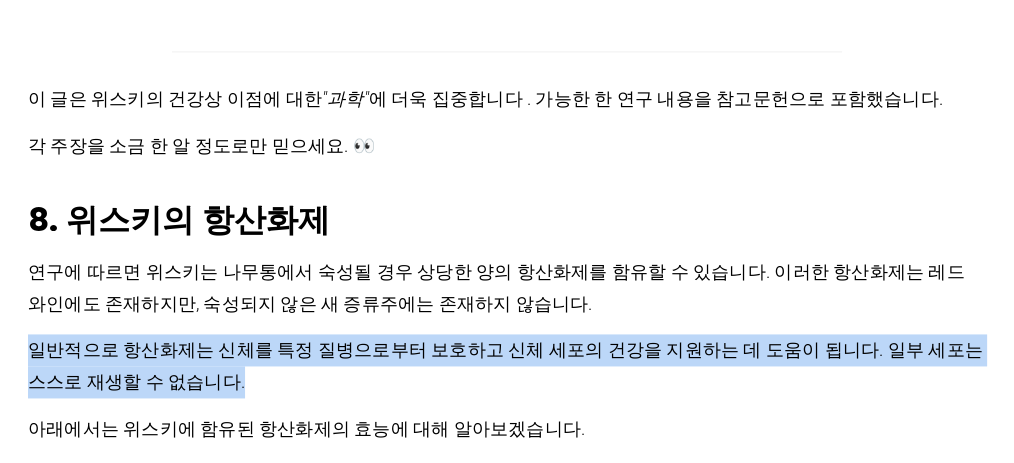 drag, startPoint x: 0, startPoint y: 223, endPoint x: 0, endPoint y: 318, distance: 95 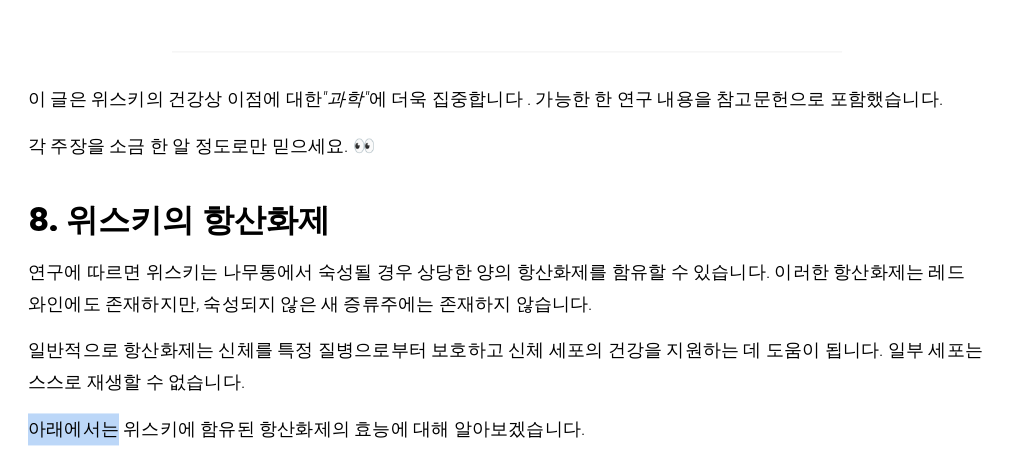 click on "위스키는 훌륭하지만, 책임감 있게 적당히 즐기시기 바랍니다.
위스키를 마시는 것의 건강상 이점에 대한 기사를 게재하기 전에, 과도한 음주로 인해 발생할 수 있는 건강 문제  , 즉 고혈압, 심장 및 간 질환, 알코올 의존증, 사회적 및 정신적 문제를  먼저 제기하는 것은 무모한 일입니다 .
알코올 문제로 어려움을 겪고 있다면 [PHONE]로 전화하거나 담당 의사와 상담하세요.
"위스키"라는 단어는 게일어 "위스게 비타(Uisge Beatha)"에서 유래했는데, 이는 "생명의 물"을 의미합니다. 이 단어는 발음상 "유스키(usky)"가 되었고, 결국 "위스키(whisky)"로 발음되었습니다.
1. 체중 증가를 피하세요  한 잔(30ml)에는  [CALORIES] ." at bounding box center [507, 553] 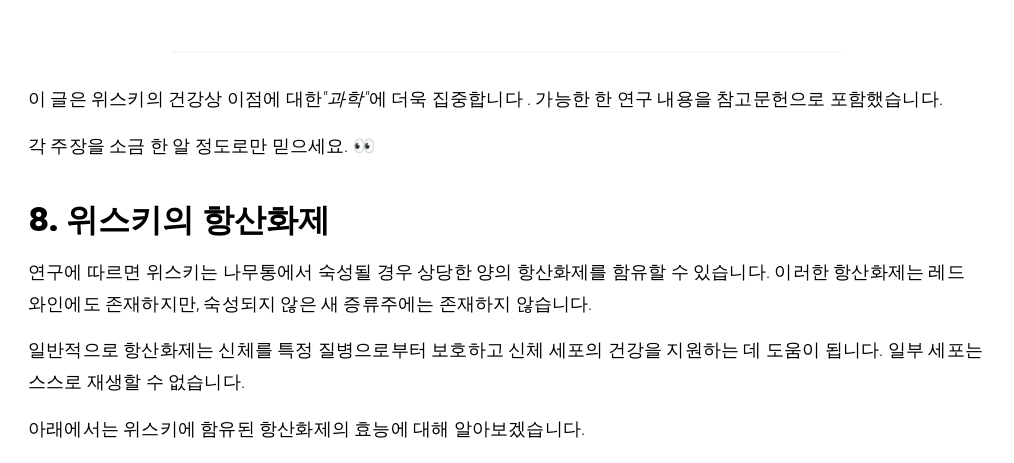 click on "위스키는 훌륭하지만, 책임감 있게 적당히 즐기시기 바랍니다.
위스키를 마시는 것의 건강상 이점에 대한 기사를 게재하기 전에, 과도한 음주로 인해 발생할 수 있는 건강 문제  , 즉 고혈압, 심장 및 간 질환, 알코올 의존증, 사회적 및 정신적 문제를  먼저 제기하는 것은 무모한 일입니다 .
알코올 문제로 어려움을 겪고 있다면 [PHONE]로 전화하거나 담당 의사와 상담하세요.
"위스키"라는 단어는 게일어 "위스게 비타(Uisge Beatha)"에서 유래했는데, 이는 "생명의 물"을 의미합니다. 이 단어는 발음상 "유스키(usky)"가 되었고, 결국 "위스키(whisky)"로 발음되었습니다.
1. 체중 증가를 피하세요  한 잔(30ml)에는  [CALORIES] ." at bounding box center [507, 553] 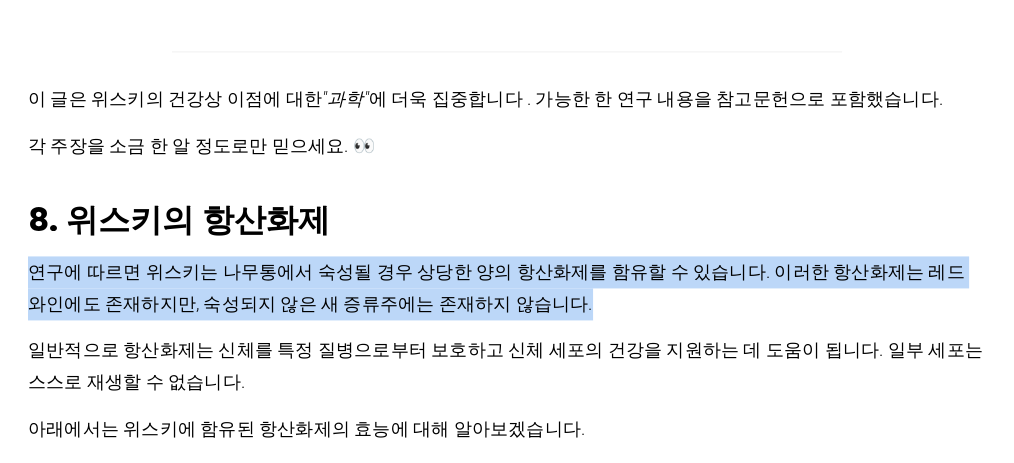 drag, startPoint x: 0, startPoint y: 127, endPoint x: 0, endPoint y: 211, distance: 84 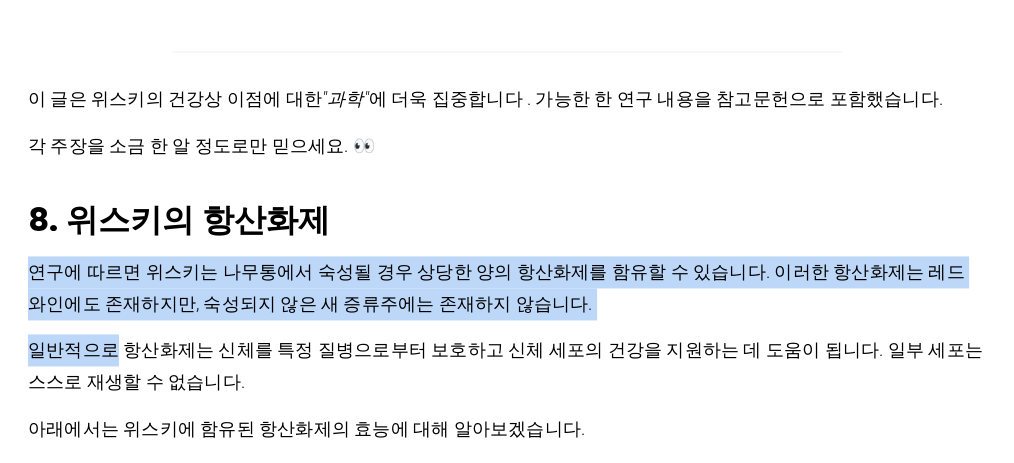 drag, startPoint x: 0, startPoint y: 211, endPoint x: 0, endPoint y: 129, distance: 82 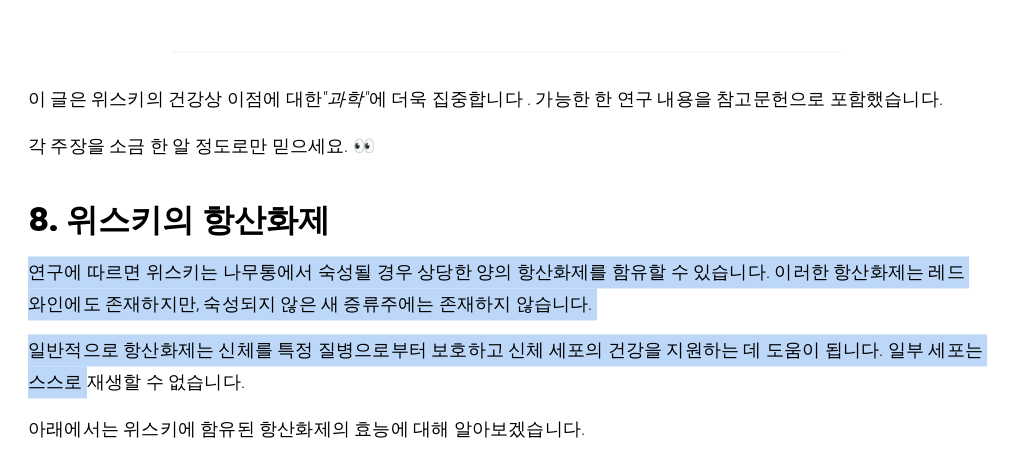 click on "위스키는 훌륭하지만, 책임감 있게 적당히 즐기시기 바랍니다.
위스키를 마시는 것의 건강상 이점에 대한 기사를 게재하기 전에, 과도한 음주로 인해 발생할 수 있는 건강 문제  , 즉 고혈압, 심장 및 간 질환, 알코올 의존증, 사회적 및 정신적 문제를  먼저 제기하는 것은 무모한 일입니다 .
알코올 문제로 어려움을 겪고 있다면 [PHONE]로 전화하거나 담당 의사와 상담하세요.
"위스키"라는 단어는 게일어 "위스게 비타(Uisge Beatha)"에서 유래했는데, 이는 "생명의 물"을 의미합니다. 이 단어는 발음상 "유스키(usky)"가 되었고, 결국 "위스키(whisky)"로 발음되었습니다.
1. 체중 증가를 피하세요  한 잔(30ml)에는  [CALORIES] ." at bounding box center [507, 553] 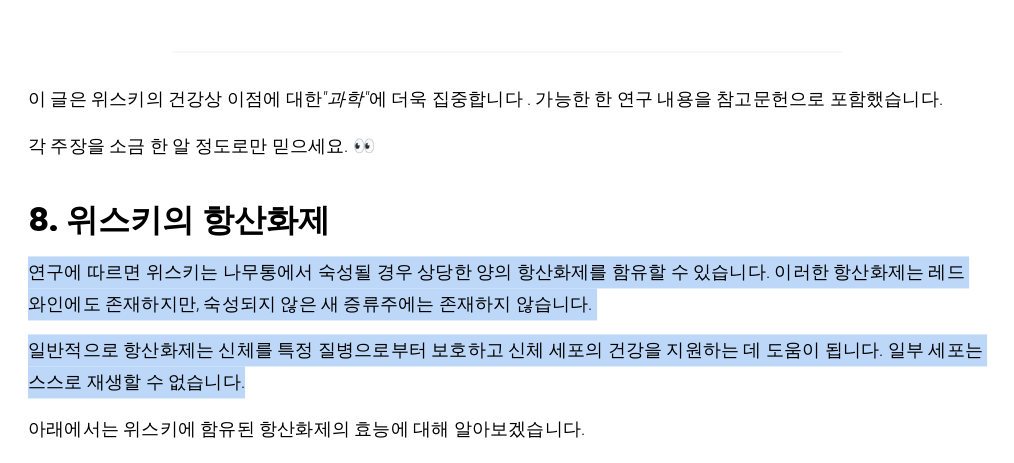 click on "위스키는 훌륭하지만, 책임감 있게 적당히 즐기시기 바랍니다.
위스키를 마시는 것의 건강상 이점에 대한 기사를 게재하기 전에, 과도한 음주로 인해 발생할 수 있는 건강 문제  , 즉 고혈압, 심장 및 간 질환, 알코올 의존증, 사회적 및 정신적 문제를  먼저 제기하는 것은 무모한 일입니다 .
알코올 문제로 어려움을 겪고 있다면 [PHONE]로 전화하거나 담당 의사와 상담하세요.
"위스키"라는 단어는 게일어 "위스게 비타(Uisge Beatha)"에서 유래했는데, 이는 "생명의 물"을 의미합니다. 이 단어는 발음상 "유스키(usky)"가 되었고, 결국 "위스키(whisky)"로 발음되었습니다.
1. 체중 증가를 피하세요  한 잔(30ml)에는  [CALORIES] ." at bounding box center (507, 553) 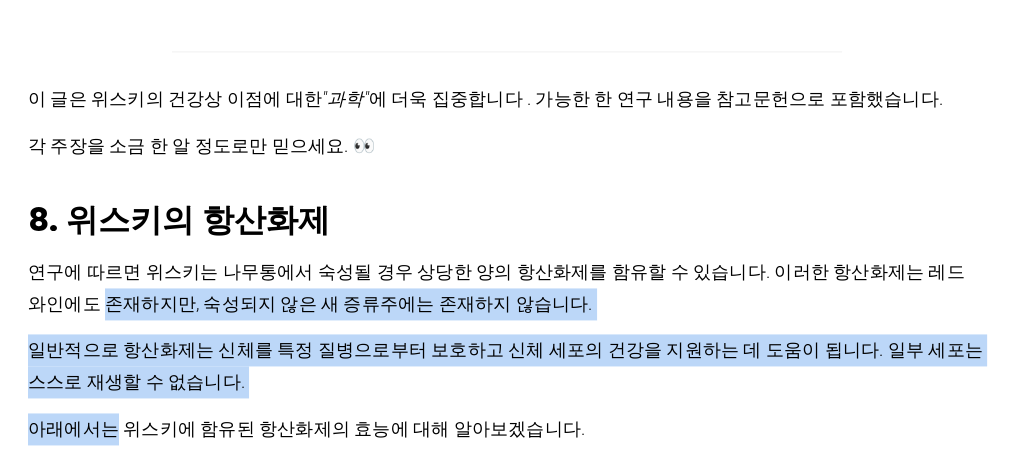 drag, startPoint x: 1, startPoint y: 210, endPoint x: 5, endPoint y: 163, distance: 47.169907 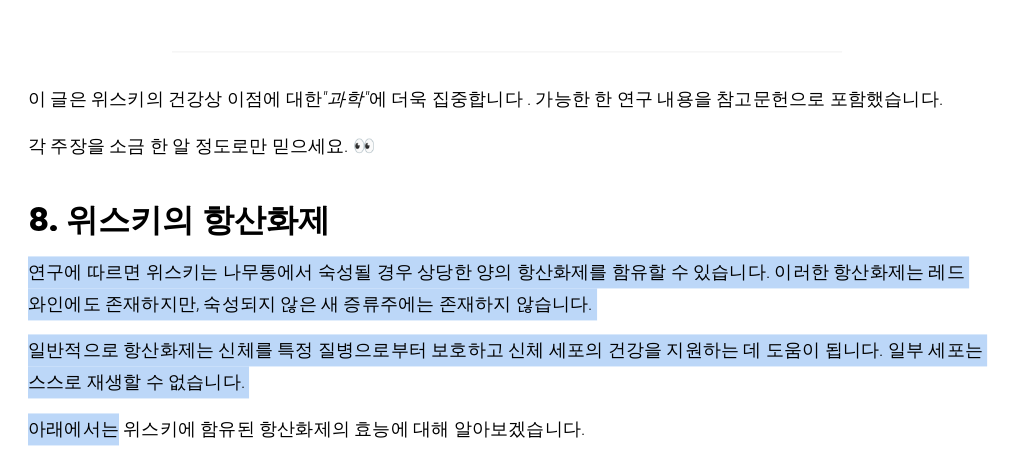 click on "위스키는 훌륭하지만, 책임감 있게 적당히 즐기시기 바랍니다.
위스키를 마시는 것의 건강상 이점에 대한 기사를 게재하기 전에, 과도한 음주로 인해 발생할 수 있는 건강 문제  , 즉 고혈압, 심장 및 간 질환, 알코올 의존증, 사회적 및 정신적 문제를  먼저 제기하는 것은 무모한 일입니다 .
알코올 문제로 어려움을 겪고 있다면 [PHONE]로 전화하거나 담당 의사와 상담하세요.
"위스키"라는 단어는 게일어 "위스게 비타(Uisge Beatha)"에서 유래했는데, 이는 "생명의 물"을 의미합니다. 이 단어는 발음상 "유스키(usky)"가 되었고, 결국 "위스키(whisky)"로 발음되었습니다.
1. 체중 증가를 피하세요  한 잔(30ml)에는  [CALORIES] ." at bounding box center [507, 553] 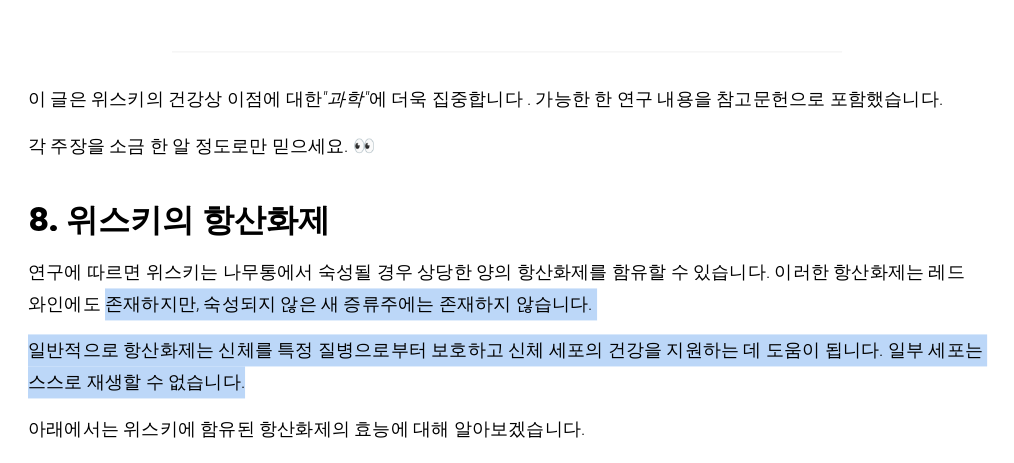 click on "위스키는 훌륭하지만, 책임감 있게 적당히 즐기시기 바랍니다.
위스키를 마시는 것의 건강상 이점에 대한 기사를 게재하기 전에, 과도한 음주로 인해 발생할 수 있는 건강 문제  , 즉 고혈압, 심장 및 간 질환, 알코올 의존증, 사회적 및 정신적 문제를  먼저 제기하는 것은 무모한 일입니다 .
알코올 문제로 어려움을 겪고 있다면 [PHONE]로 전화하거나 담당 의사와 상담하세요.
"위스키"라는 단어는 게일어 "위스게 비타(Uisge Beatha)"에서 유래했는데, 이는 "생명의 물"을 의미합니다. 이 단어는 발음상 "유스키(usky)"가 되었고, 결국 "위스키(whisky)"로 발음되었습니다.
1. 체중 증가를 피하세요  한 잔(30ml)에는  [CALORIES] ." at bounding box center [507, 553] 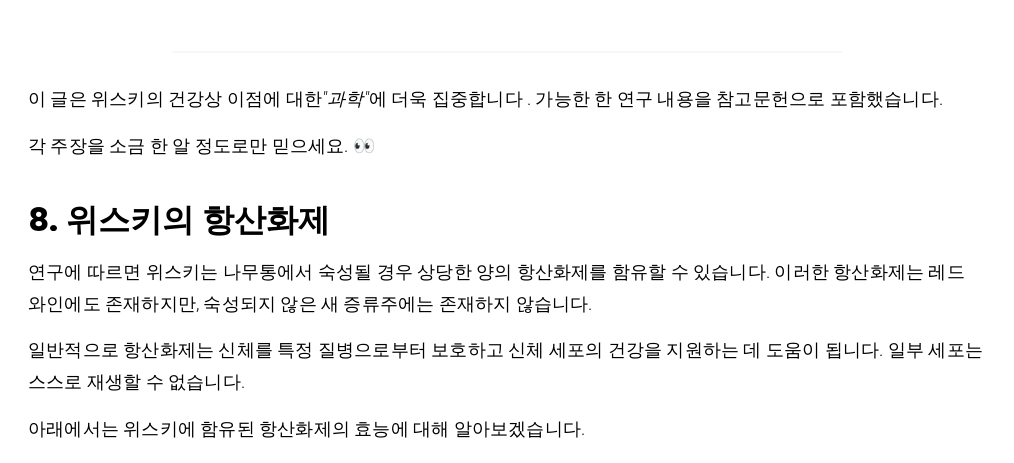 drag, startPoint x: 0, startPoint y: 284, endPoint x: 7, endPoint y: 159, distance: 125.19585 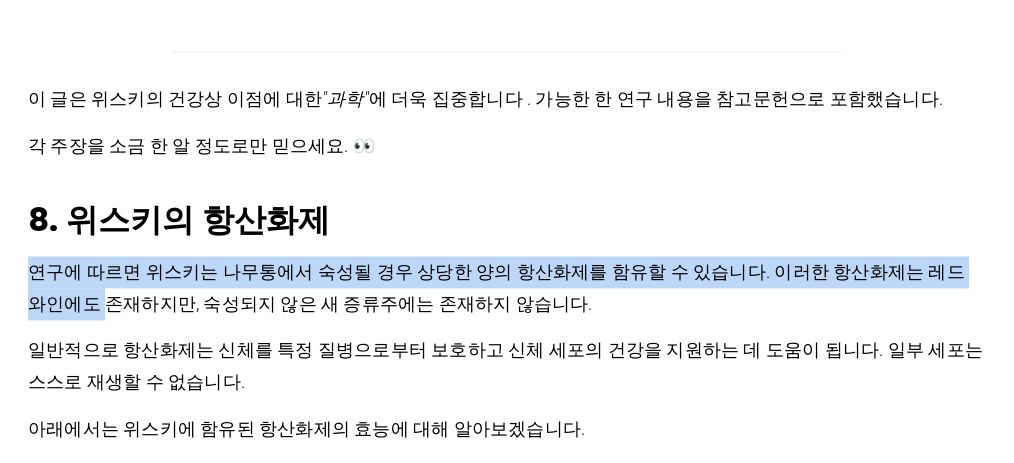 click on "위스키는 훌륭하지만, 책임감 있게 적당히 즐기시기 바랍니다.
위스키를 마시는 것의 건강상 이점에 대한 기사를 게재하기 전에, 과도한 음주로 인해 발생할 수 있는 건강 문제  , 즉 고혈압, 심장 및 간 질환, 알코올 의존증, 사회적 및 정신적 문제를  먼저 제기하는 것은 무모한 일입니다 .
알코올 문제로 어려움을 겪고 있다면 [PHONE]로 전화하거나 담당 의사와 상담하세요.
"위스키"라는 단어는 게일어 "위스게 비타(Uisge Beatha)"에서 유래했는데, 이는 "생명의 물"을 의미합니다. 이 단어는 발음상 "유스키(usky)"가 되었고, 결국 "위스키(whisky)"로 발음되었습니다.
1. 체중 증가를 피하세요  한 잔(30ml)에는  [CALORIES] ." at bounding box center [507, 553] 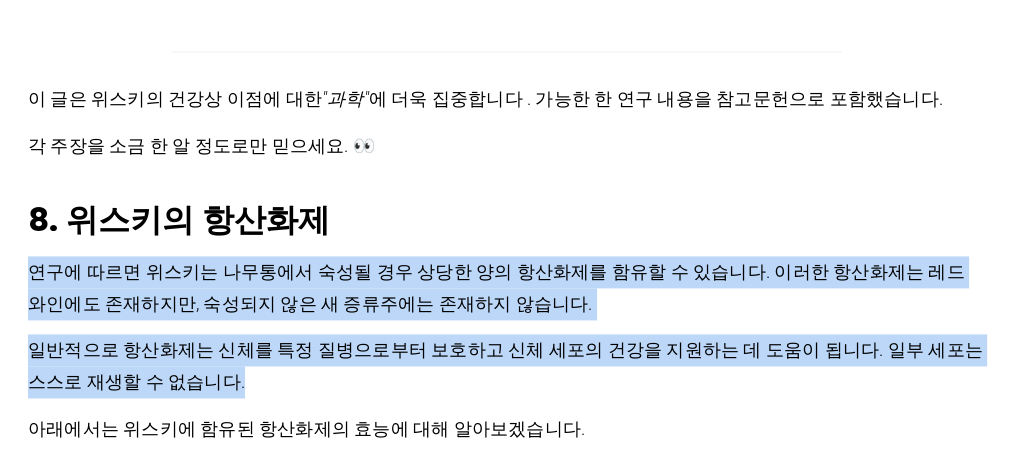 click on "위스키는 훌륭하지만, 책임감 있게 적당히 즐기시기 바랍니다.
위스키를 마시는 것의 건강상 이점에 대한 기사를 게재하기 전에, 과도한 음주로 인해 발생할 수 있는 건강 문제  , 즉 고혈압, 심장 및 간 질환, 알코올 의존증, 사회적 및 정신적 문제를  먼저 제기하는 것은 무모한 일입니다 .
알코올 문제로 어려움을 겪고 있다면 [PHONE]로 전화하거나 담당 의사와 상담하세요.
"위스키"라는 단어는 게일어 "위스게 비타(Uisge Beatha)"에서 유래했는데, 이는 "생명의 물"을 의미합니다. 이 단어는 발음상 "유스키(usky)"가 되었고, 결국 "위스키(whisky)"로 발음되었습니다.
1. 체중 증가를 피하세요  한 잔(30ml)에는  [CALORIES] ." at bounding box center [507, 553] 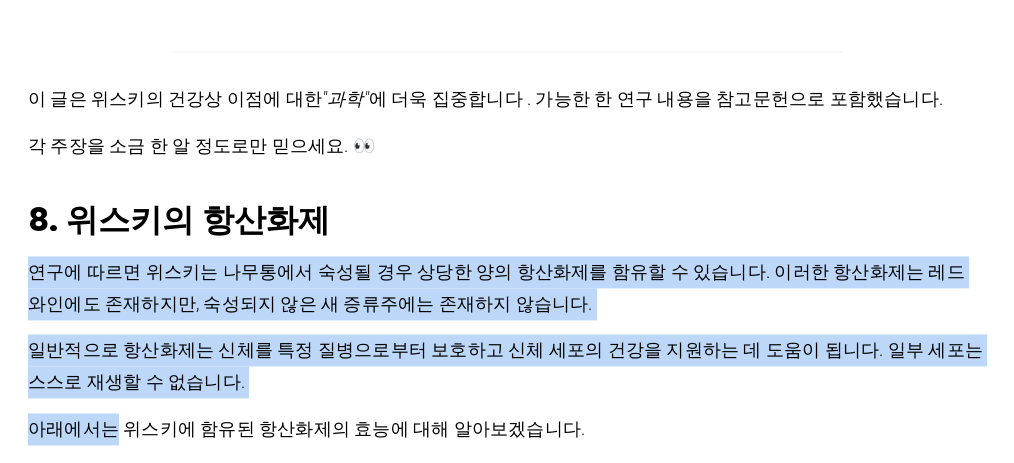 click on "위스키는 훌륭하지만, 책임감 있게 적당히 즐기시기 바랍니다.
위스키를 마시는 것의 건강상 이점에 대한 기사를 게재하기 전에, 과도한 음주로 인해 발생할 수 있는 건강 문제  , 즉 고혈압, 심장 및 간 질환, 알코올 의존증, 사회적 및 정신적 문제를  먼저 제기하는 것은 무모한 일입니다 .
알코올 문제로 어려움을 겪고 있다면 [PHONE]로 전화하거나 담당 의사와 상담하세요.
"위스키"라는 단어는 게일어 "위스게 비타(Uisge Beatha)"에서 유래했는데, 이는 "생명의 물"을 의미합니다. 이 단어는 발음상 "유스키(usky)"가 되었고, 결국 "위스키(whisky)"로 발음되었습니다.
1. 체중 증가를 피하세요  한 잔(30ml)에는  [CALORIES] ." at bounding box center (507, 553) 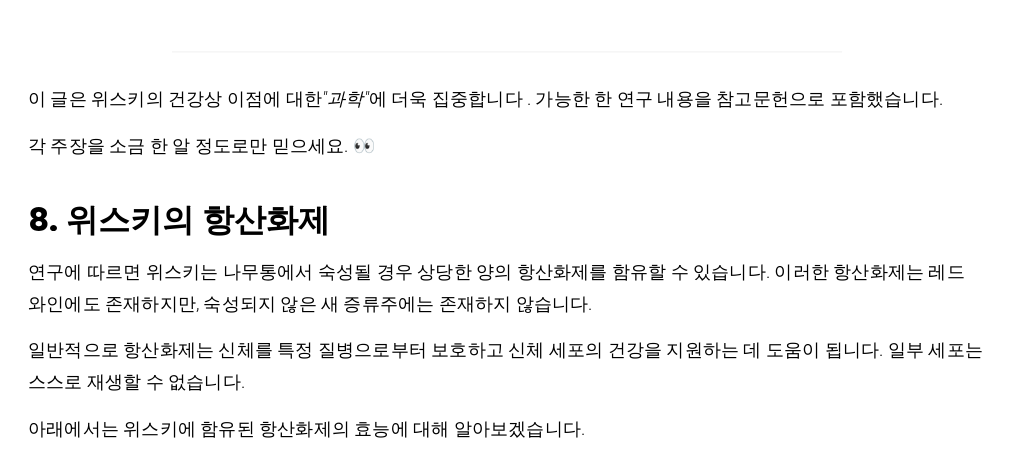 drag, startPoint x: 0, startPoint y: 225, endPoint x: 0, endPoint y: 189, distance: 36 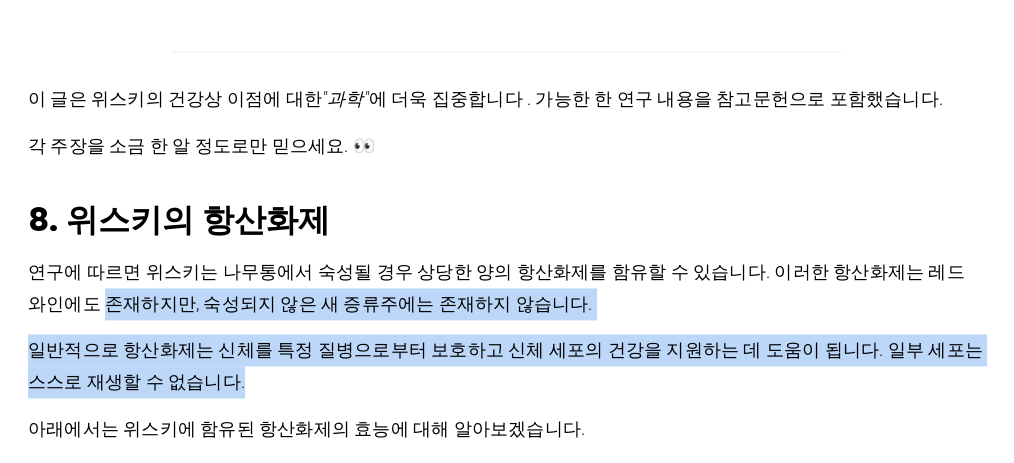 click on "위스키는 훌륭하지만, 책임감 있게 적당히 즐기시기 바랍니다.
위스키를 마시는 것의 건강상 이점에 대한 기사를 게재하기 전에, 과도한 음주로 인해 발생할 수 있는 건강 문제  , 즉 고혈압, 심장 및 간 질환, 알코올 의존증, 사회적 및 정신적 문제를  먼저 제기하는 것은 무모한 일입니다 .
알코올 문제로 어려움을 겪고 있다면 [PHONE]로 전화하거나 담당 의사와 상담하세요.
"위스키"라는 단어는 게일어 "위스게 비타(Uisge Beatha)"에서 유래했는데, 이는 "생명의 물"을 의미합니다. 이 단어는 발음상 "유스키(usky)"가 되었고, 결국 "위스키(whisky)"로 발음되었습니다.
1. 체중 증가를 피하세요  한 잔(30ml)에는  [CALORIES] ." at bounding box center (507, 553) 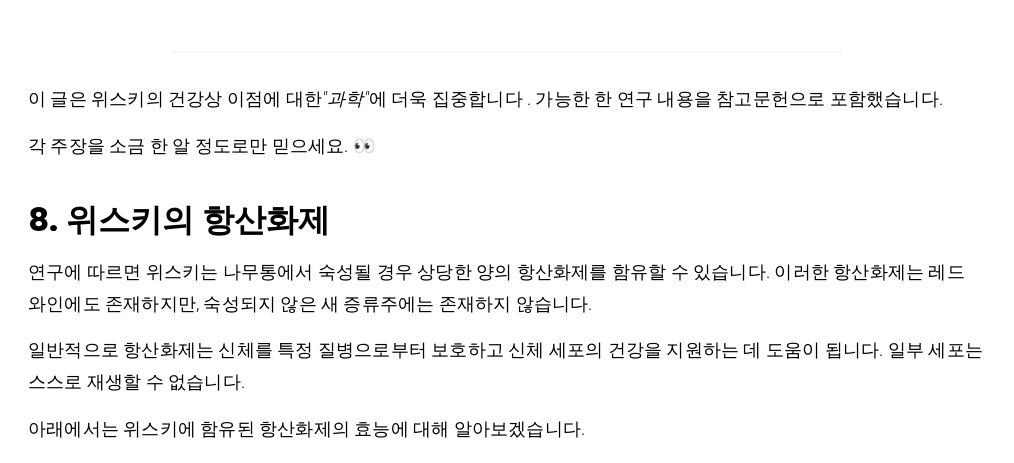 click on "위스키는 훌륭하지만, 책임감 있게 적당히 즐기시기 바랍니다.
위스키를 마시는 것의 건강상 이점에 대한 기사를 게재하기 전에, 과도한 음주로 인해 발생할 수 있는 건강 문제  , 즉 고혈압, 심장 및 간 질환, 알코올 의존증, 사회적 및 정신적 문제를  먼저 제기하는 것은 무모한 일입니다 .
알코올 문제로 어려움을 겪고 있다면 [PHONE]로 전화하거나 담당 의사와 상담하세요.
"위스키"라는 단어는 게일어 "위스게 비타(Uisge Beatha)"에서 유래했는데, 이는 "생명의 물"을 의미합니다. 이 단어는 발음상 "유스키(usky)"가 되었고, 결국 "위스키(whisky)"로 발음되었습니다.
1. 체중 증가를 피하세요  한 잔(30ml)에는  [CALORIES] ." at bounding box center [507, 553] 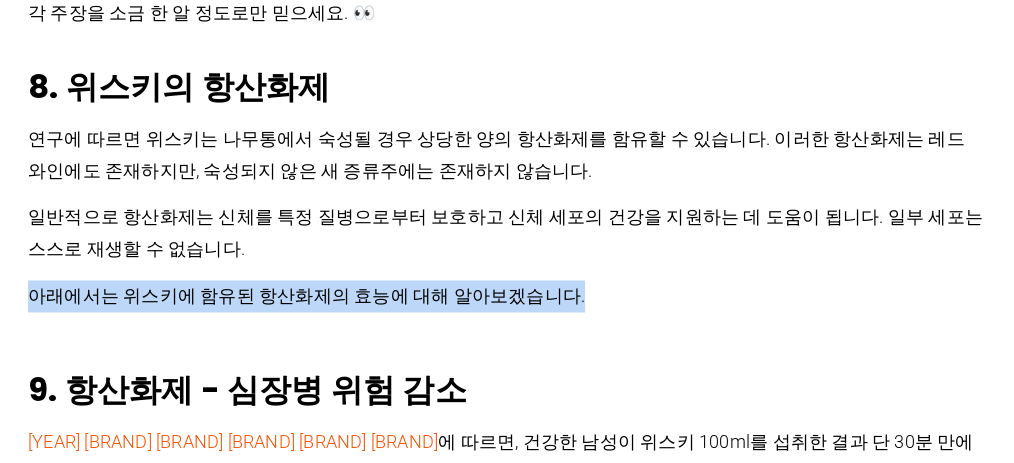 click on "위스키는 훌륭하지만, 책임감 있게 적당히 즐기시기 바랍니다.
위스키를 마시는 것의 건강상 이점에 대한 기사를 게재하기 전에, 과도한 음주로 인해 발생할 수 있는 건강 문제  , 즉 고혈압, 심장 및 간 질환, 알코올 의존증, 사회적 및 정신적 문제를  먼저 제기하는 것은 무모한 일입니다 .
알코올 문제로 어려움을 겪고 있다면 [PHONE]로 전화하거나 담당 의사와 상담하세요.
"위스키"라는 단어는 게일어 "위스게 비타(Uisge Beatha)"에서 유래했는데, 이는 "생명의 물"을 의미합니다. 이 단어는 발음상 "유스키(usky)"가 되었고, 결국 "위스키(whisky)"로 발음되었습니다.
1. 체중 증가를 피하세요  한 잔(30ml)에는  [CALORIES] ." at bounding box center [507, 420] 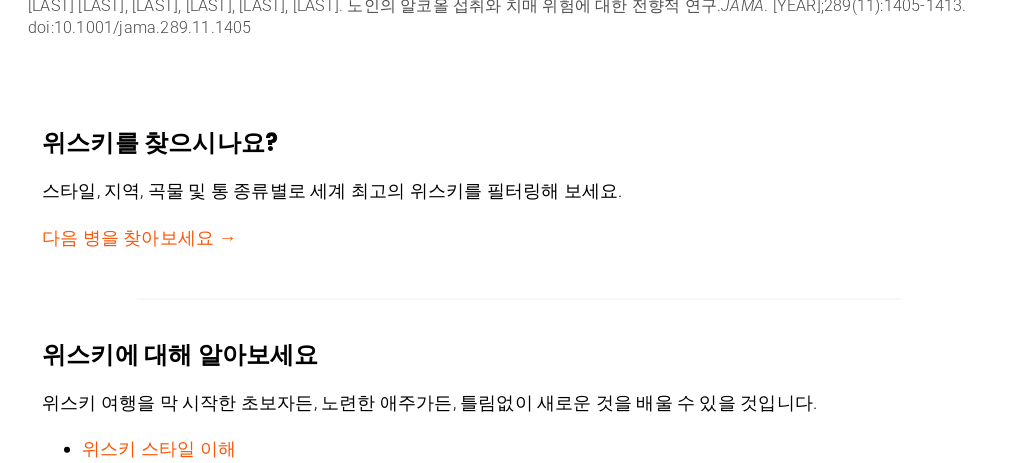 scroll, scrollTop: 4543, scrollLeft: 0, axis: vertical 